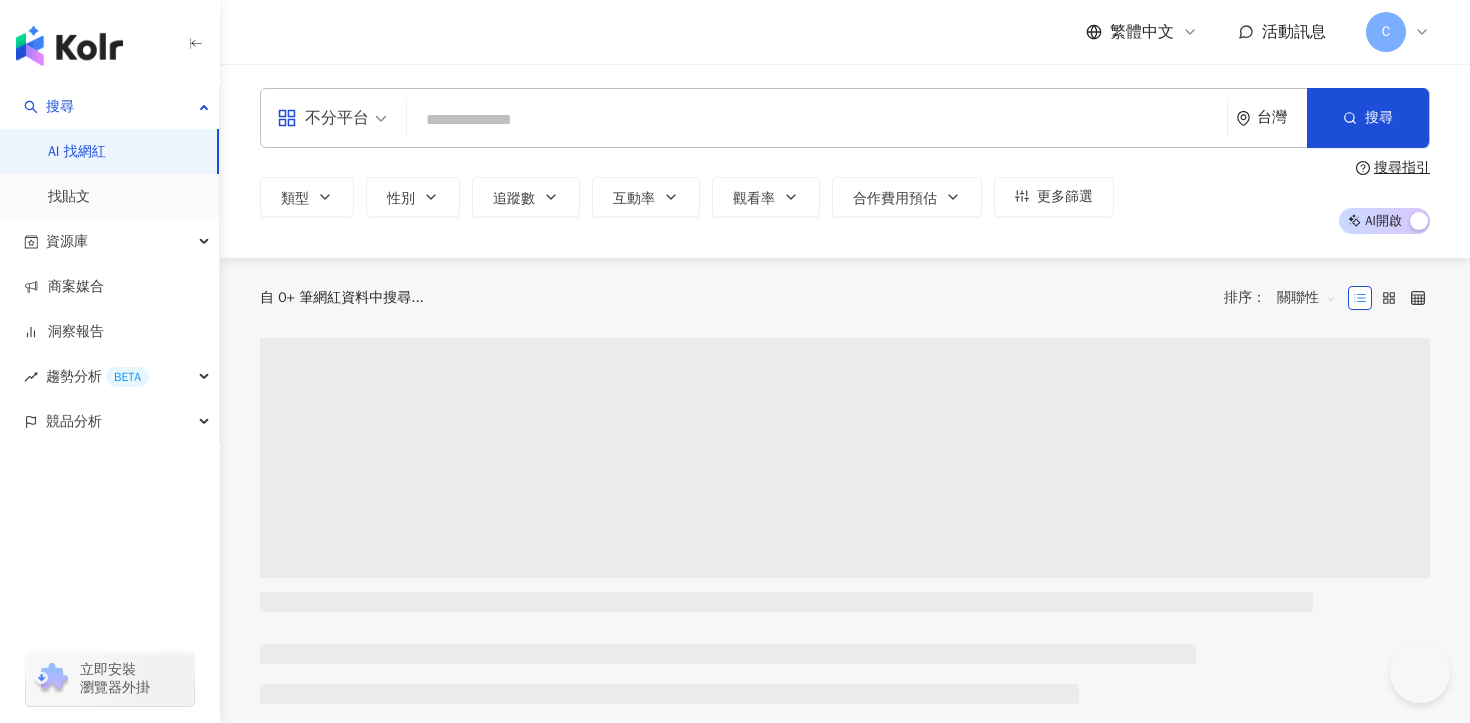 scroll, scrollTop: 0, scrollLeft: 0, axis: both 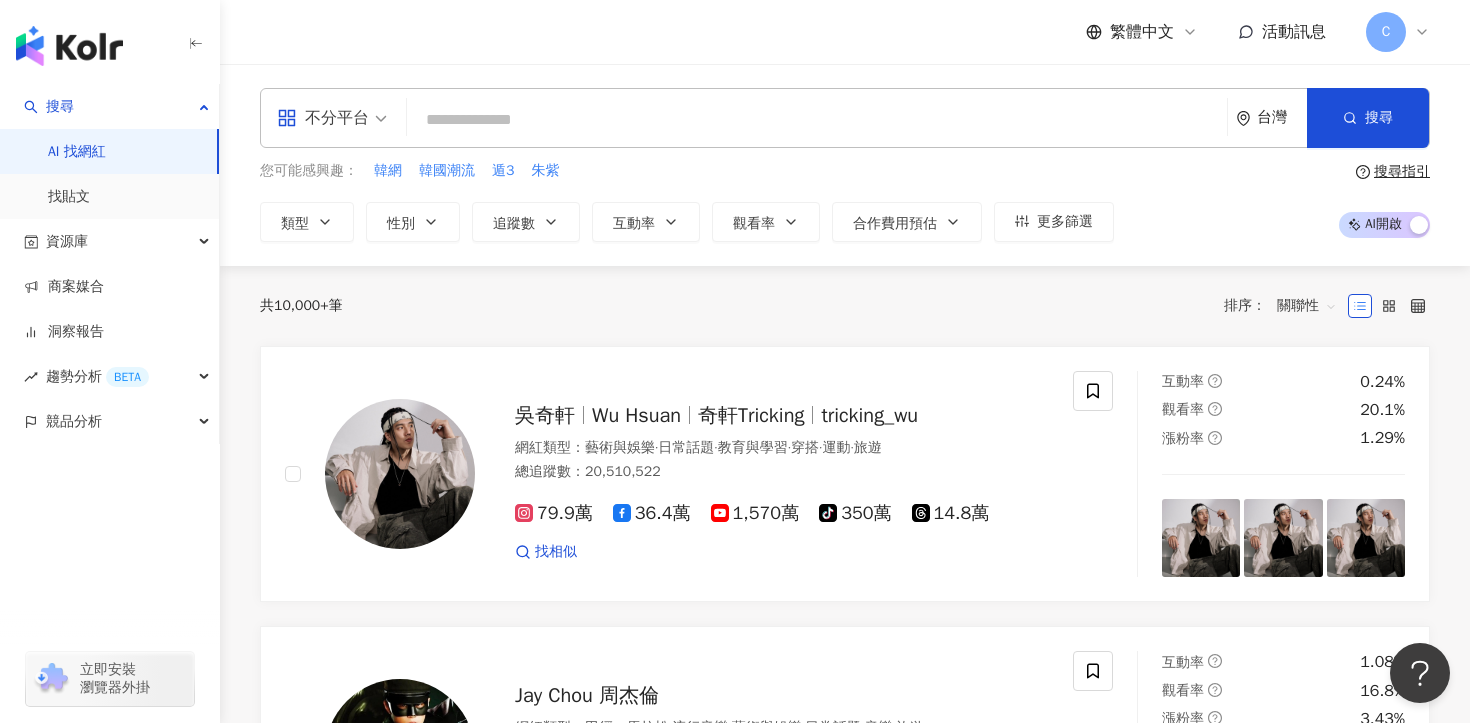 paste on "**********" 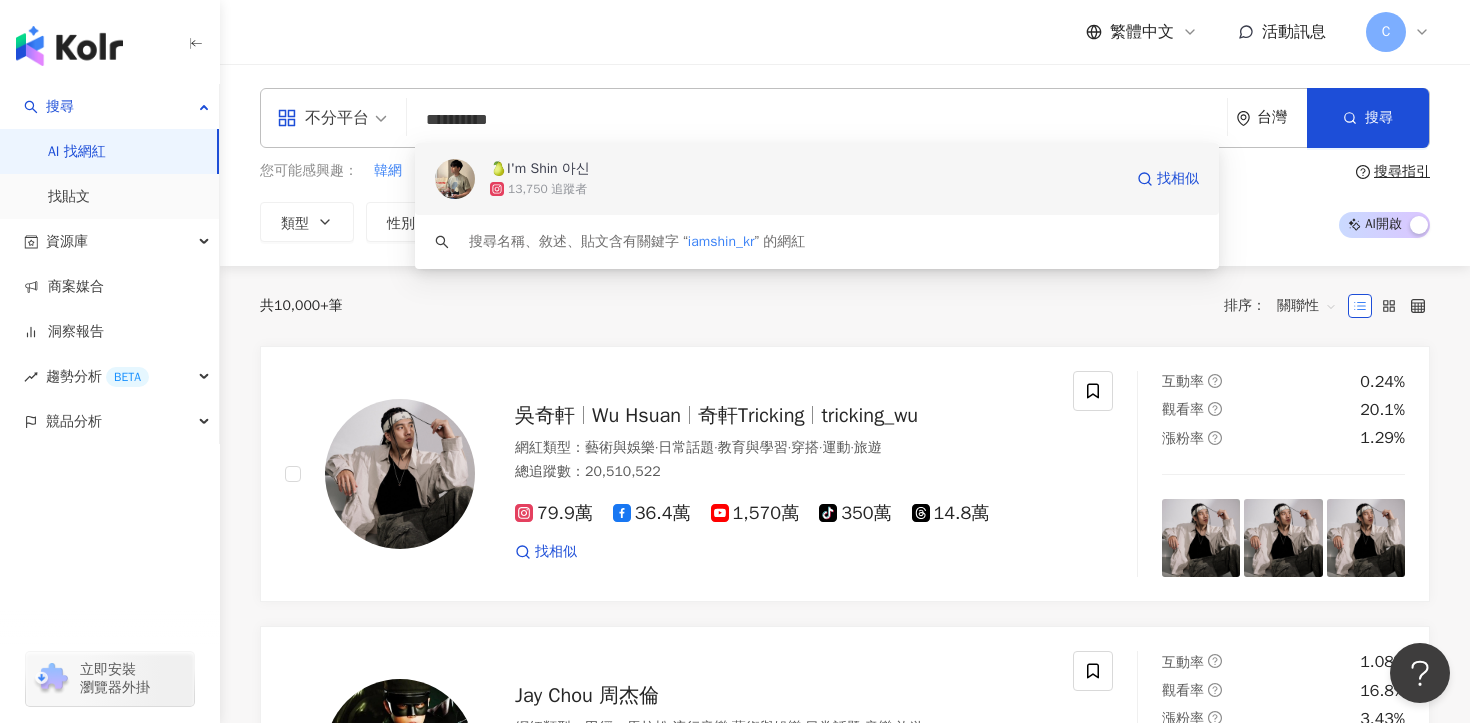 click on "🍐I'm Shin 아신" at bounding box center (806, 169) 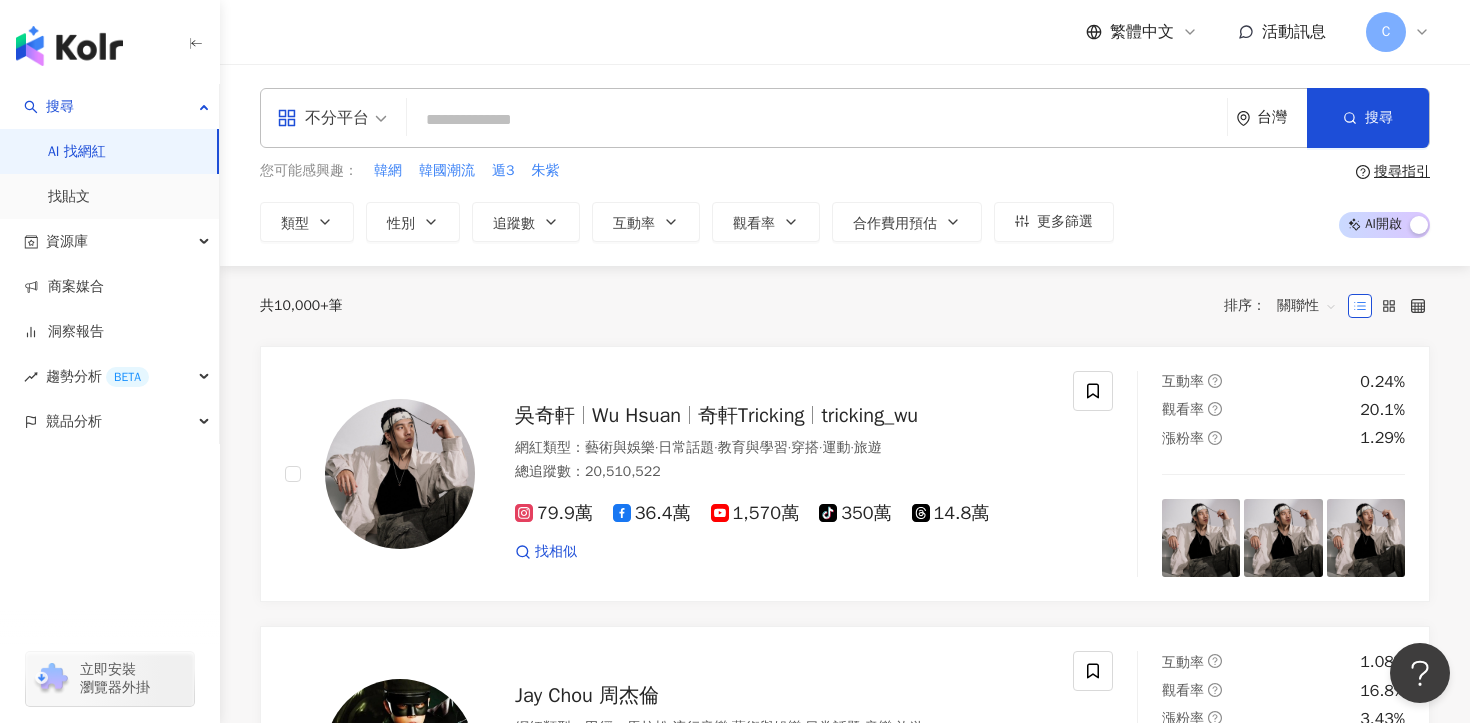 paste on "*" 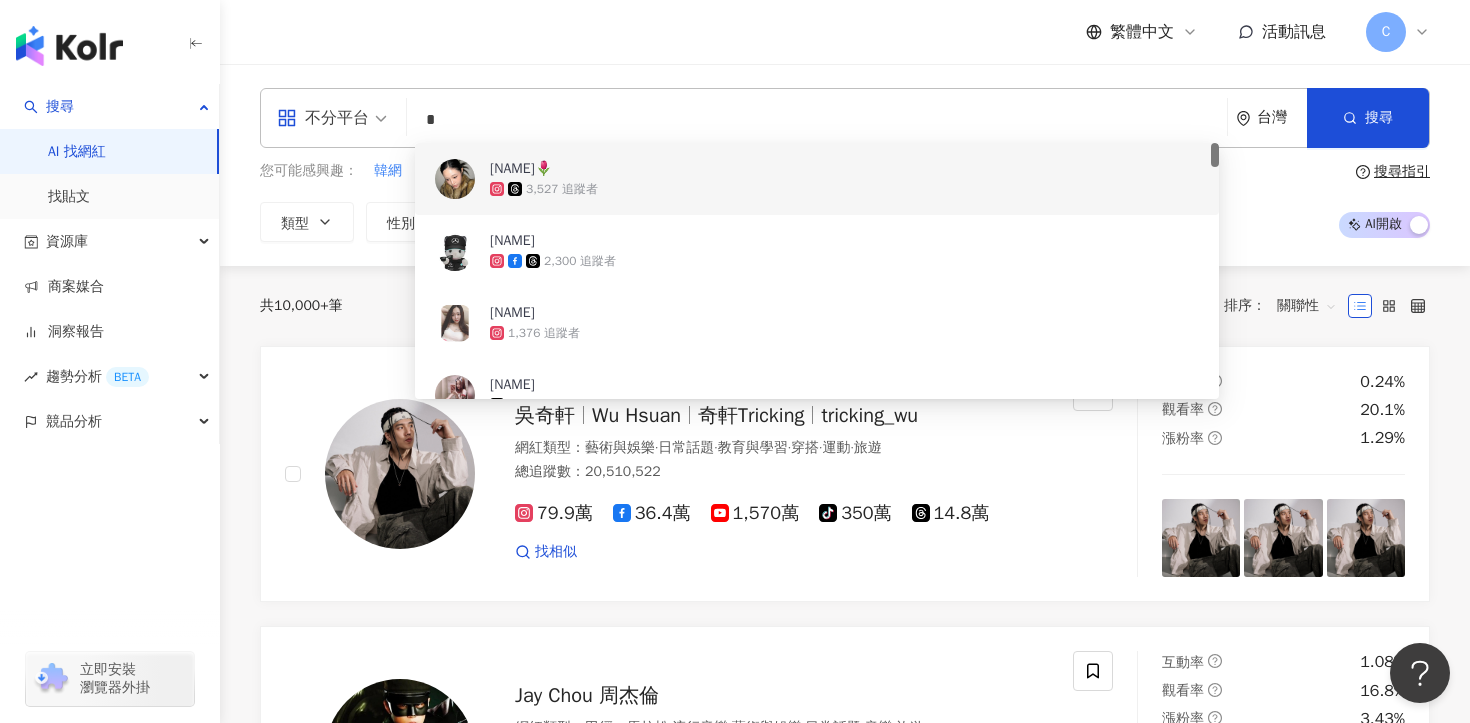 click on "*" at bounding box center [817, 120] 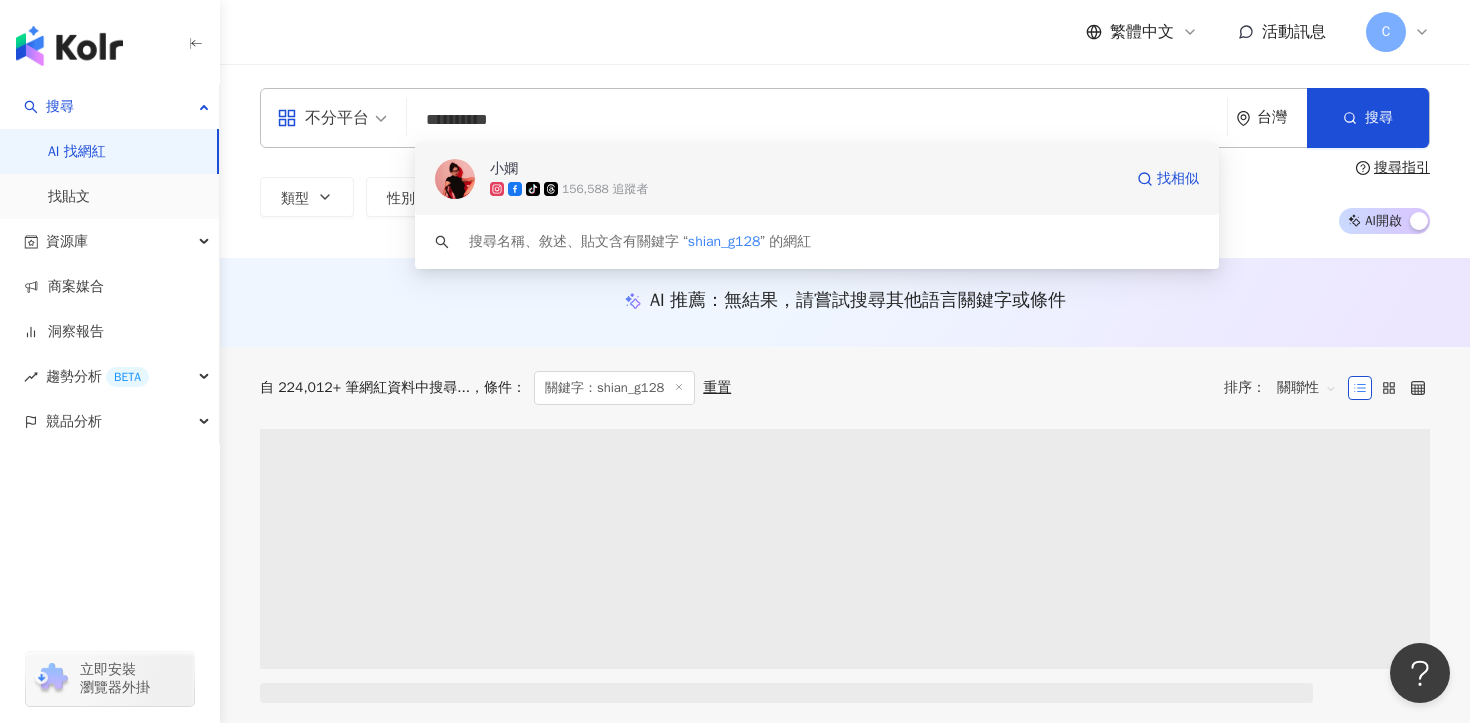 click on "tiktok-icon 156,588   追蹤者" at bounding box center [806, 189] 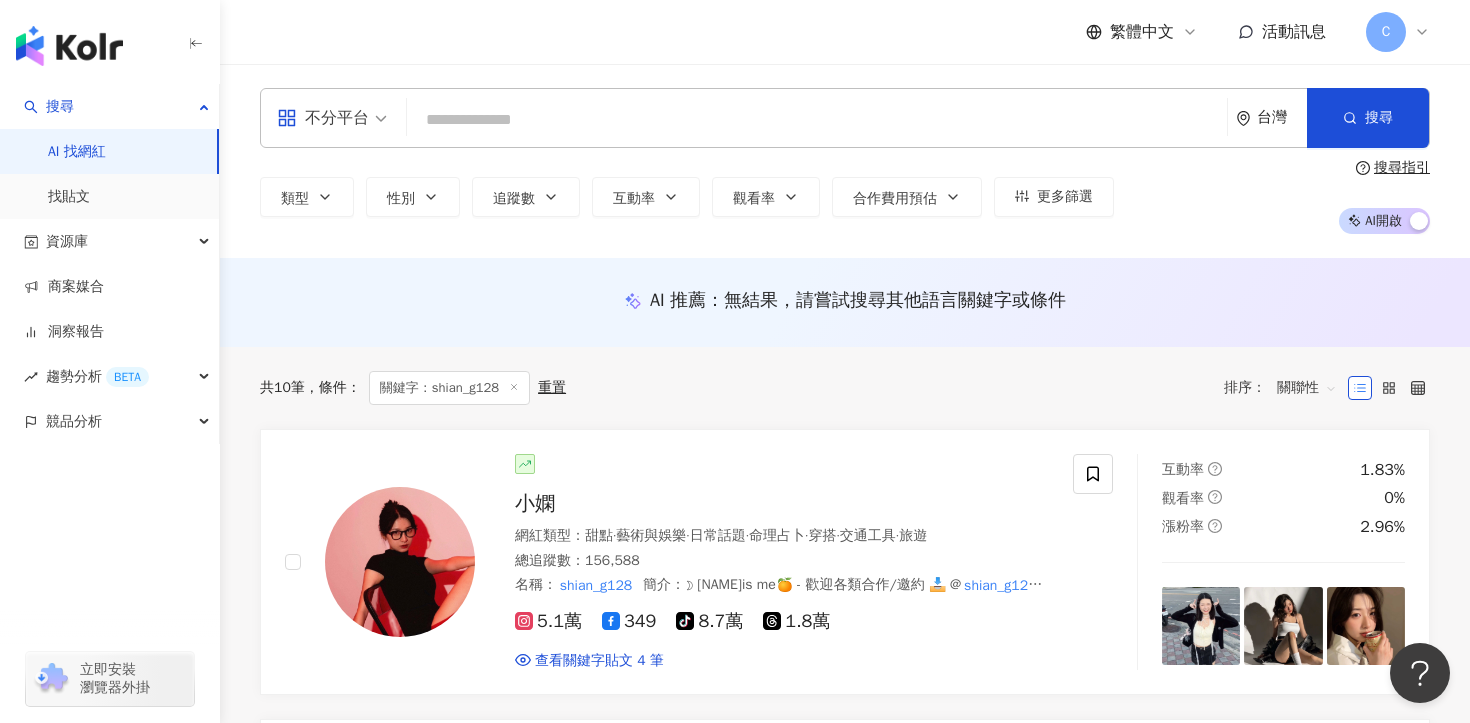 paste on "**********" 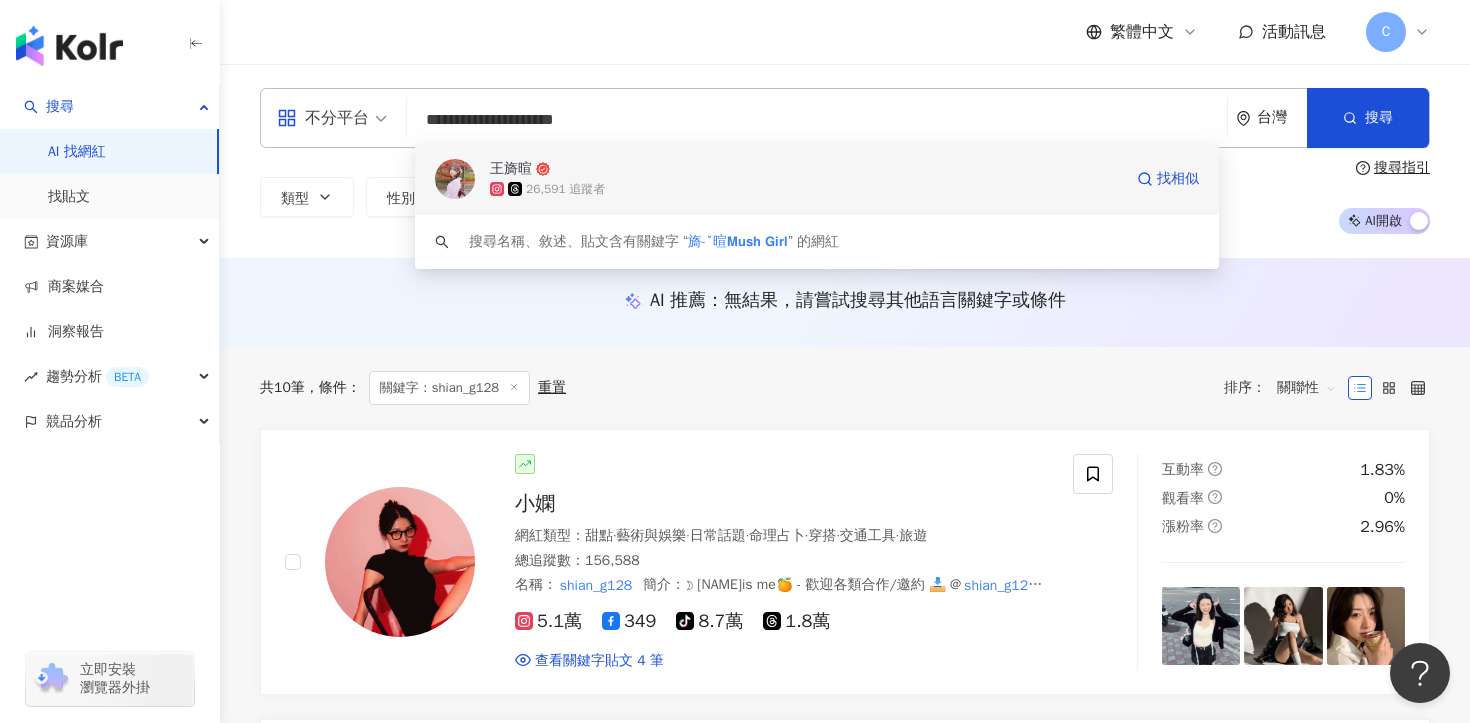 click on "26,591   追蹤者" at bounding box center (806, 189) 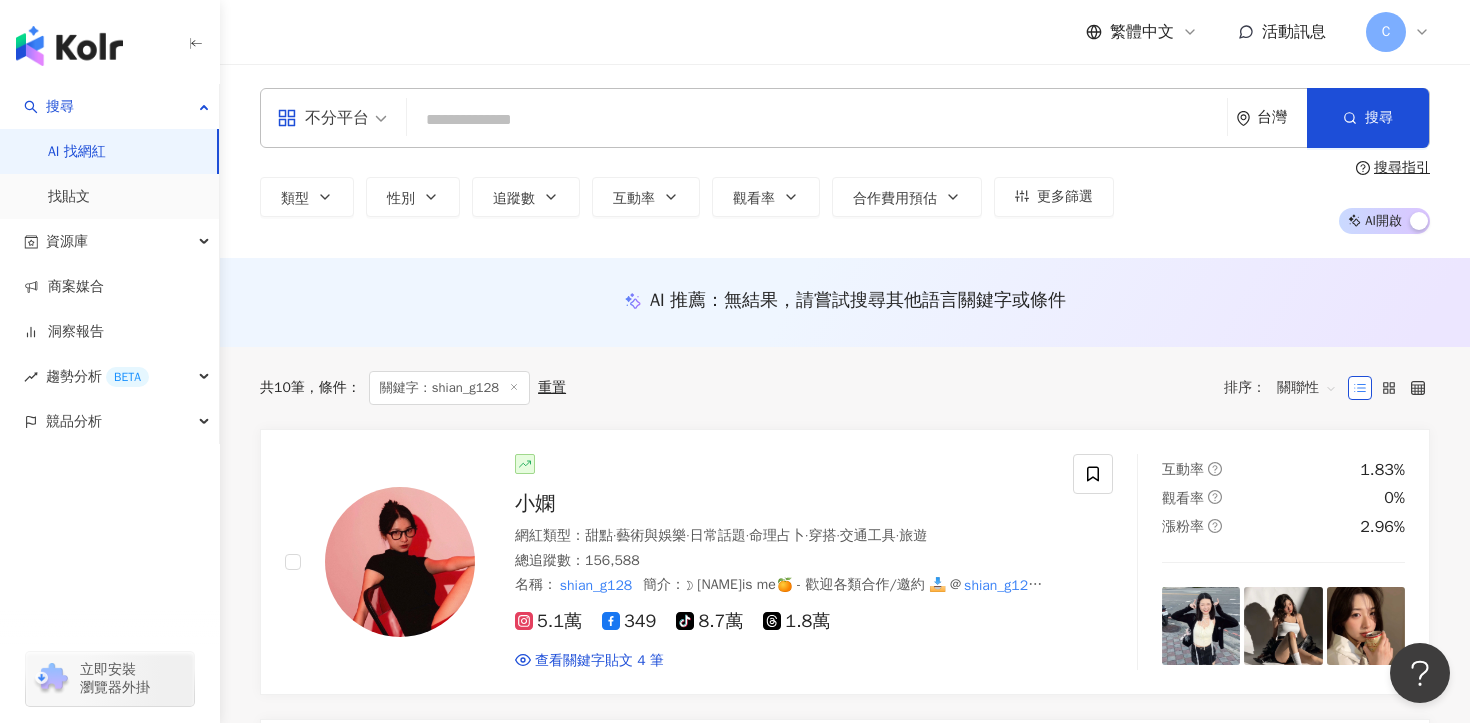 paste on "********" 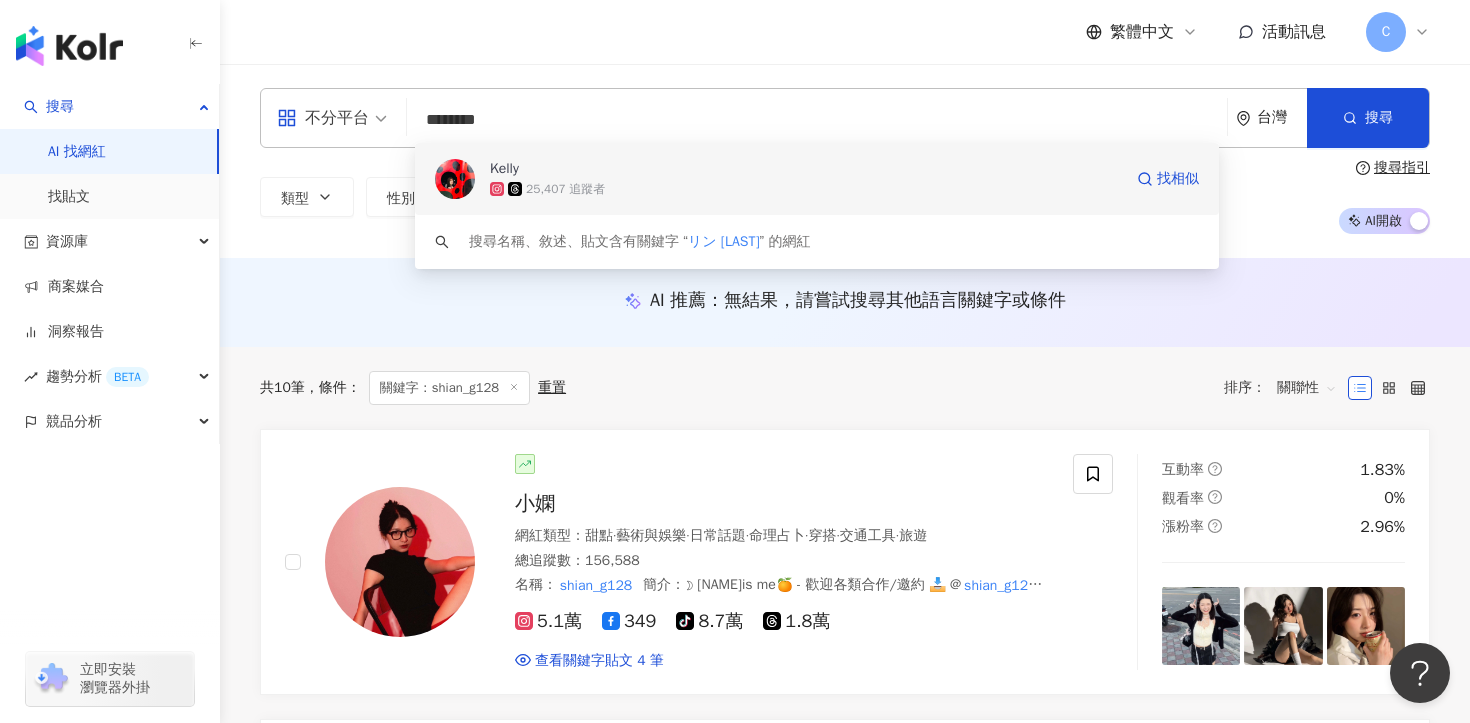 click on "25,407   追蹤者" at bounding box center [806, 189] 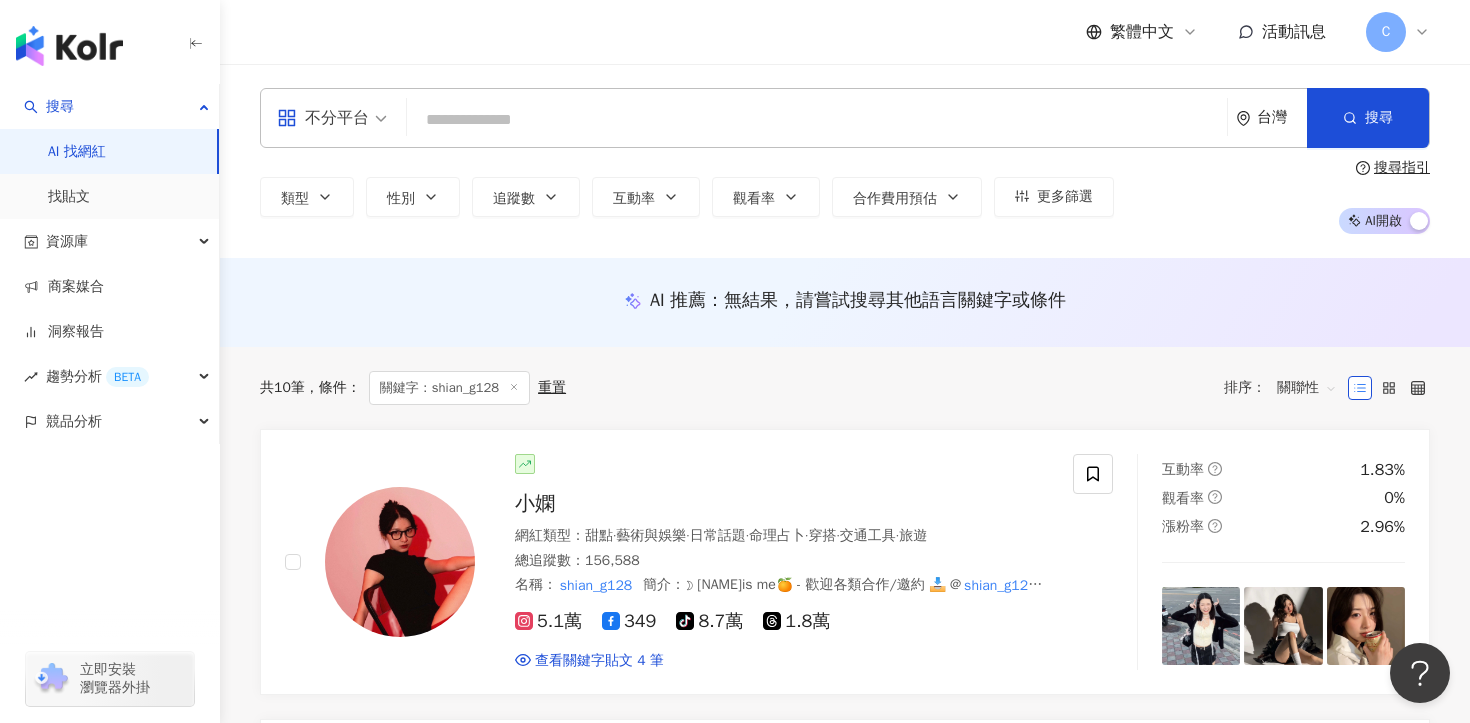 click at bounding box center (817, 120) 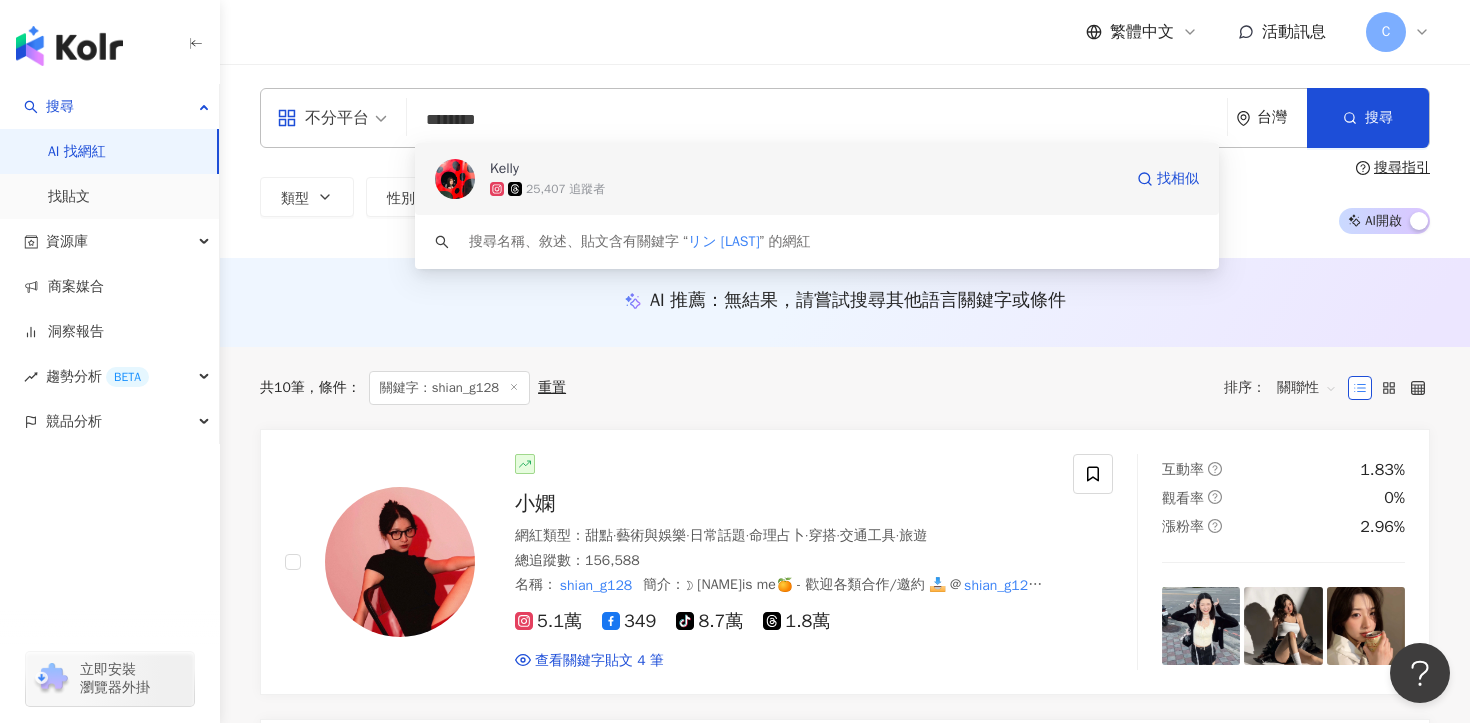 click on "Kelly" at bounding box center (806, 169) 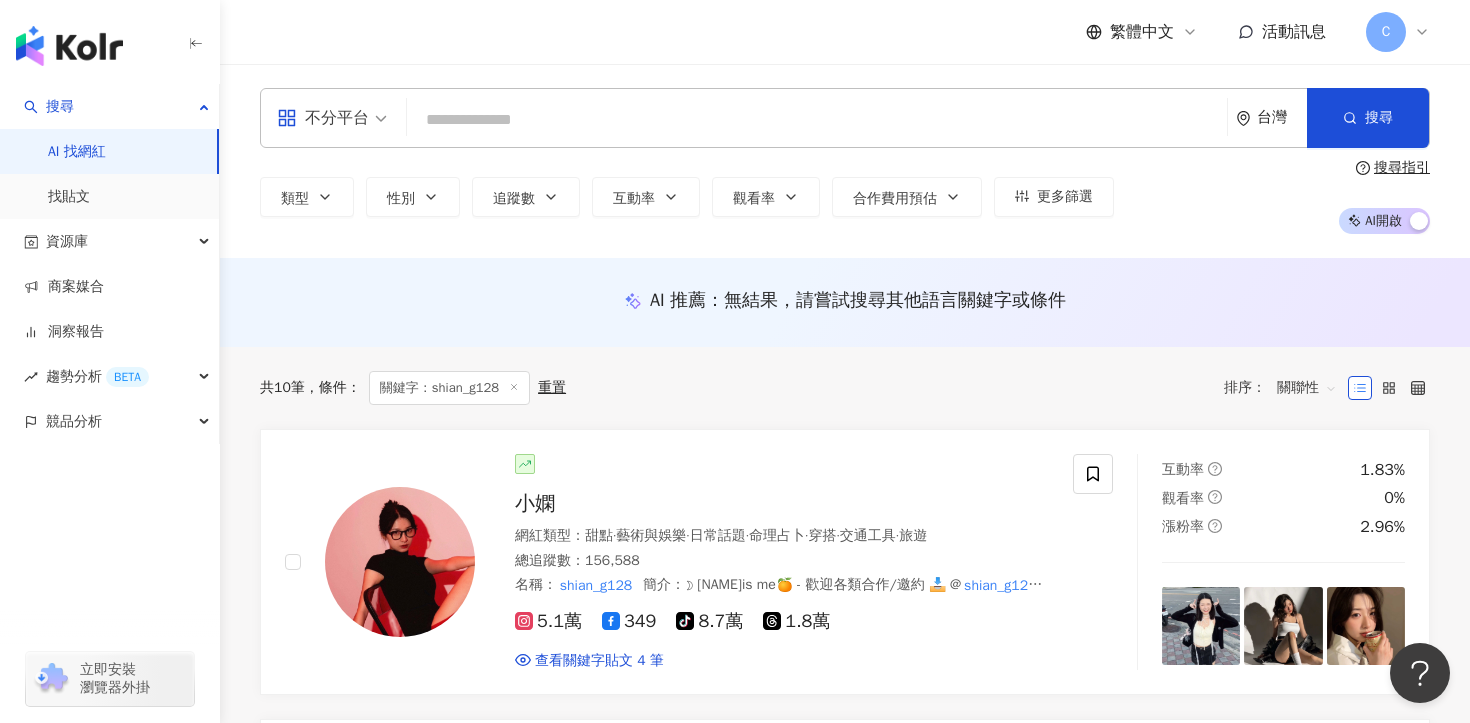 click on "不分平台 台灣 搜尋 f20d91c7-aac9-41a5-941d-38242ab022e1 Kelly 25,407   追蹤者 搜尋名稱、敘述、貼文含有關鍵字 “ リン Kelly ” 的網紅" at bounding box center [845, 118] 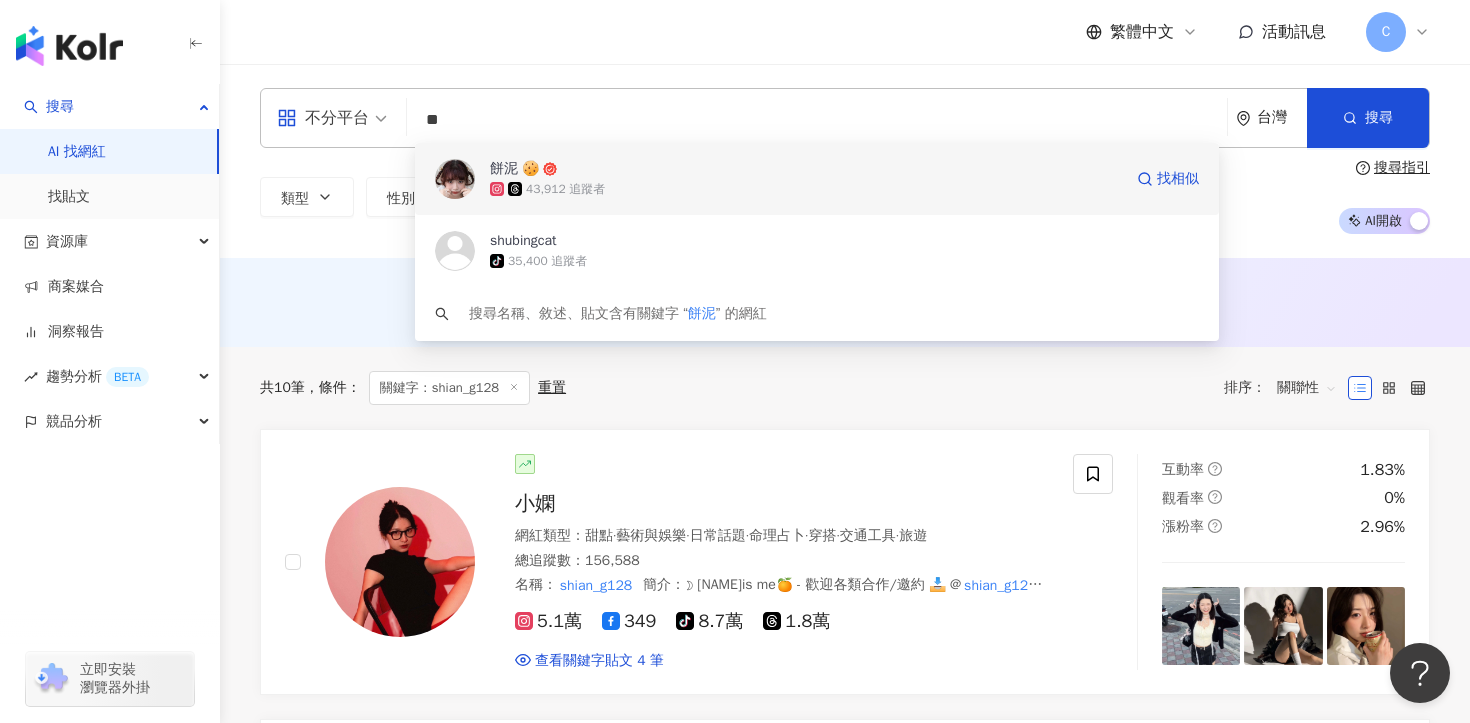 click on "餅泥 🍪 43,912   追蹤者 找相似" at bounding box center [817, 179] 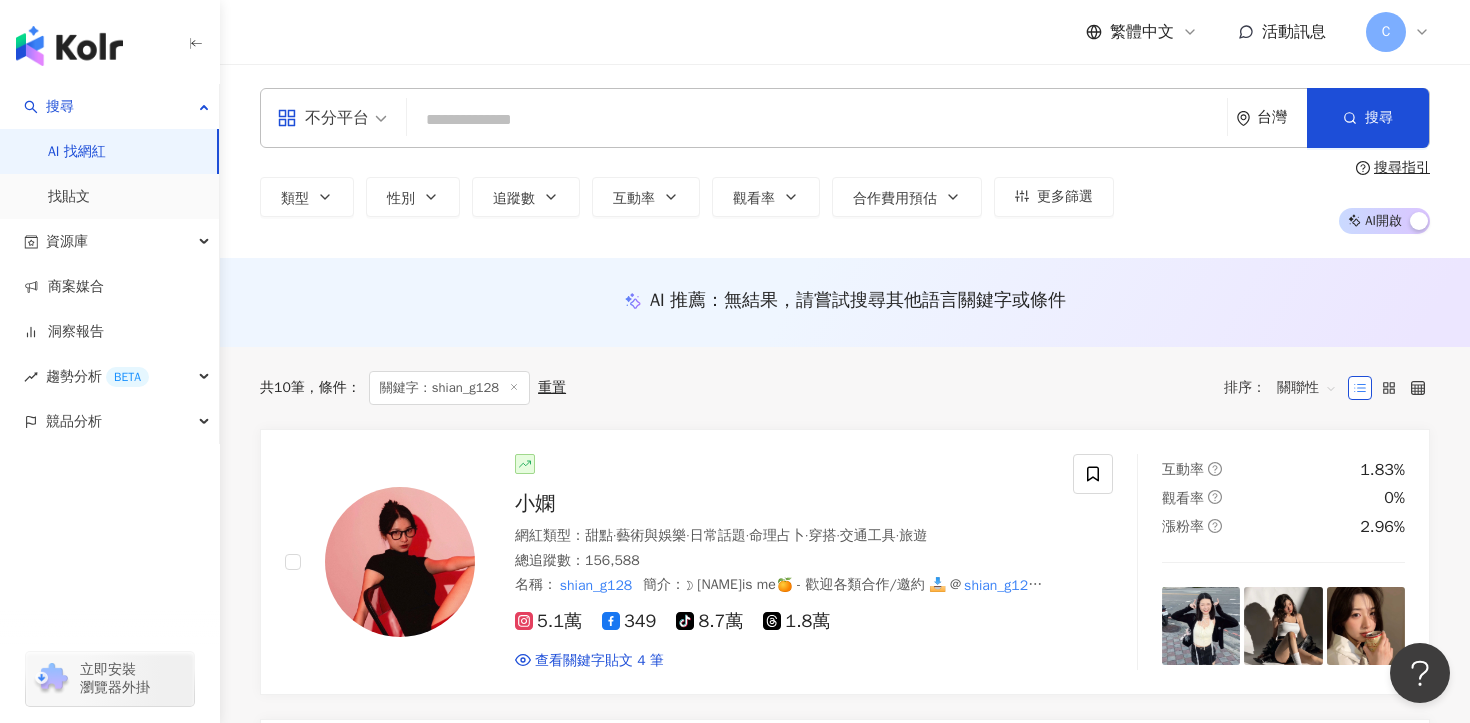 paste on "********" 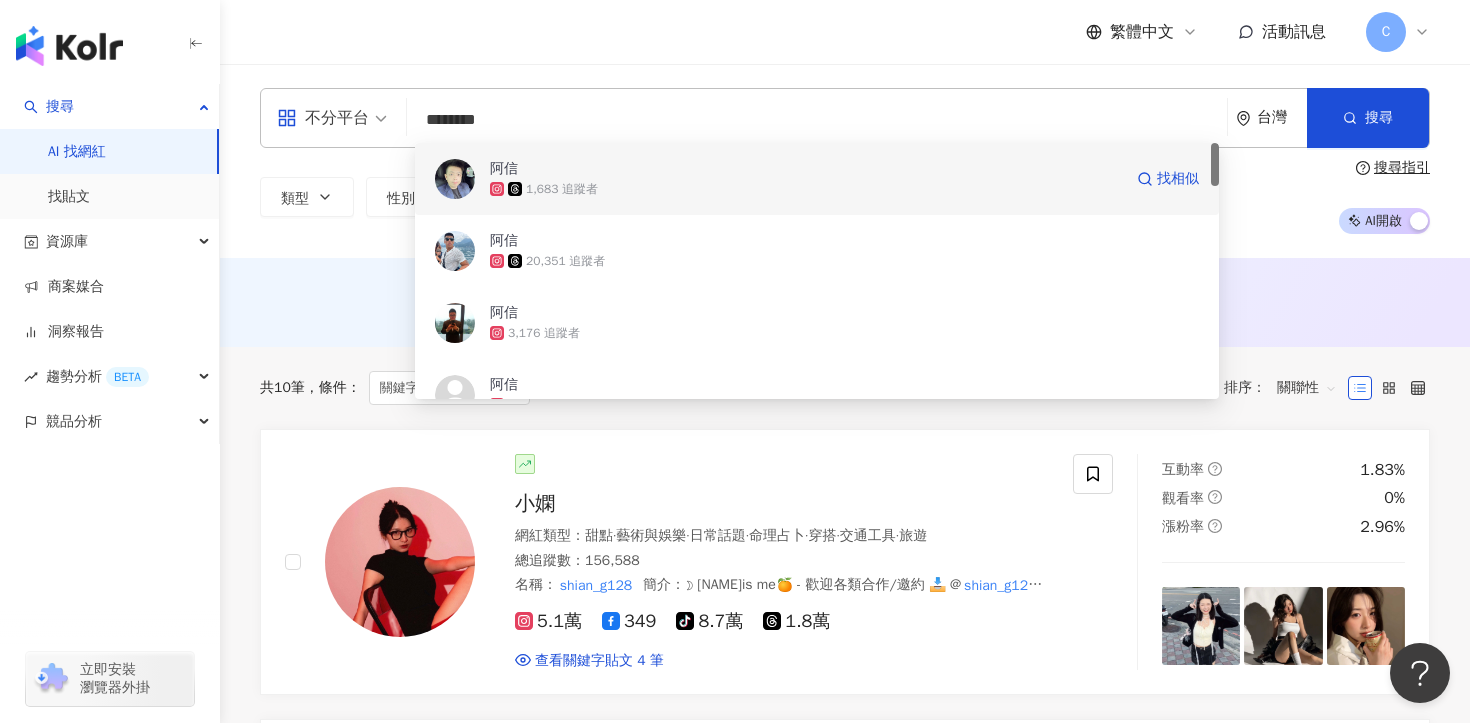 click on "阿信" at bounding box center [806, 169] 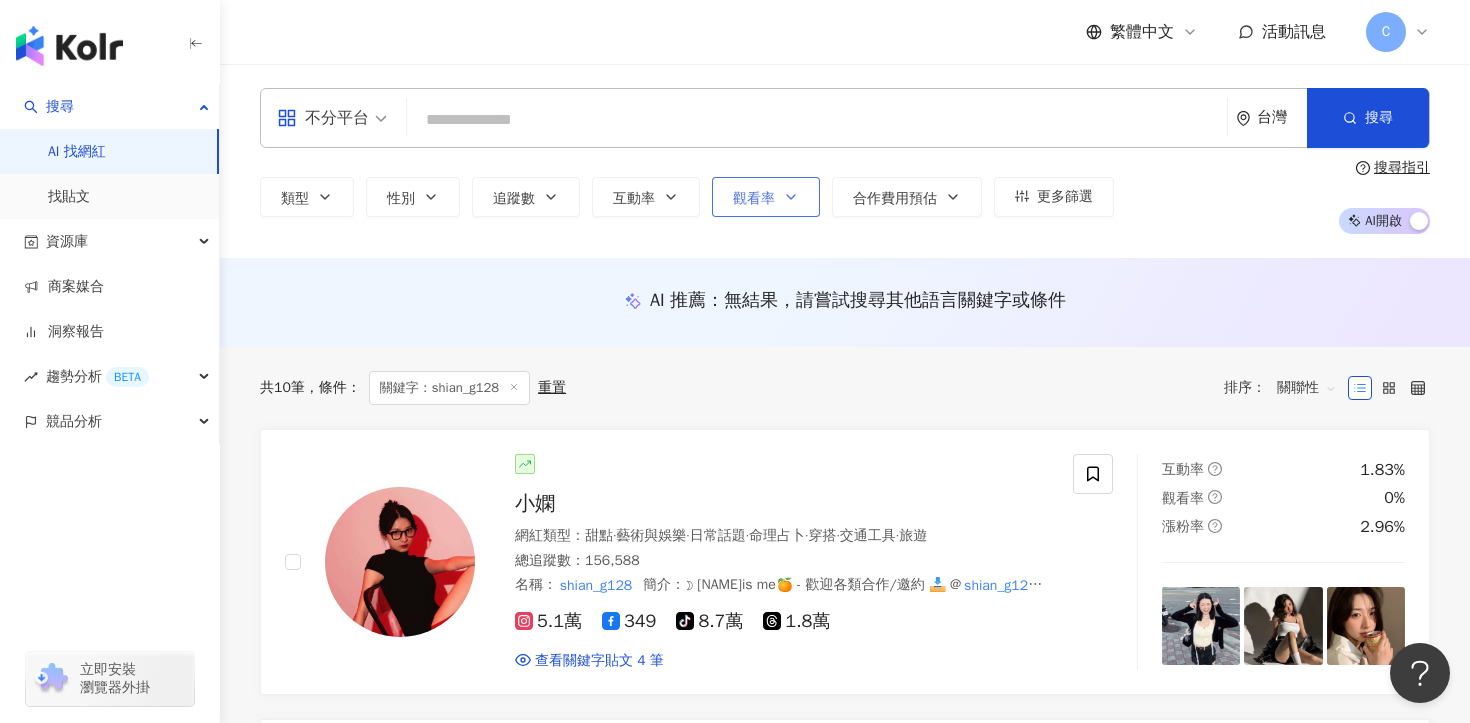 paste on "********" 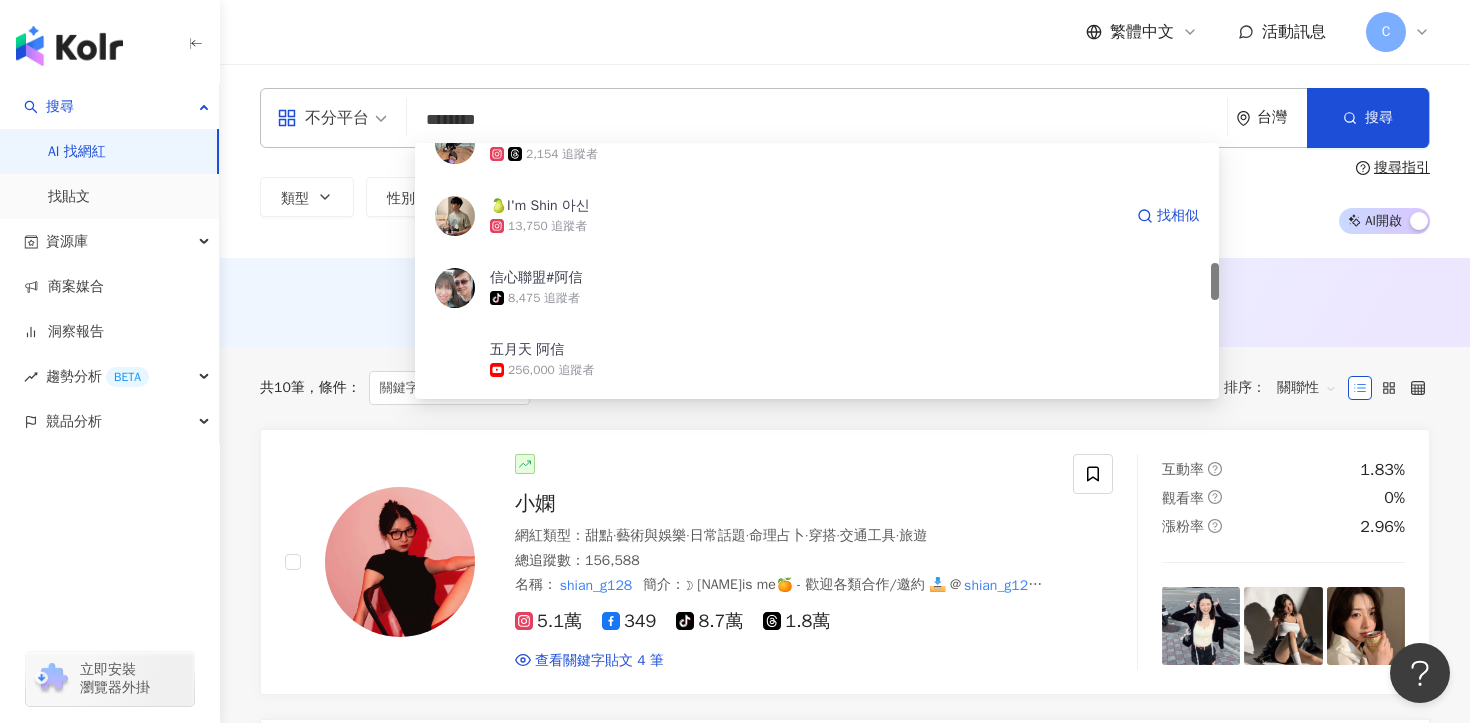 scroll, scrollTop: 823, scrollLeft: 0, axis: vertical 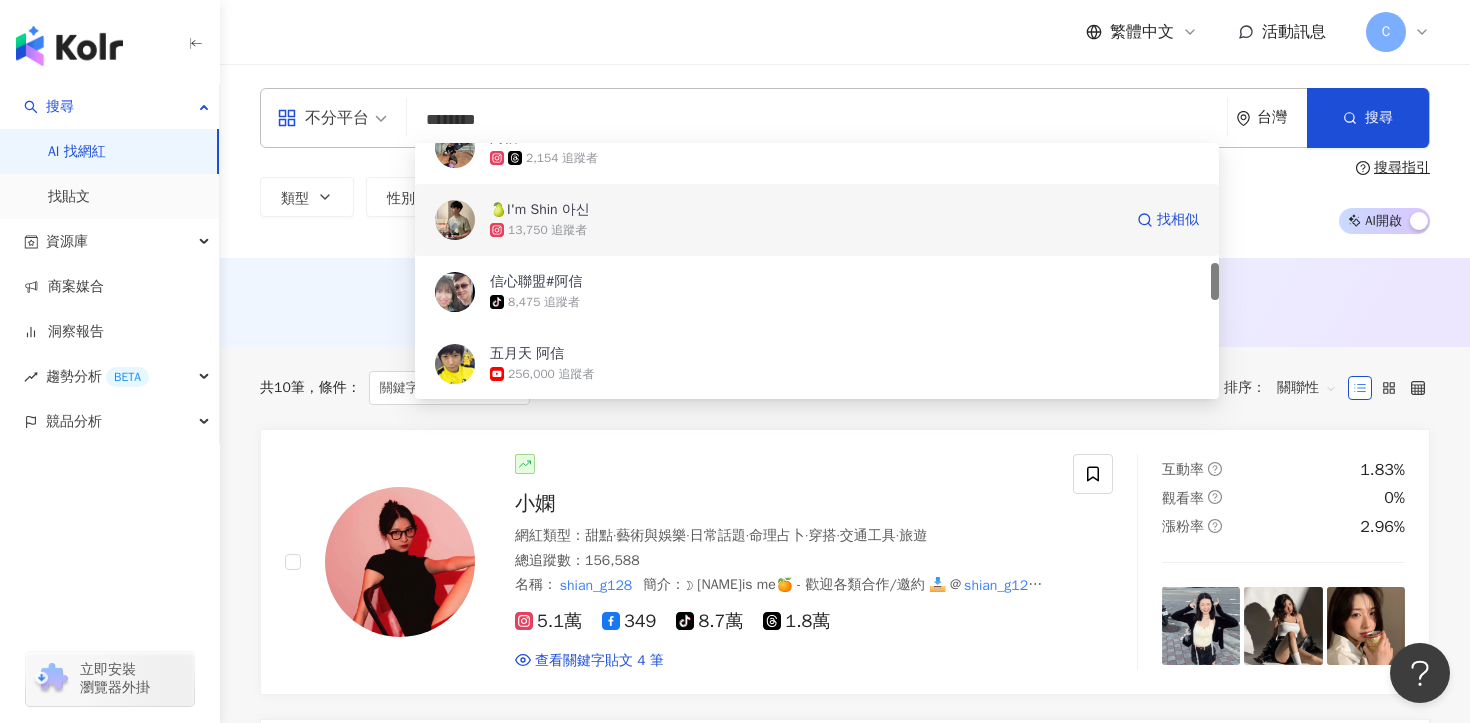 click on "13,750   追蹤者" at bounding box center [547, 230] 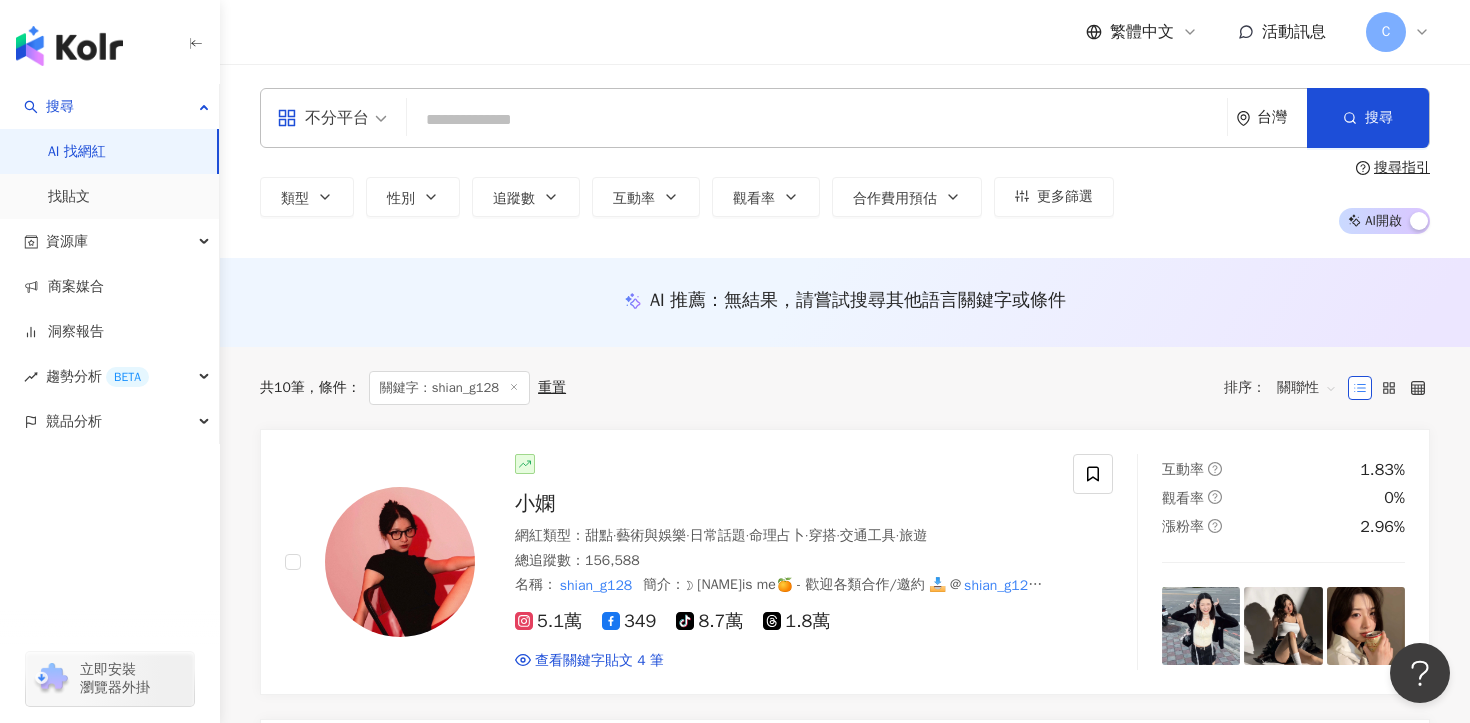 paste on "***" 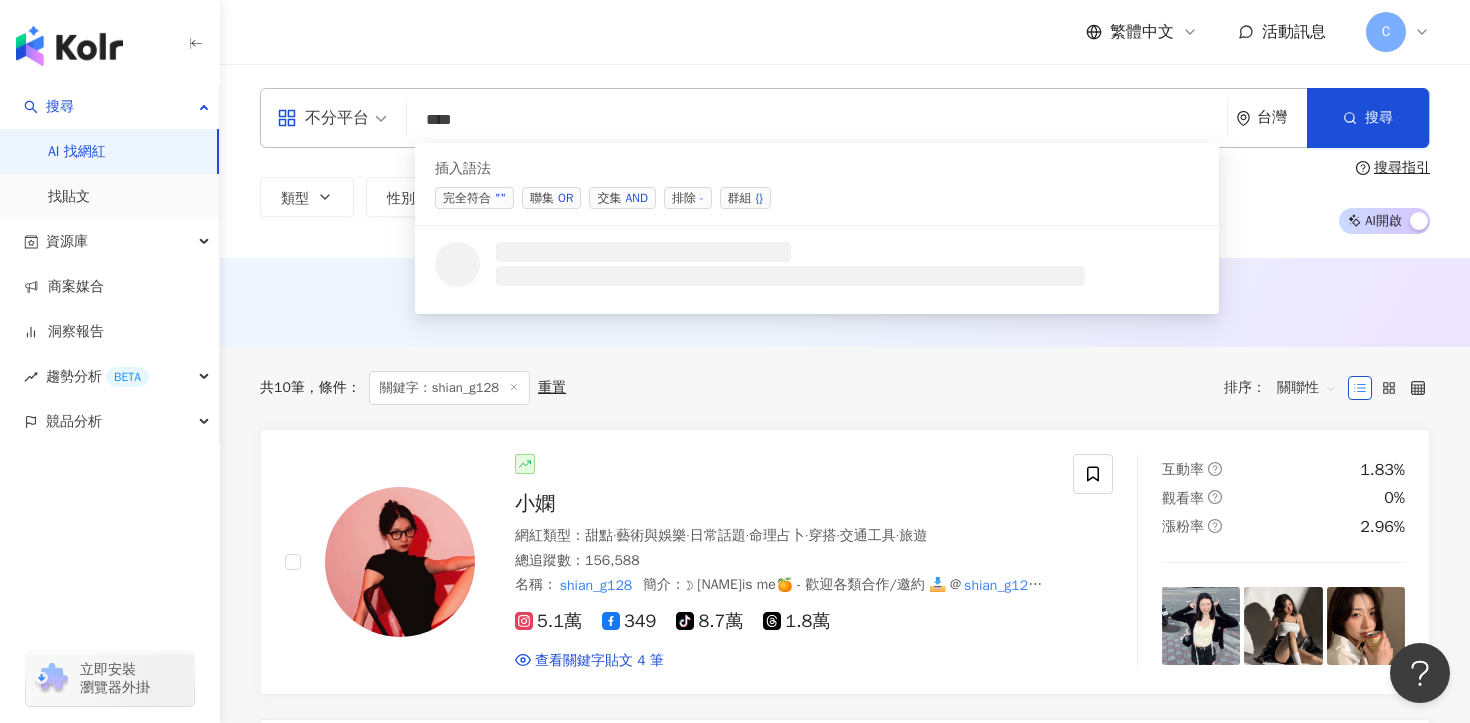 scroll, scrollTop: 0, scrollLeft: 0, axis: both 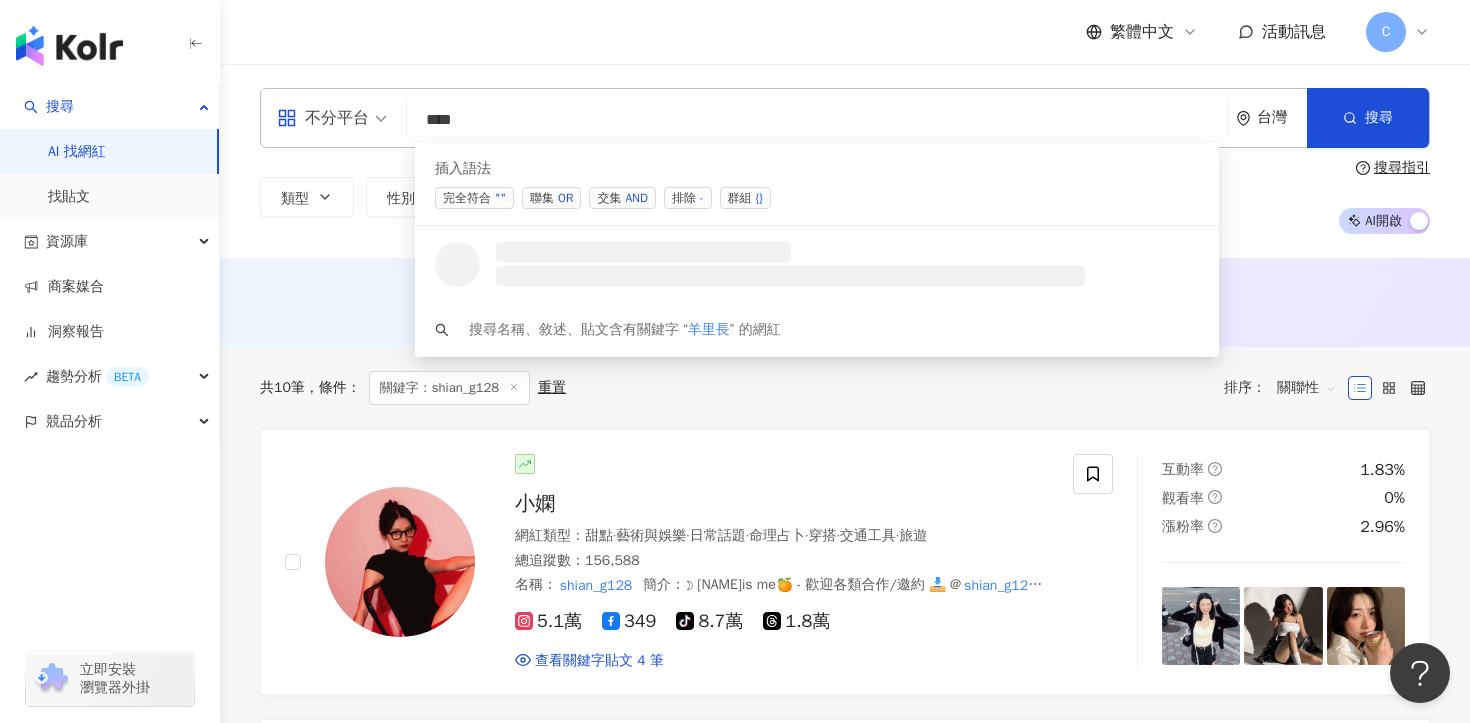 type on "***" 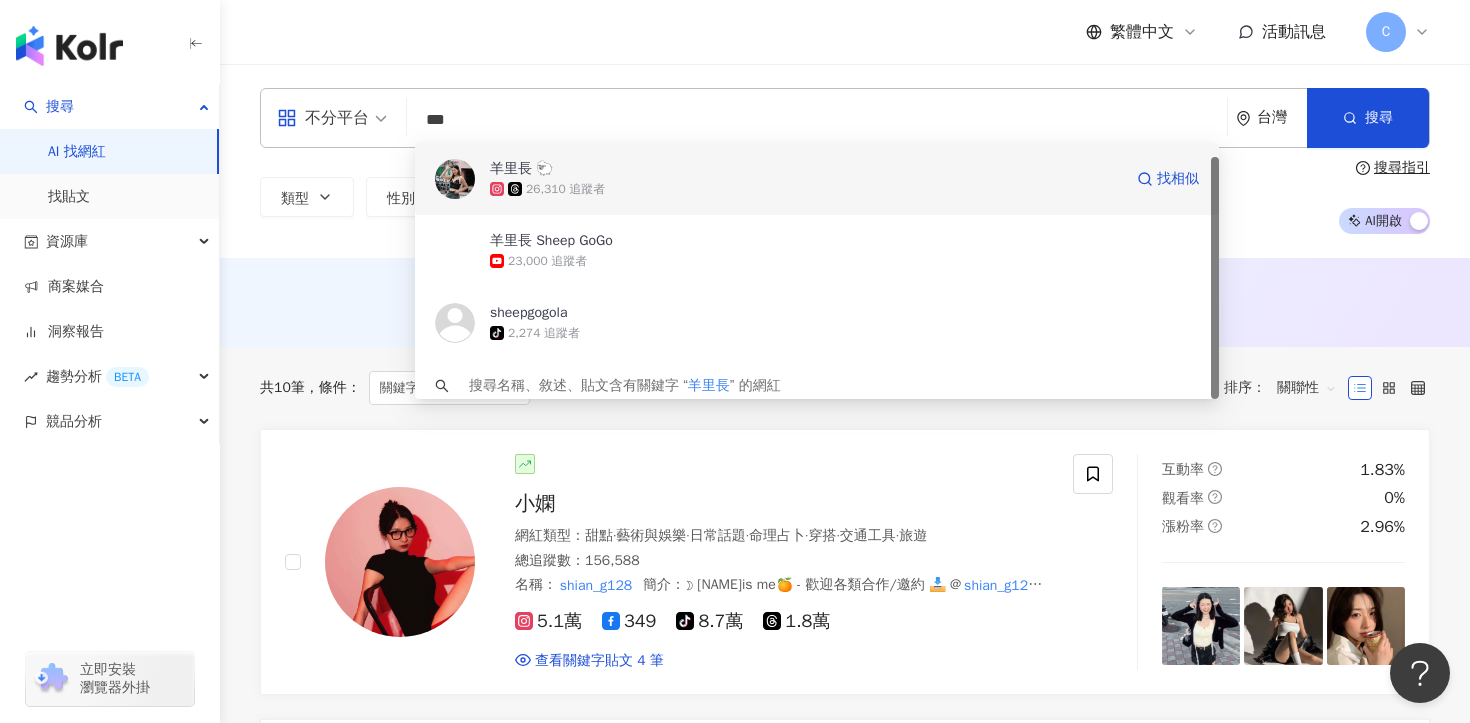 scroll, scrollTop: 14, scrollLeft: 0, axis: vertical 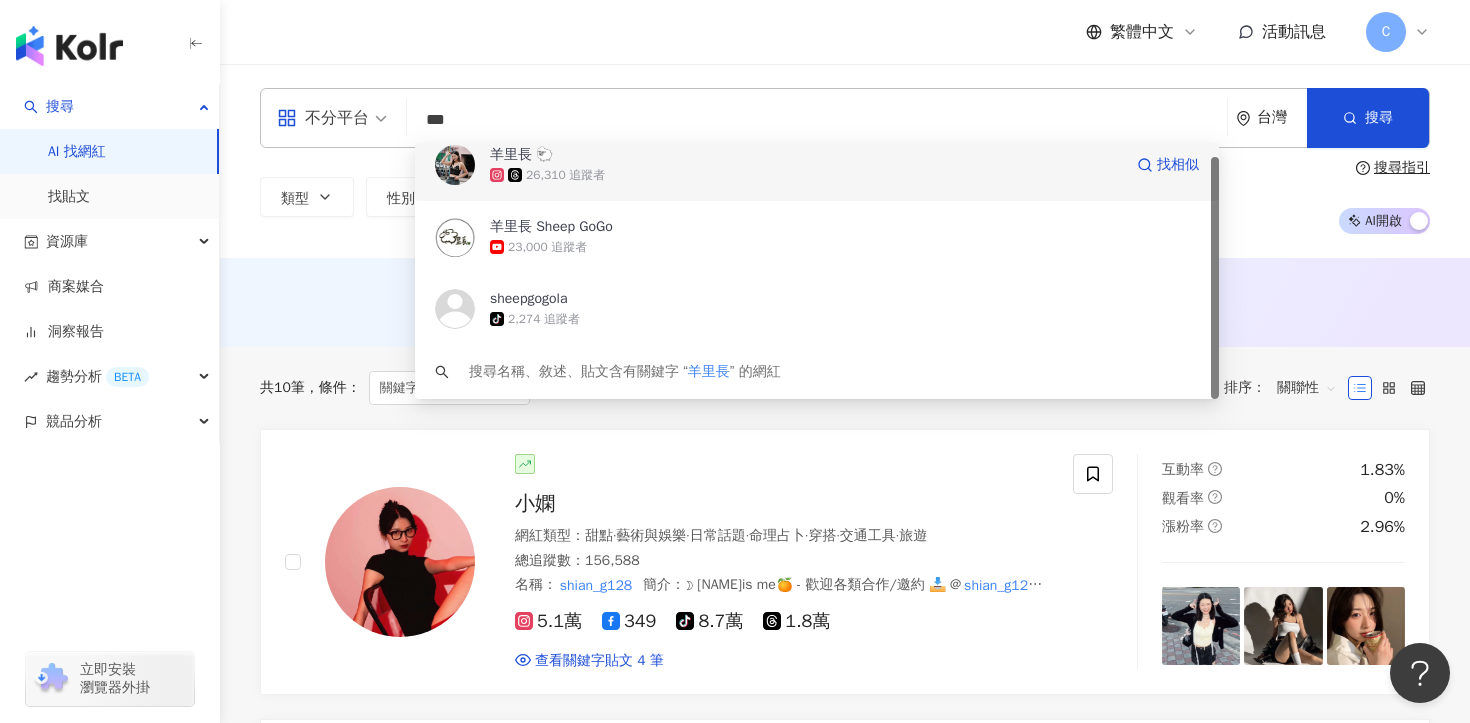 click on "羊里長 🐑 26,310   追蹤者 找相似" at bounding box center [817, 165] 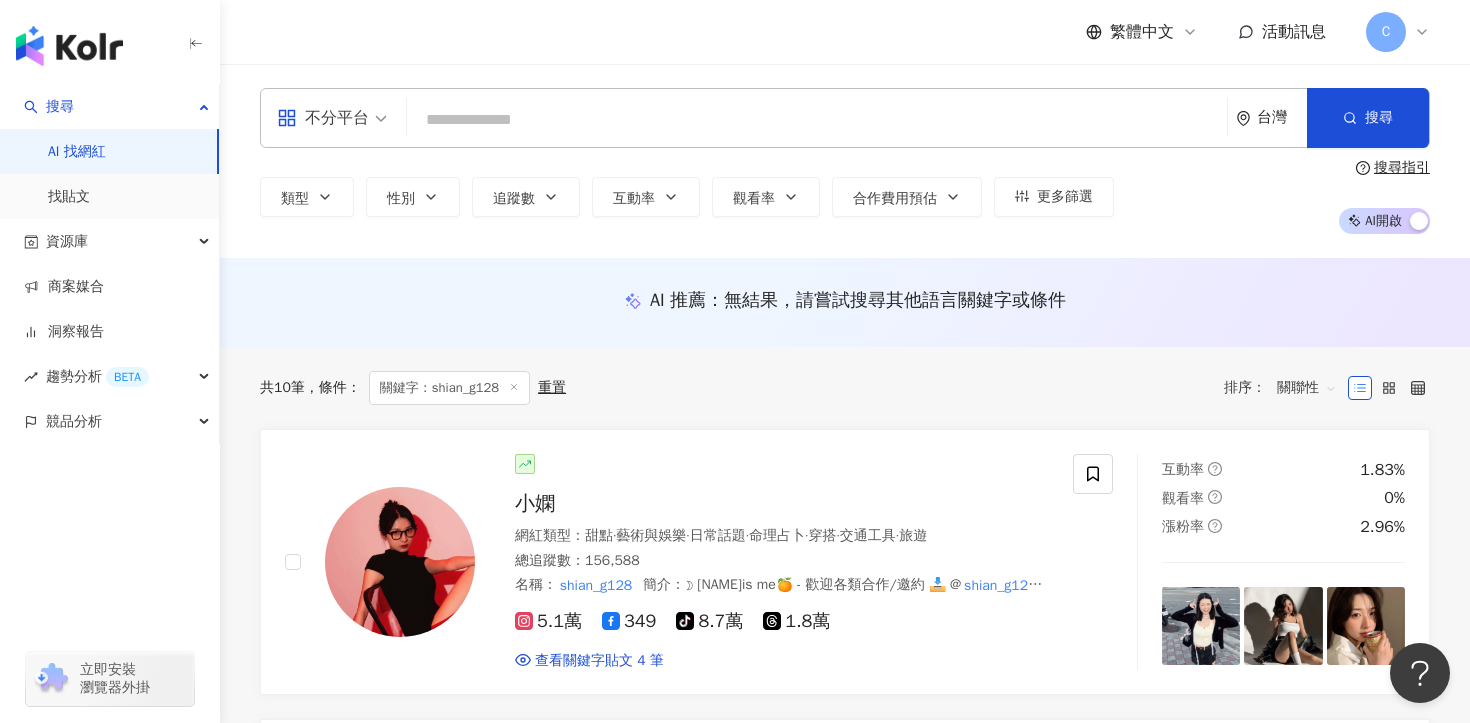 paste on "**********" 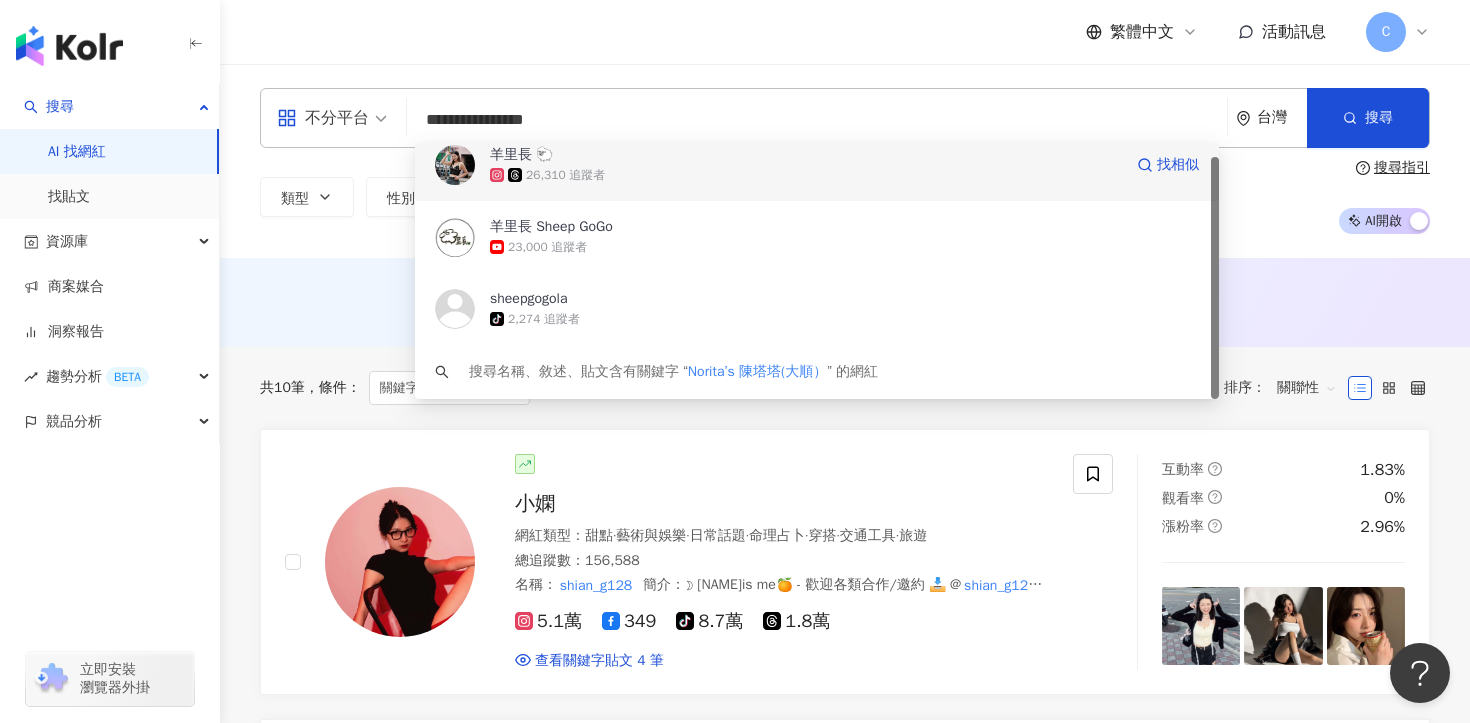 scroll, scrollTop: 0, scrollLeft: 0, axis: both 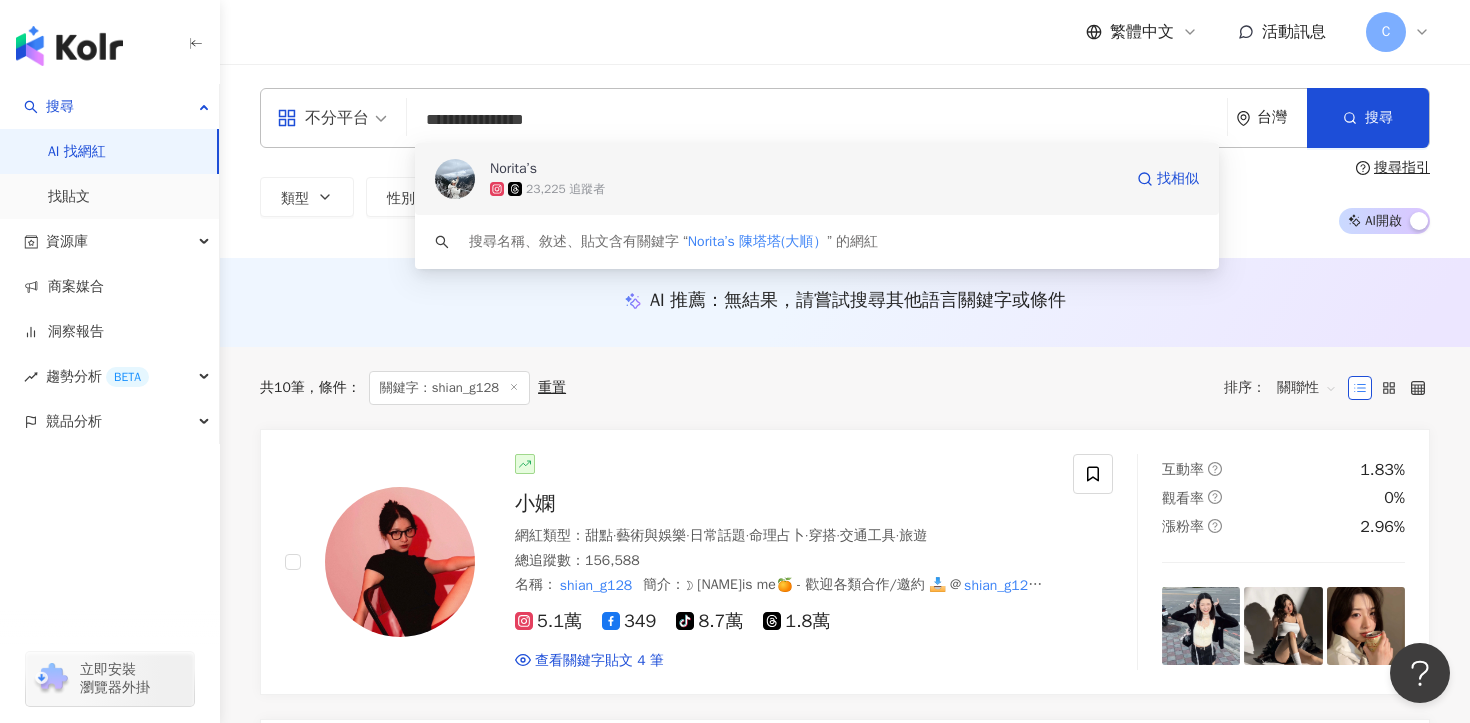 click on "Norita’s" at bounding box center [806, 169] 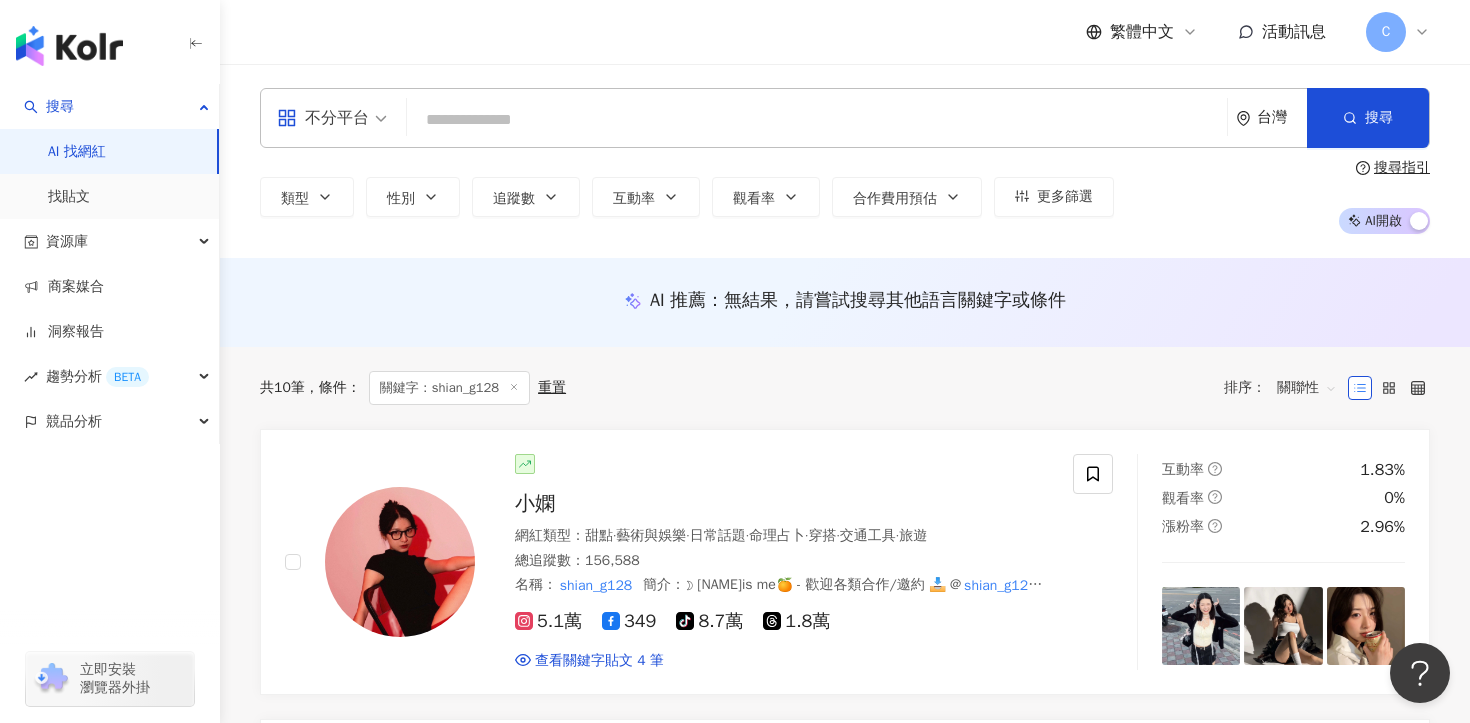 paste on "**" 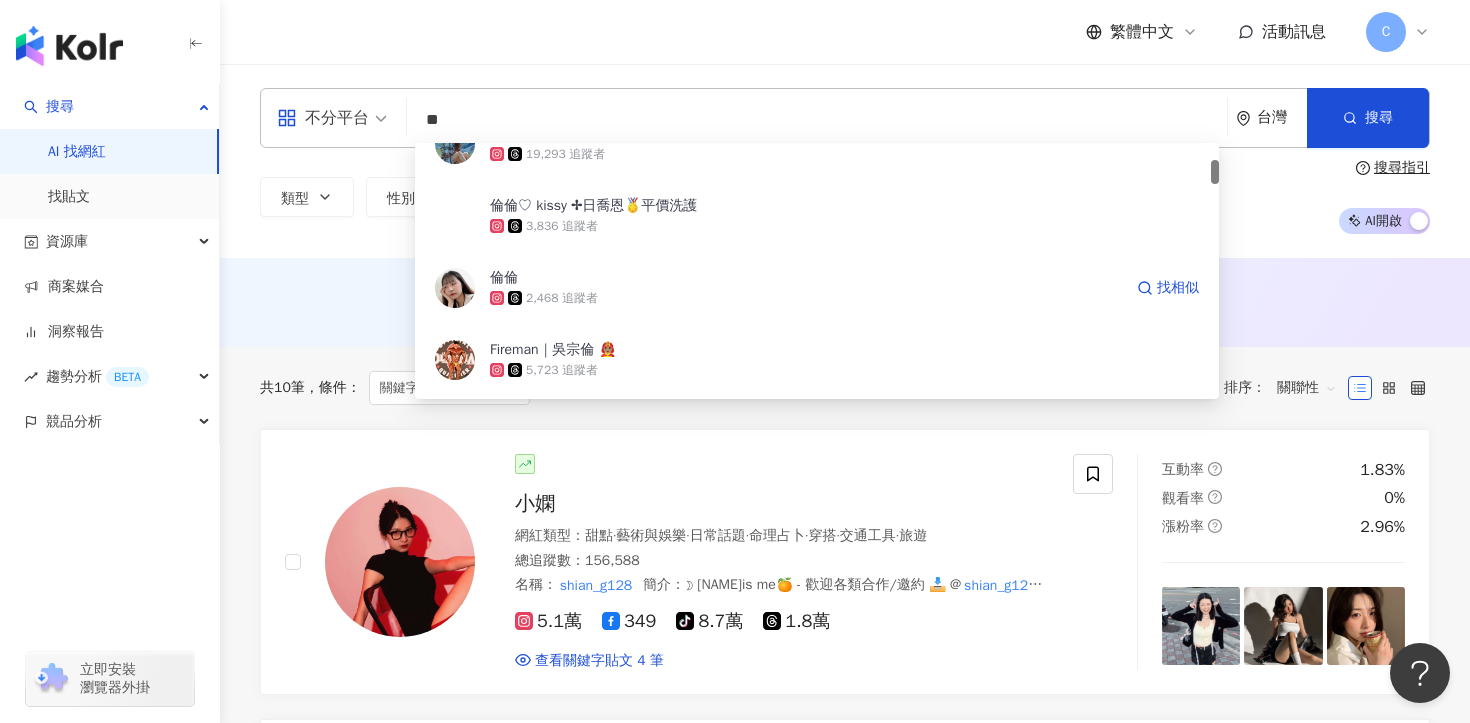 scroll, scrollTop: 170, scrollLeft: 0, axis: vertical 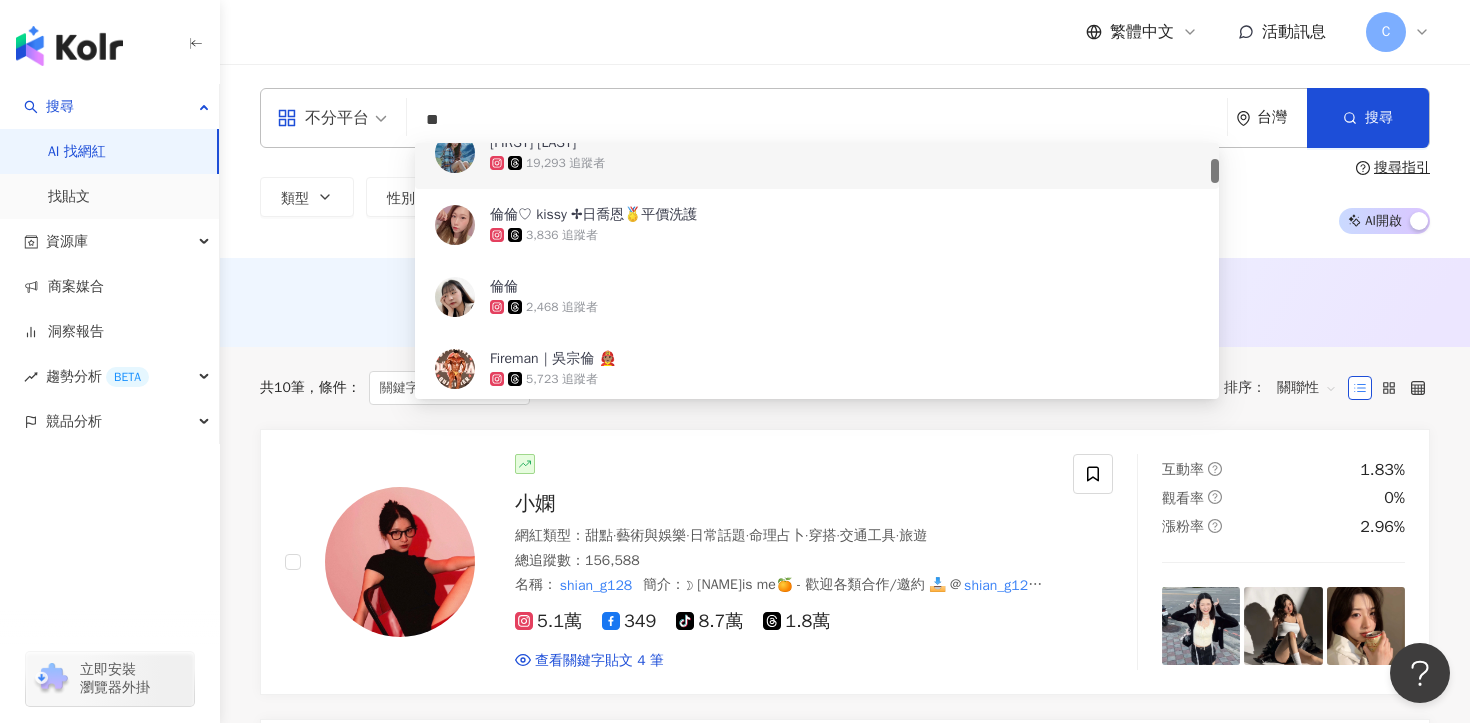 paste on "*********" 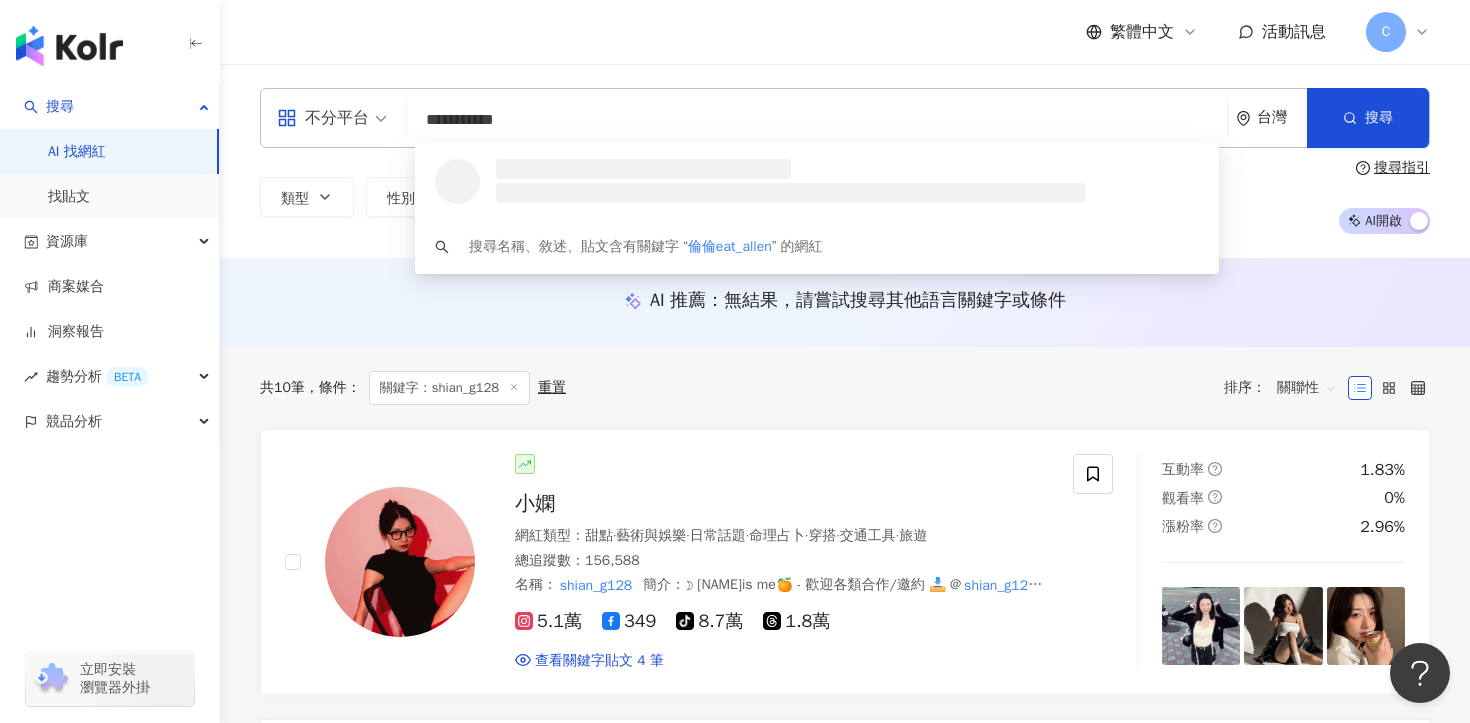 scroll, scrollTop: 0, scrollLeft: 0, axis: both 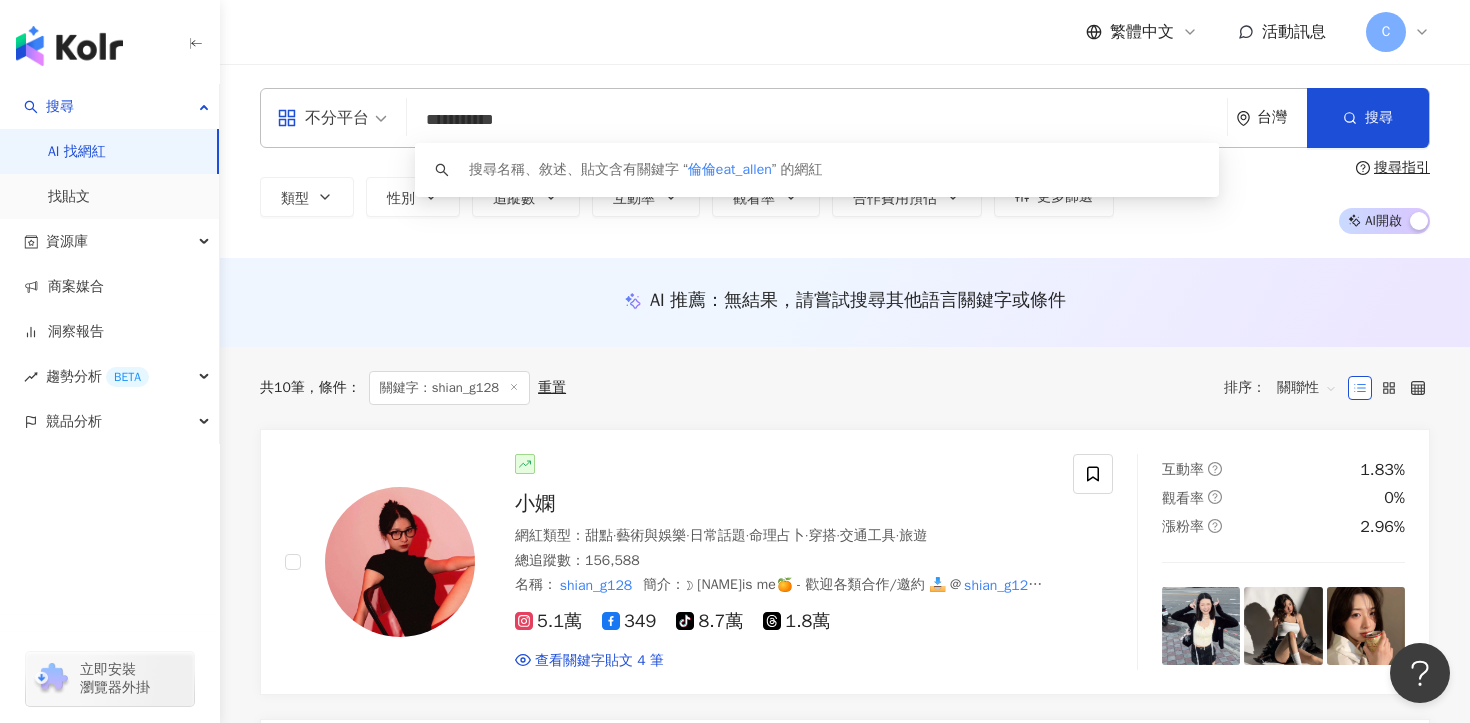 drag, startPoint x: 455, startPoint y: 120, endPoint x: 421, endPoint y: 120, distance: 34 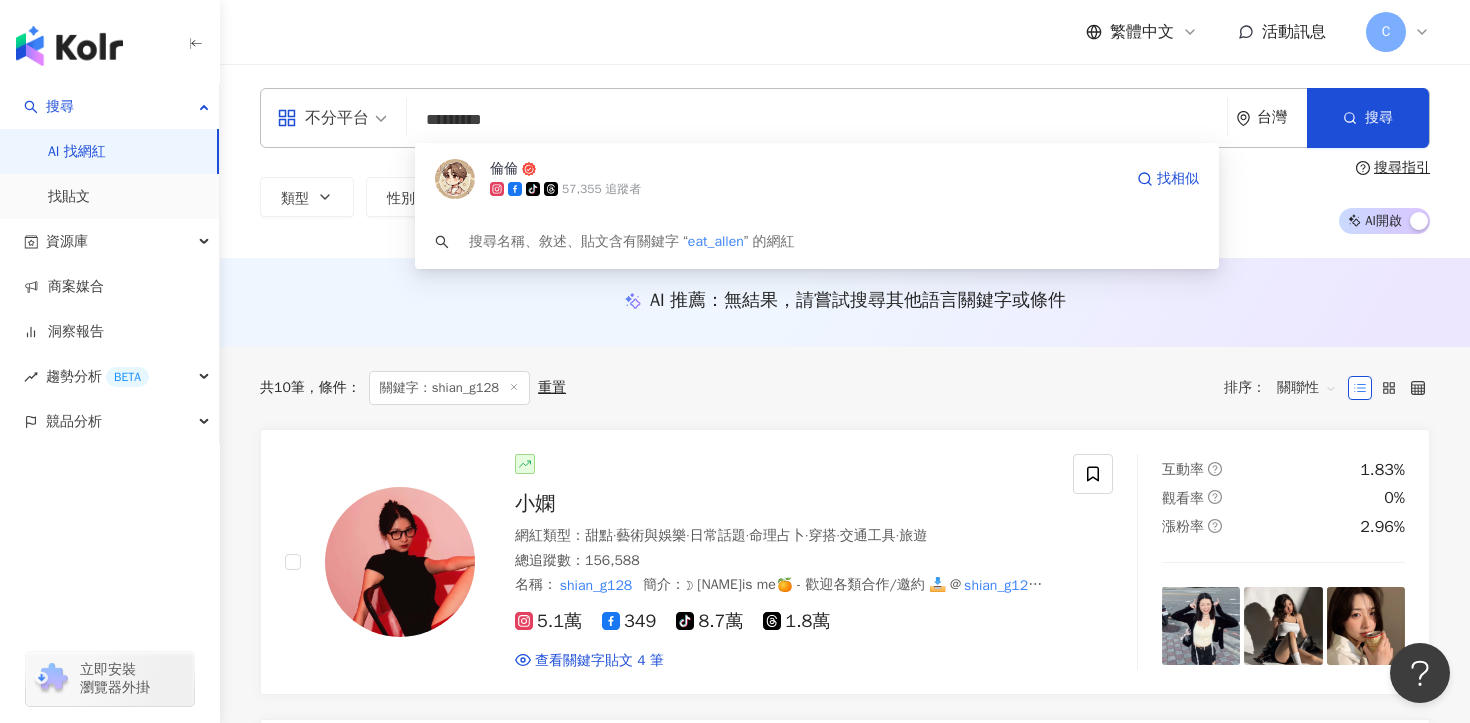 click on "倫倫" at bounding box center [806, 169] 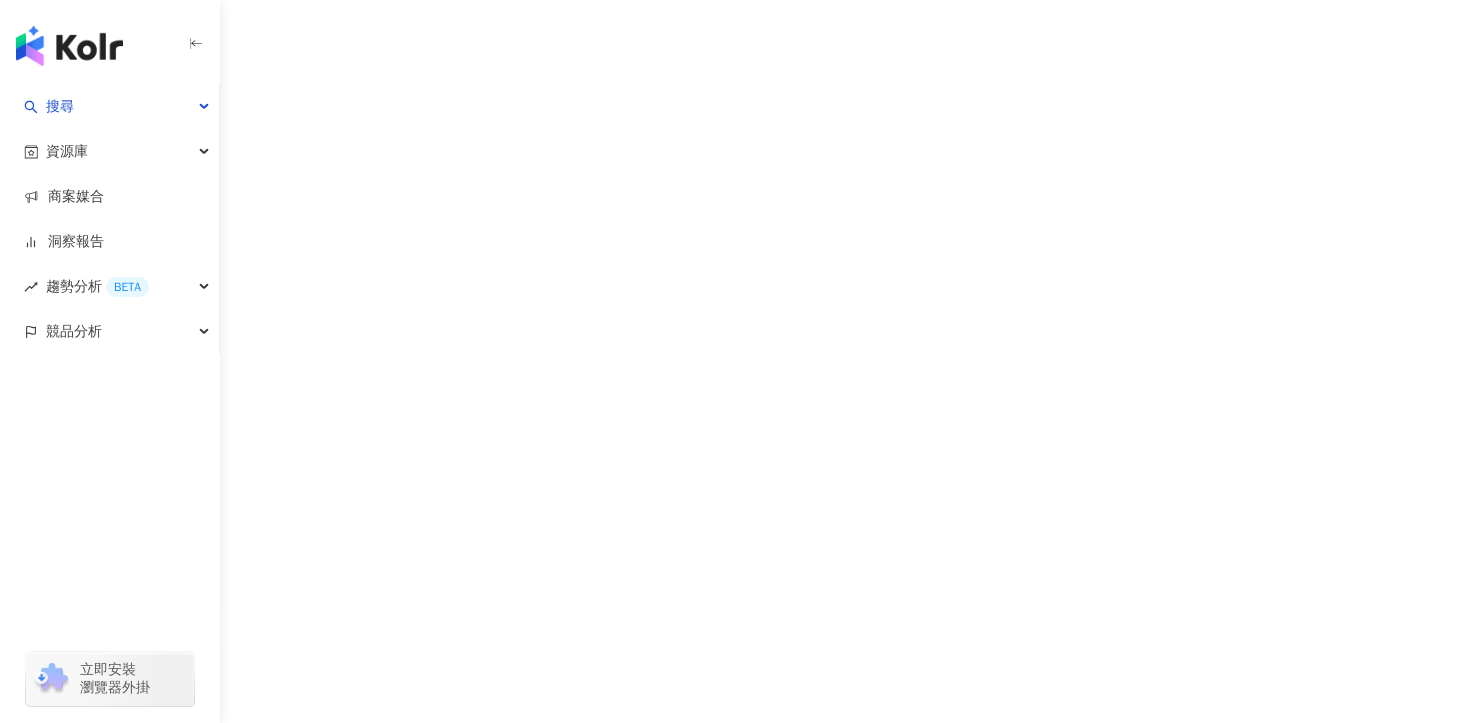 scroll, scrollTop: 0, scrollLeft: 0, axis: both 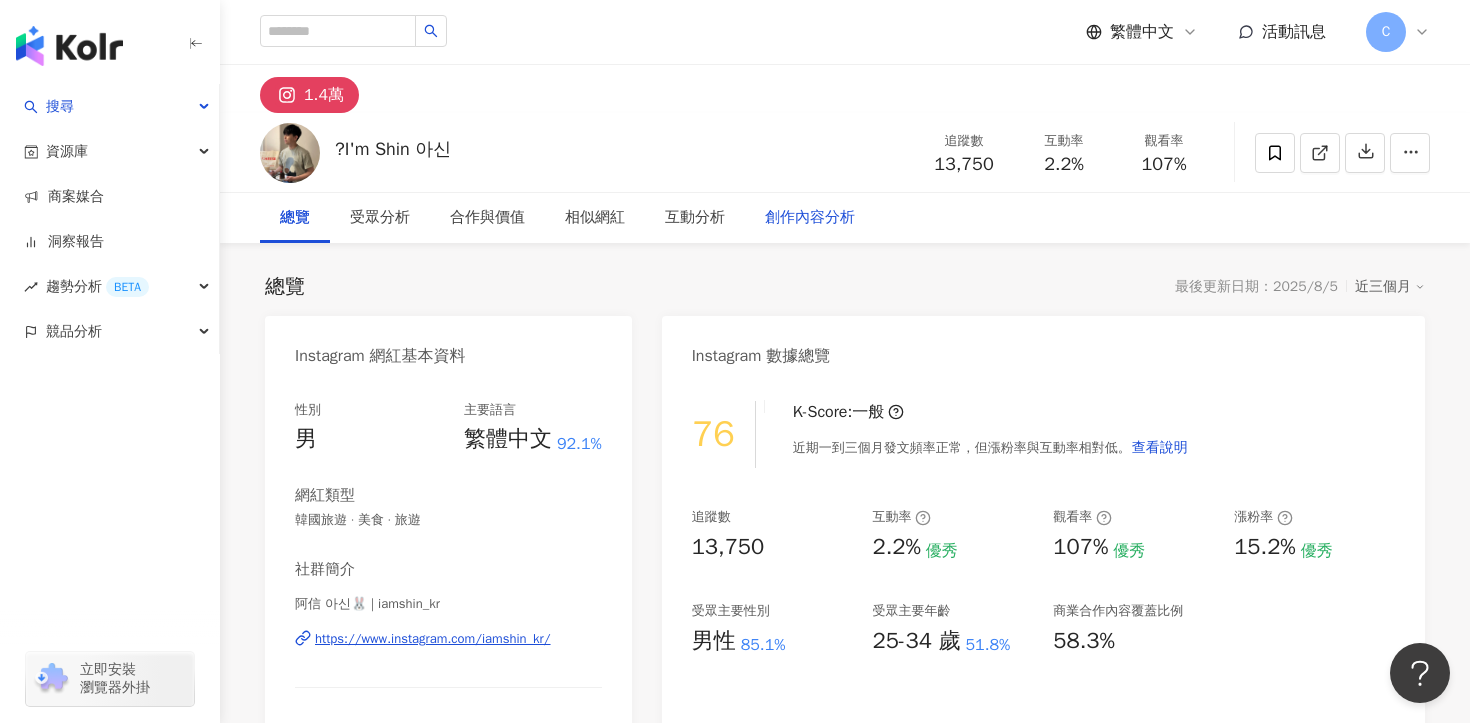 click on "創作內容分析" at bounding box center [810, 218] 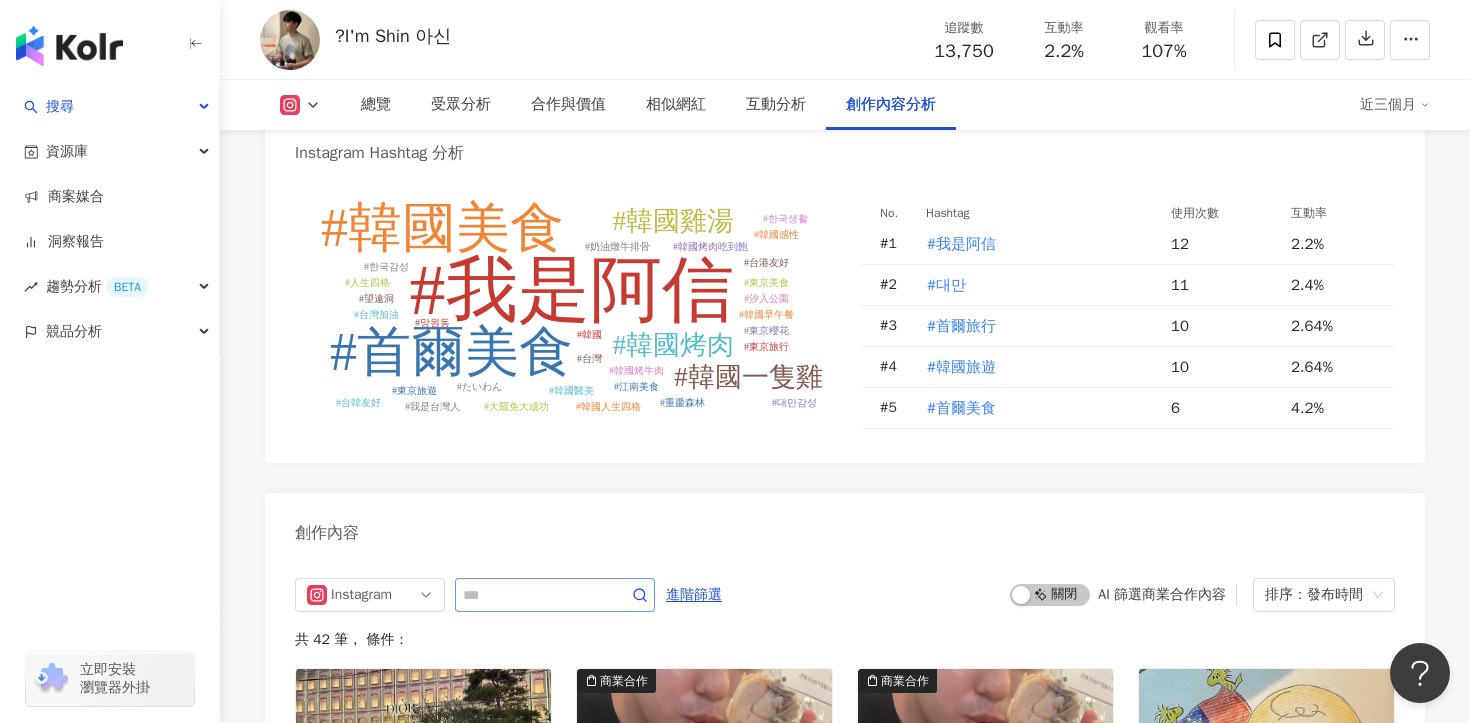 scroll, scrollTop: 5978, scrollLeft: 0, axis: vertical 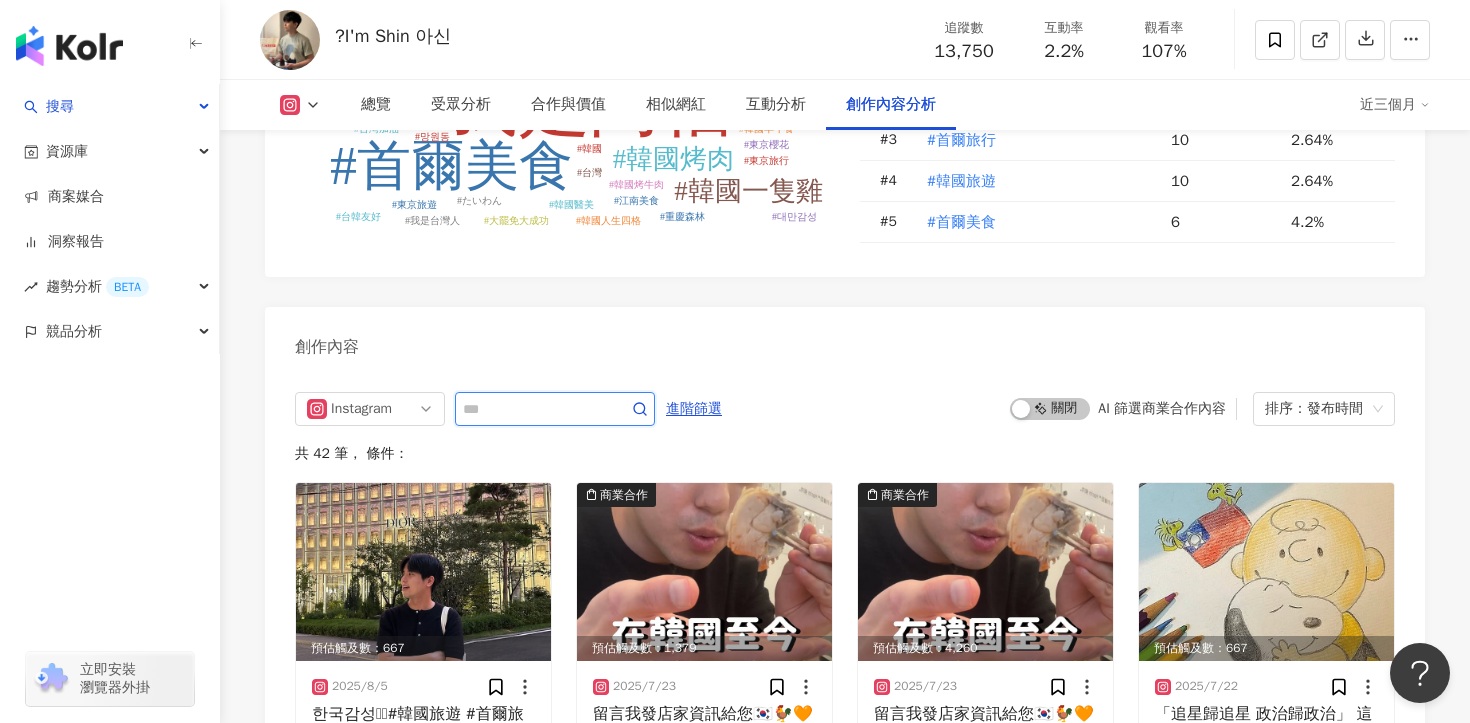 click at bounding box center [533, 409] 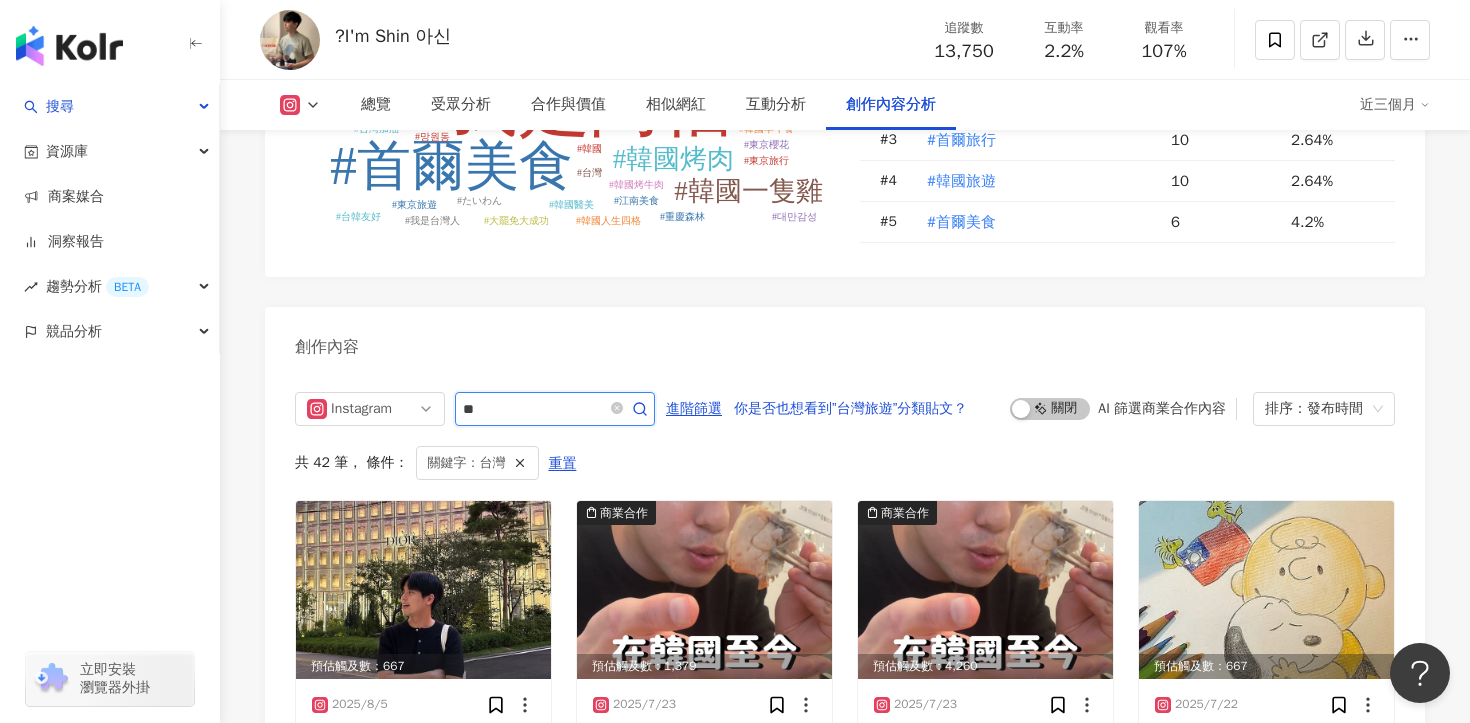 scroll, scrollTop: 6177, scrollLeft: 0, axis: vertical 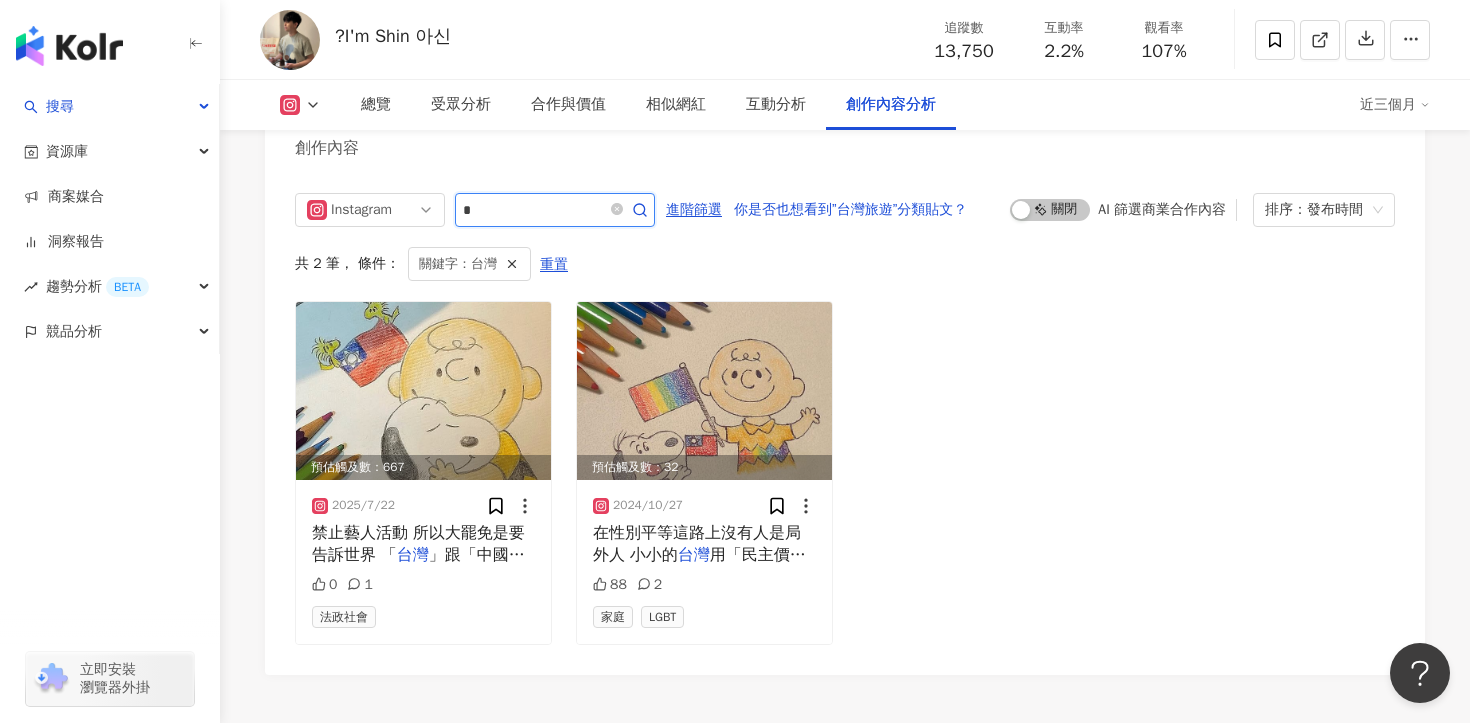 type on "*" 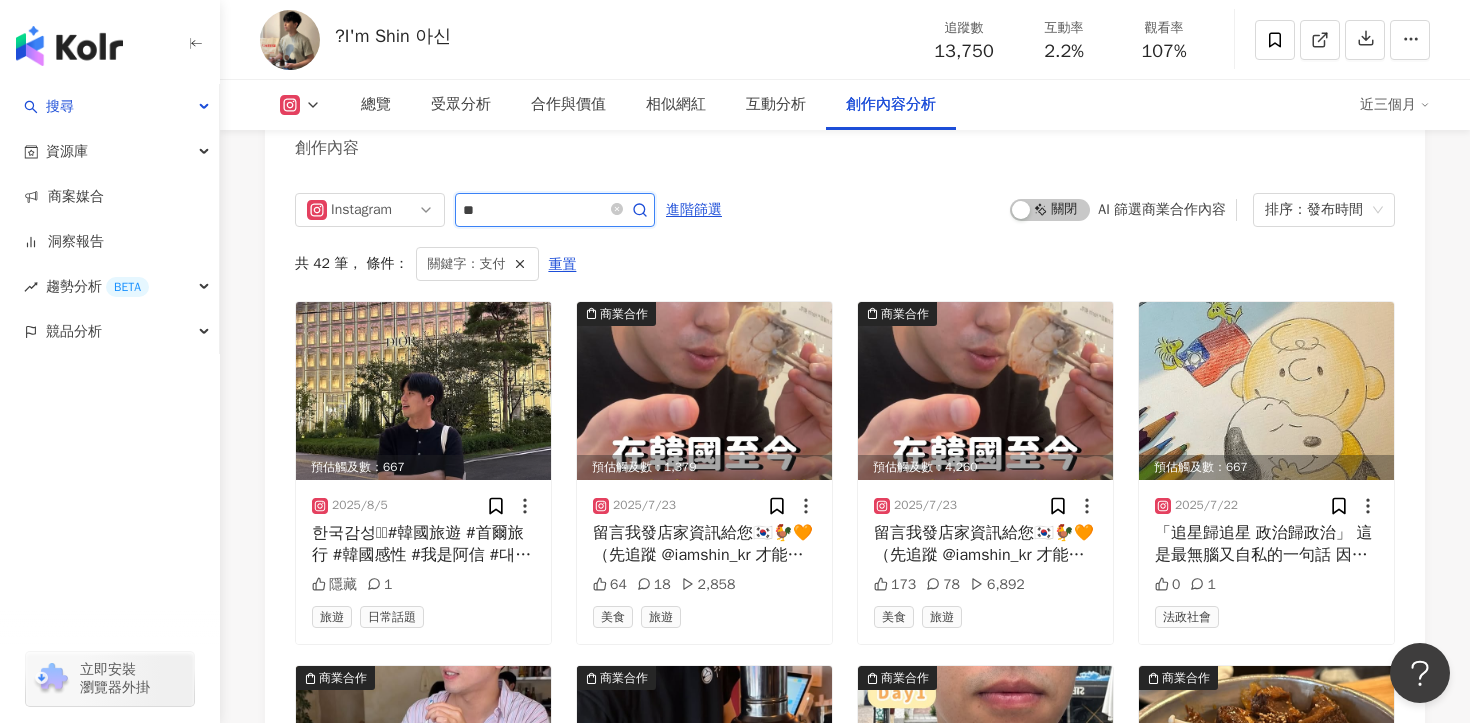 scroll, scrollTop: 6168, scrollLeft: 0, axis: vertical 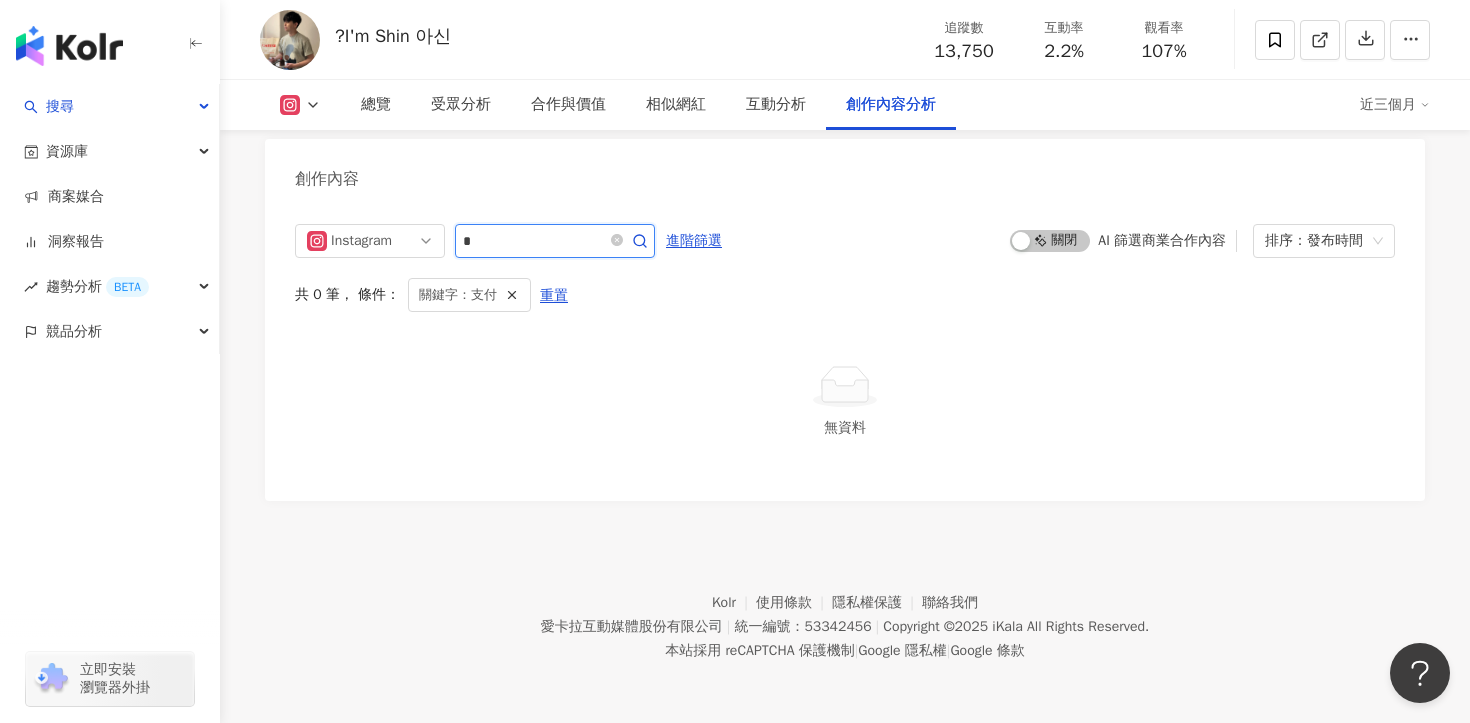 type on "*" 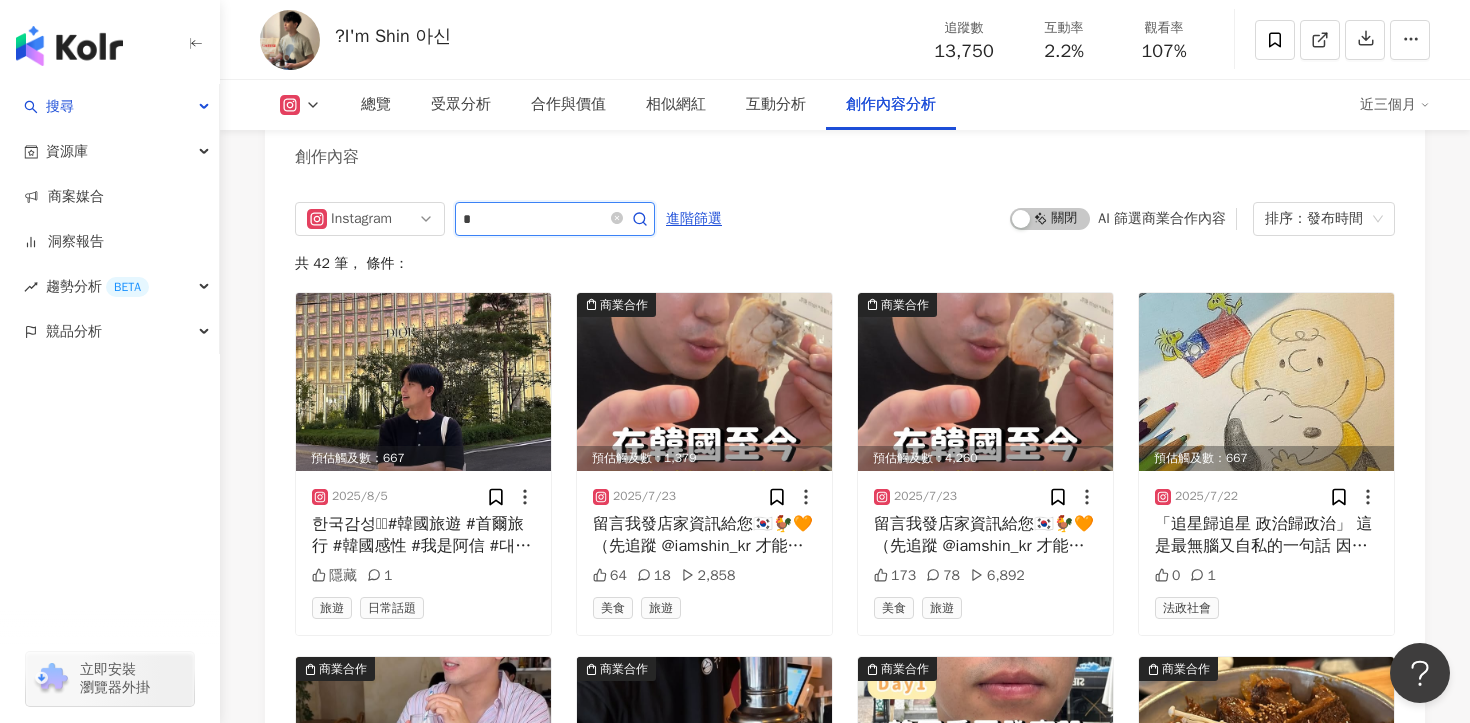 scroll, scrollTop: 6177, scrollLeft: 0, axis: vertical 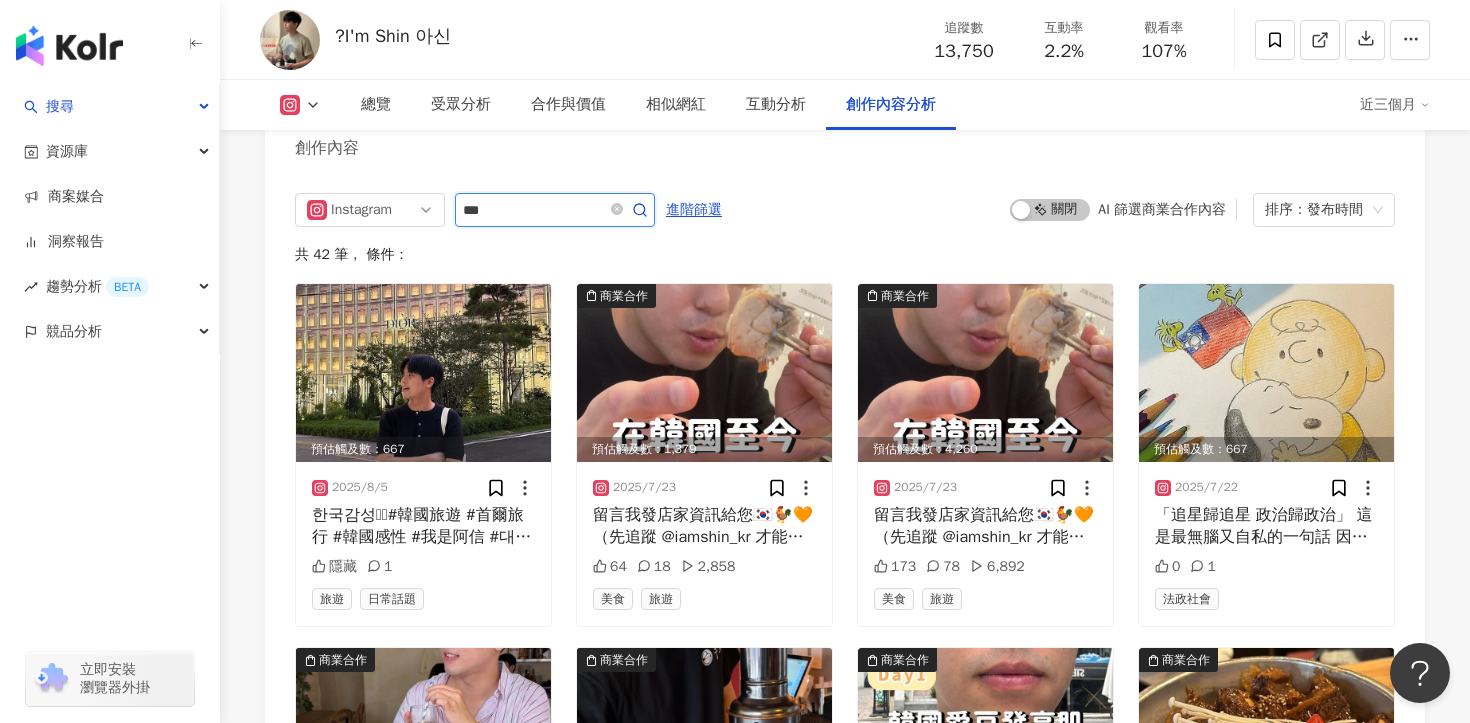 type on "***" 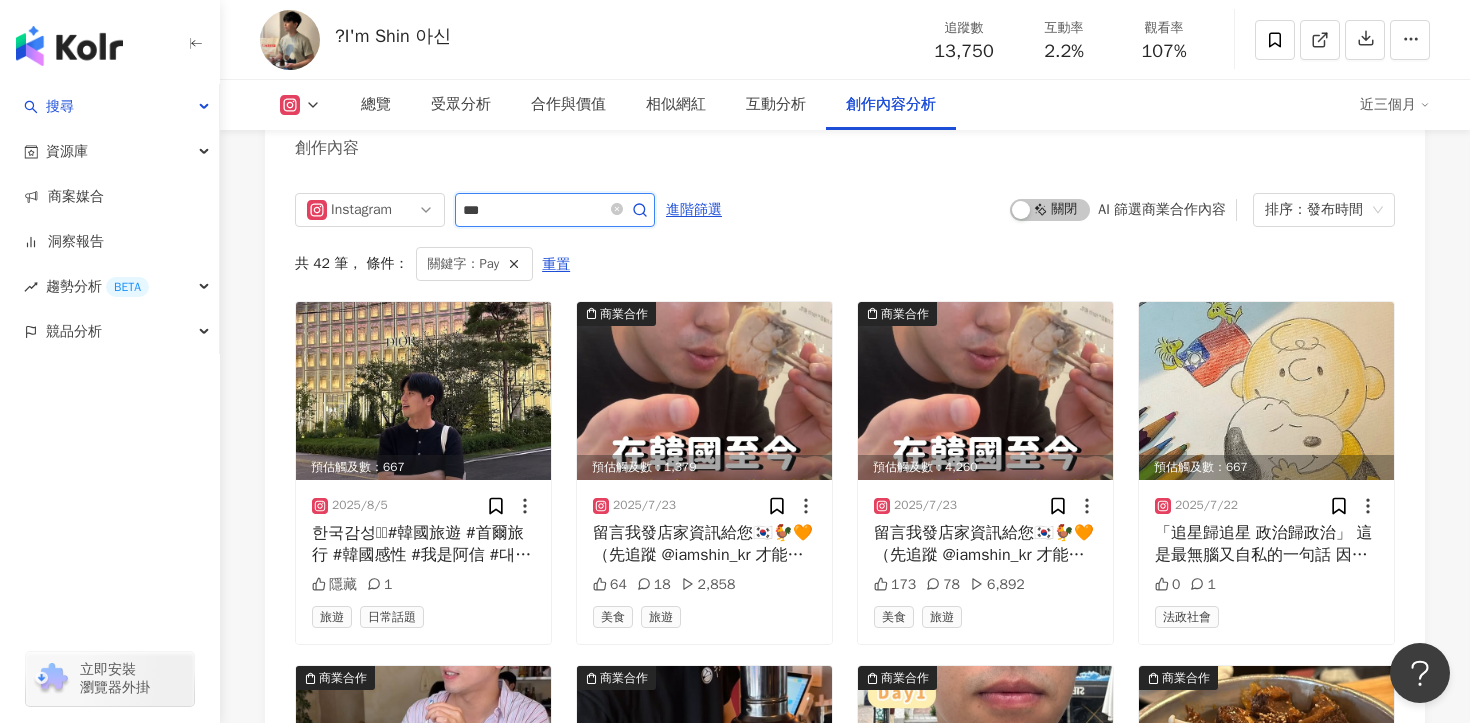 scroll, scrollTop: 6168, scrollLeft: 0, axis: vertical 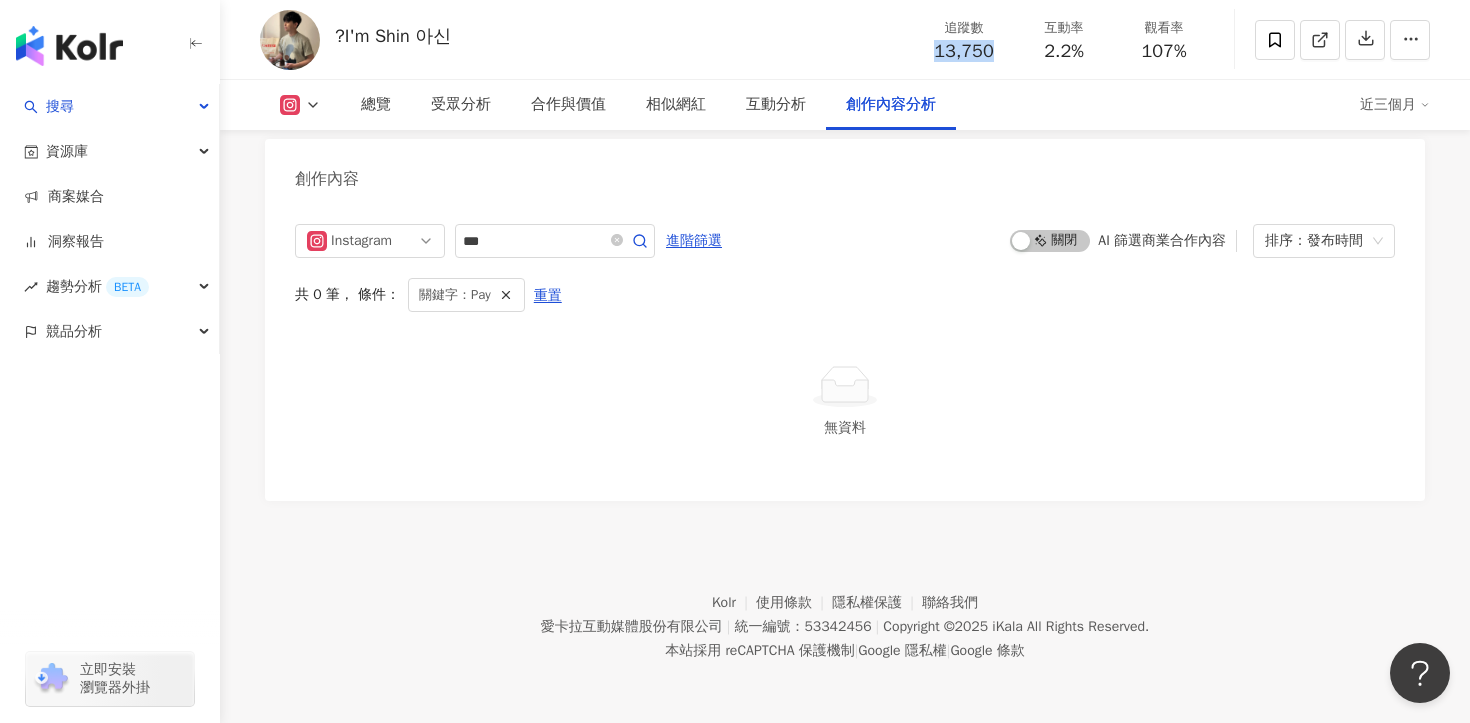 drag, startPoint x: 927, startPoint y: 44, endPoint x: 1012, endPoint y: 44, distance: 85 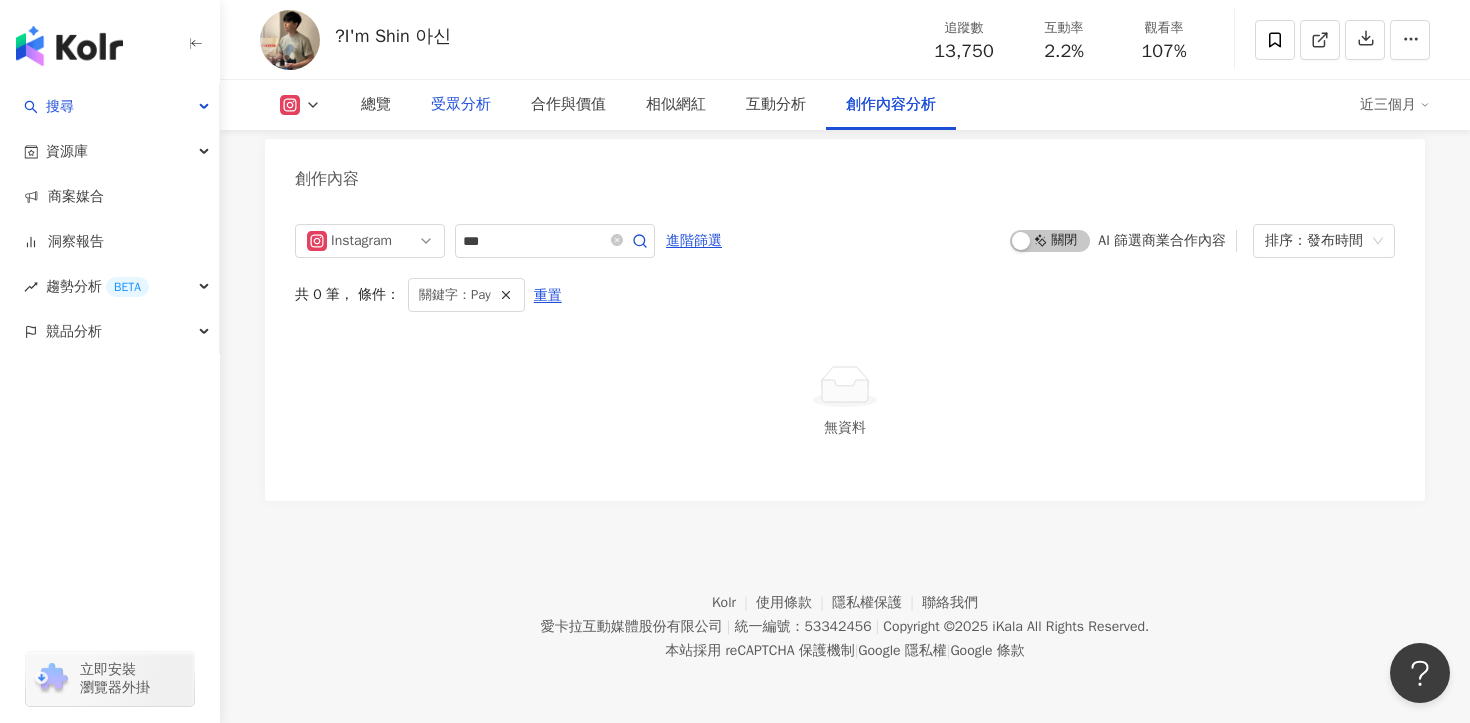 click on "受眾分析" at bounding box center (461, 105) 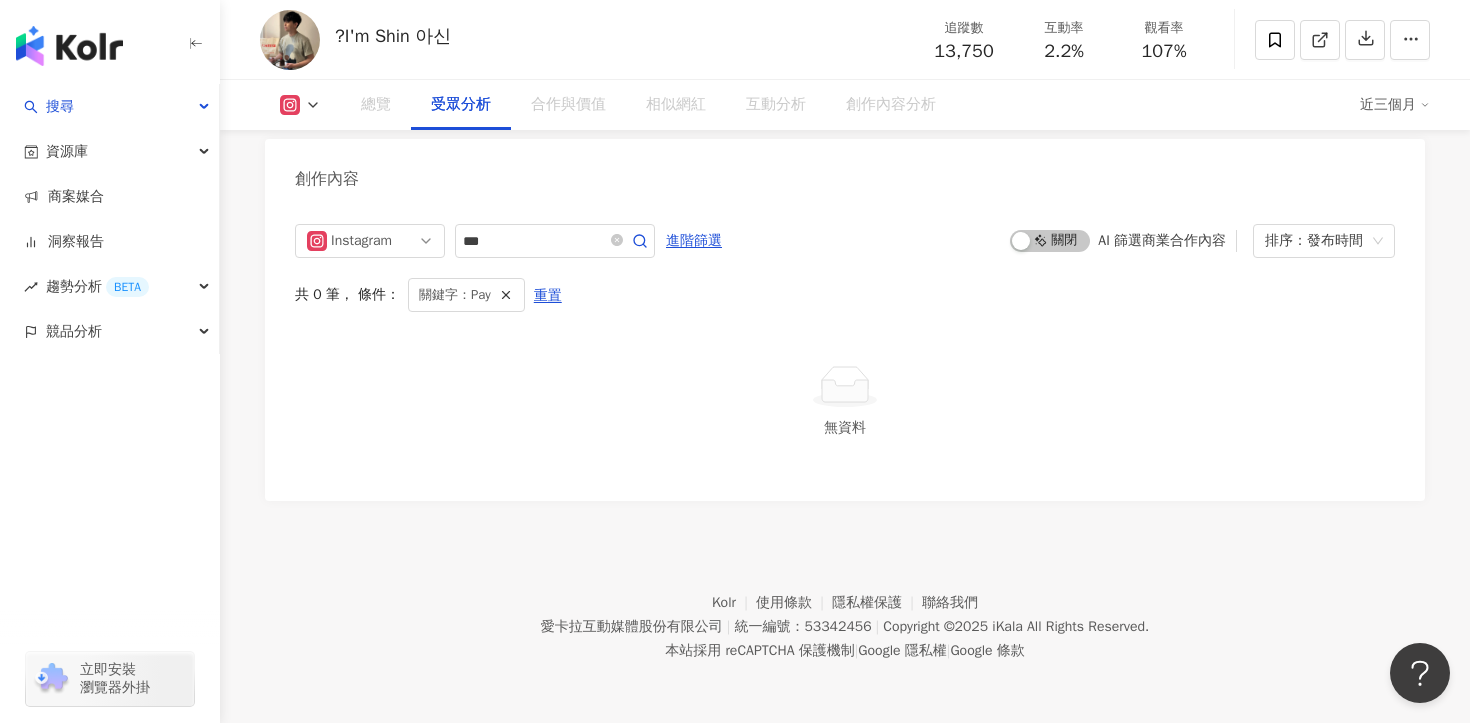 scroll, scrollTop: 1708, scrollLeft: 0, axis: vertical 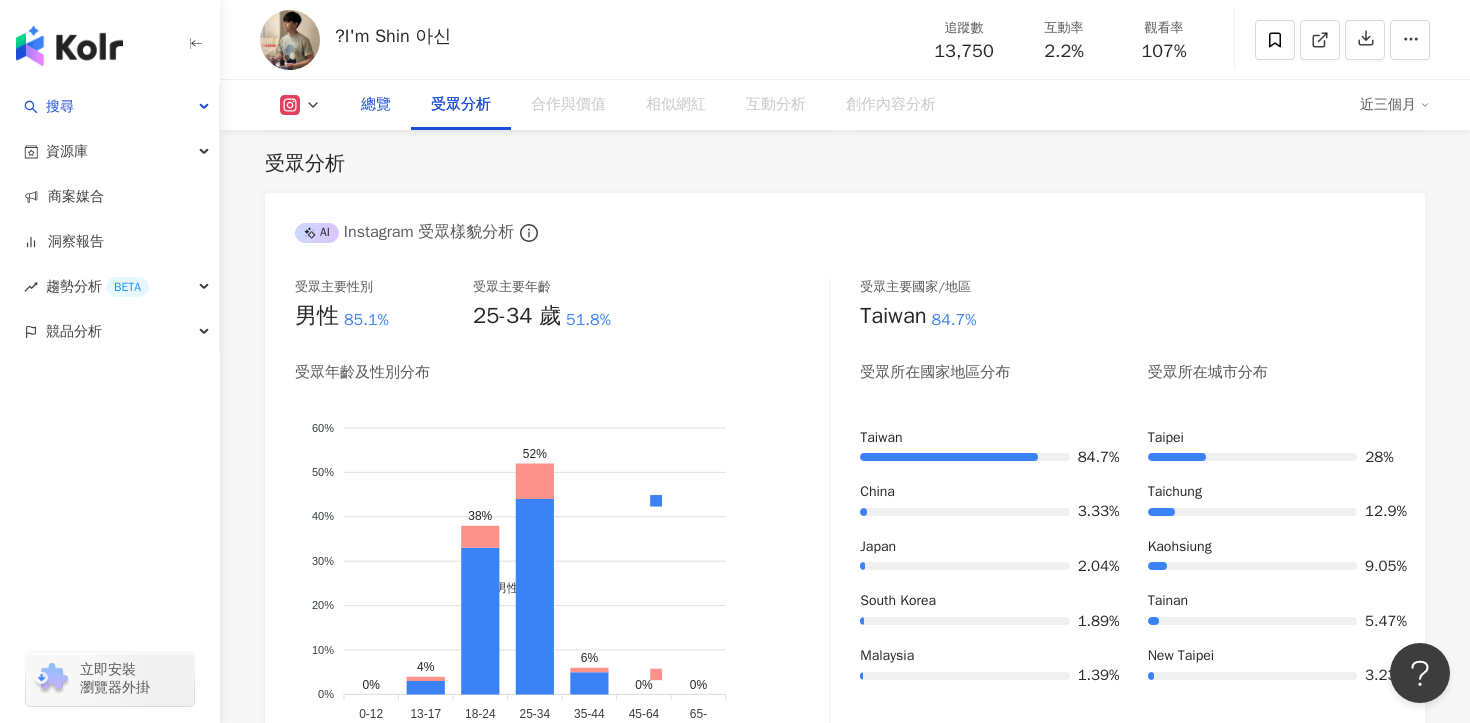 click on "總覽" at bounding box center [376, 105] 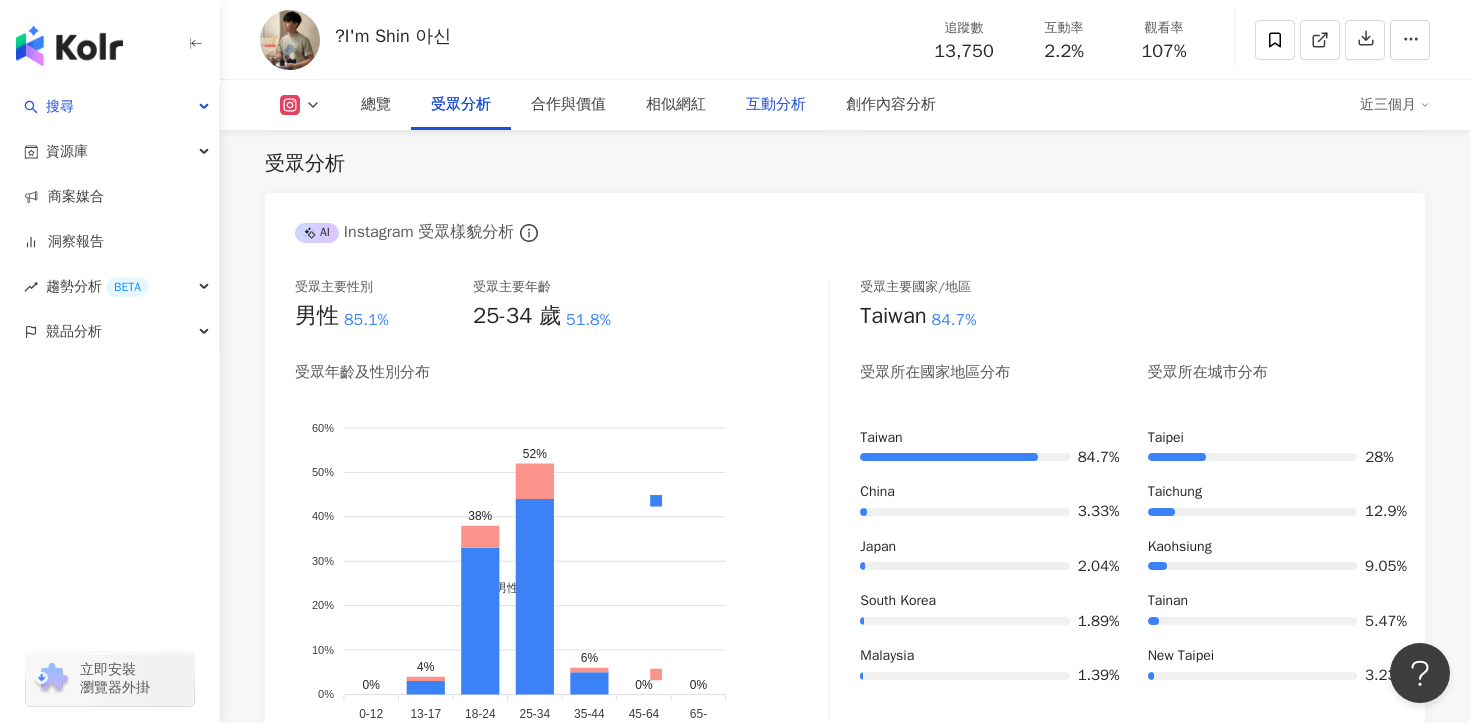 click on "互動分析" at bounding box center [776, 105] 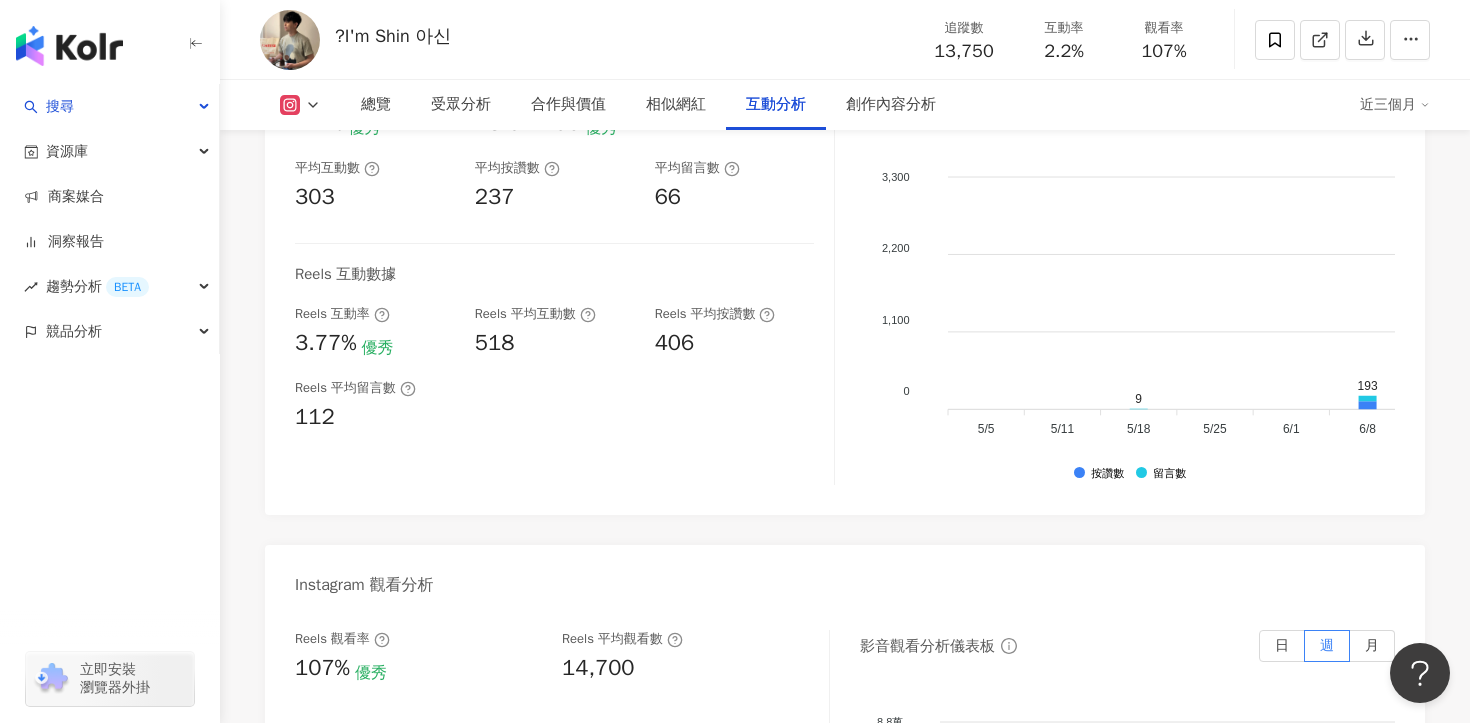 scroll, scrollTop: 4211, scrollLeft: 0, axis: vertical 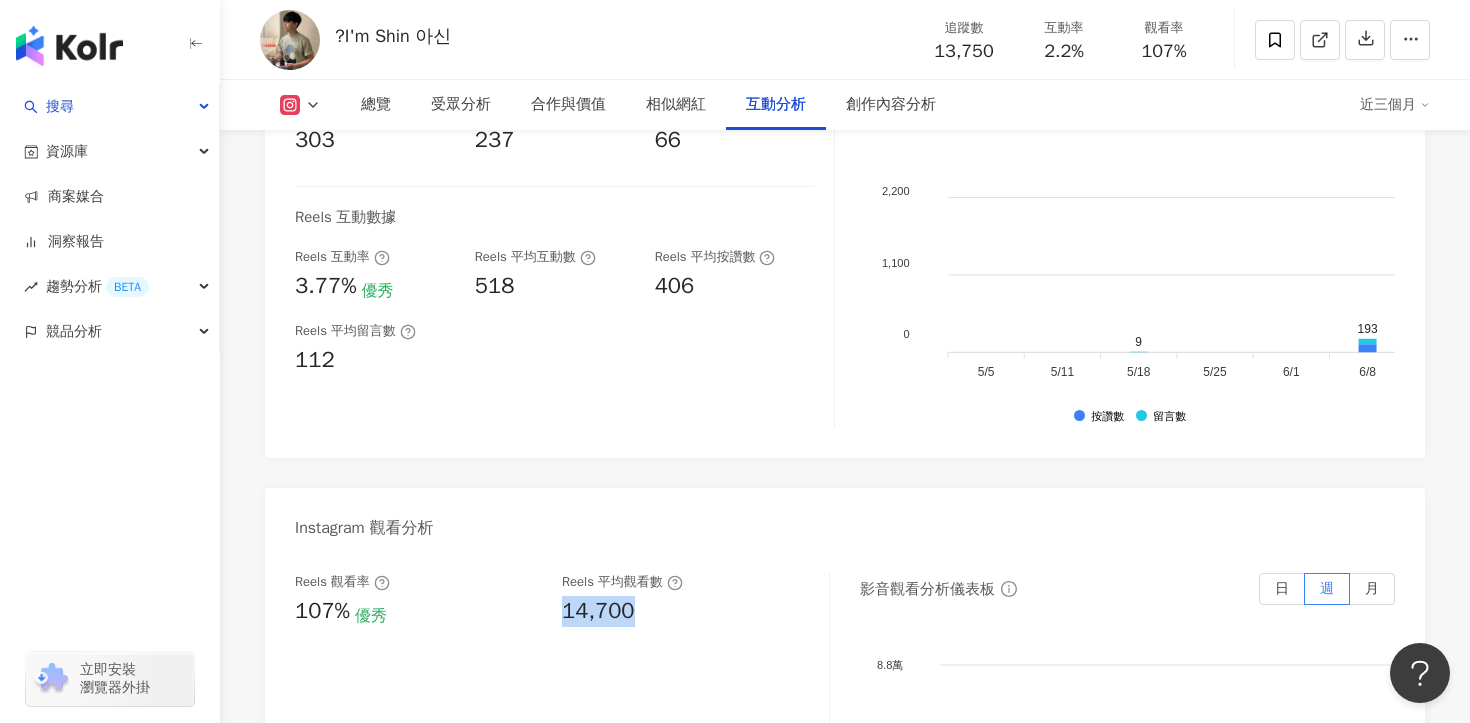 drag, startPoint x: 558, startPoint y: 637, endPoint x: 662, endPoint y: 636, distance: 104.00481 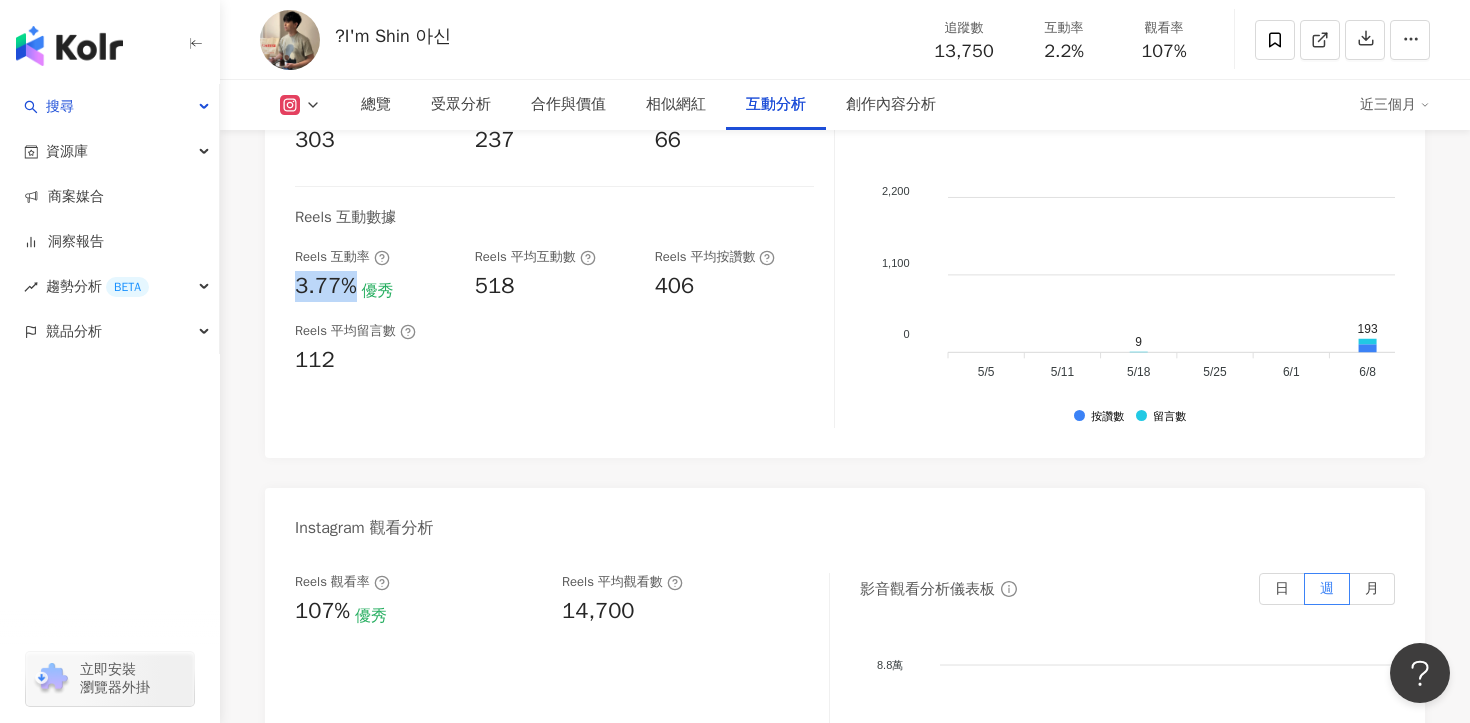 drag, startPoint x: 354, startPoint y: 306, endPoint x: 256, endPoint y: 305, distance: 98.005104 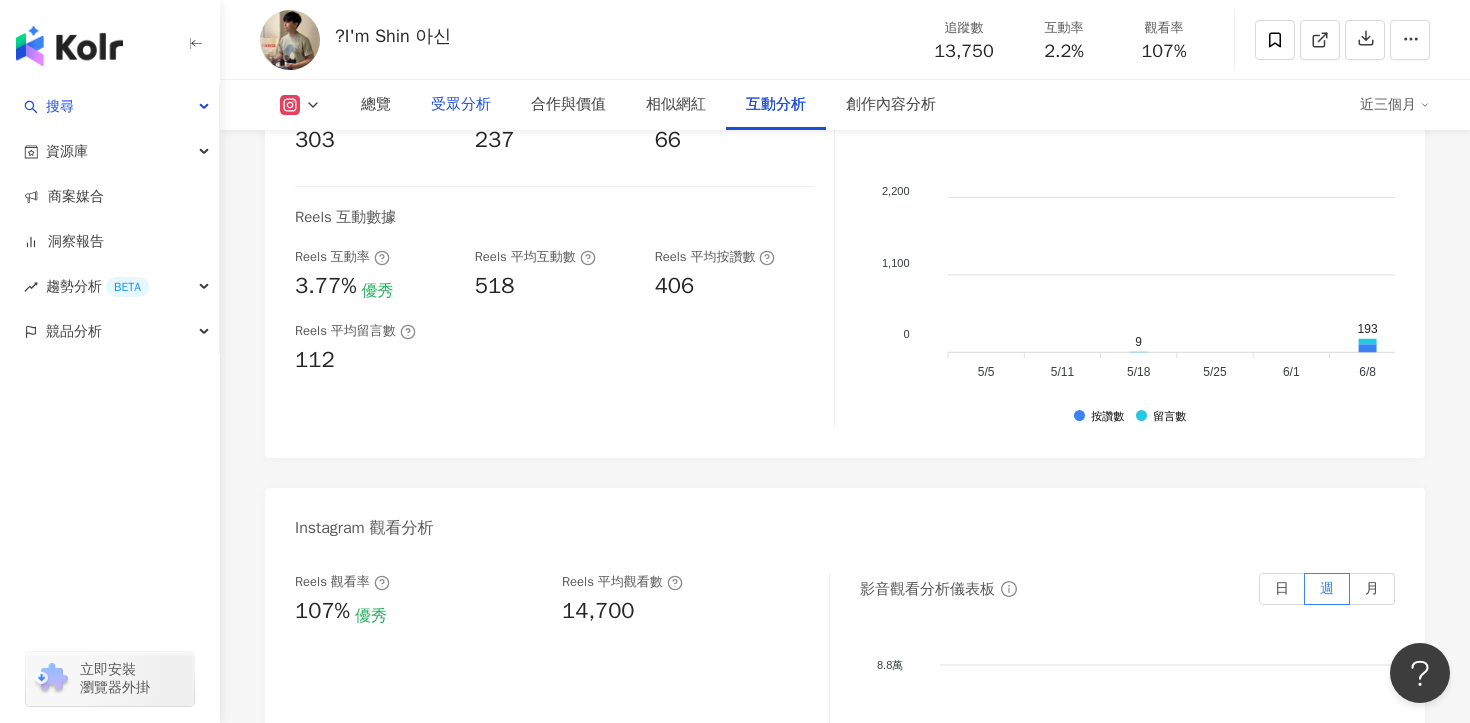 click on "受眾分析" at bounding box center (461, 105) 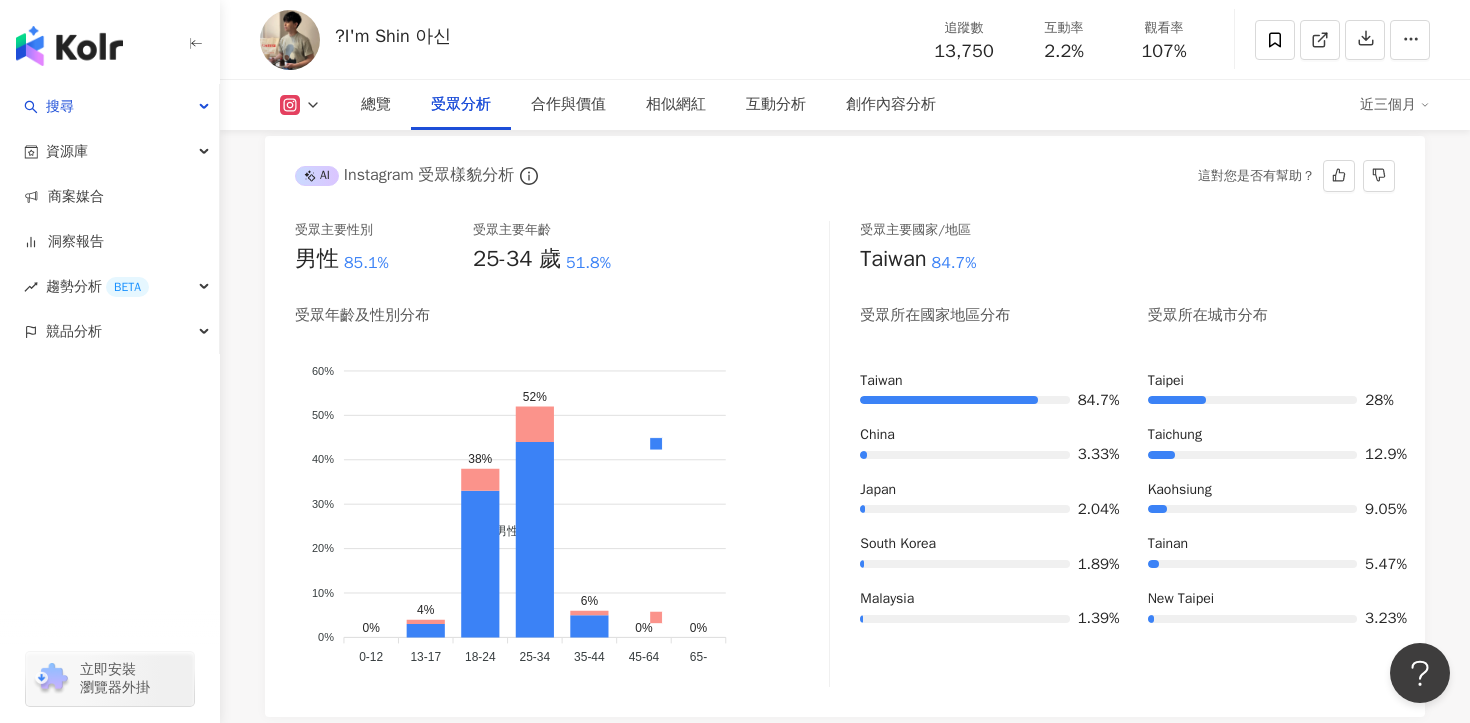 scroll, scrollTop: 1774, scrollLeft: 0, axis: vertical 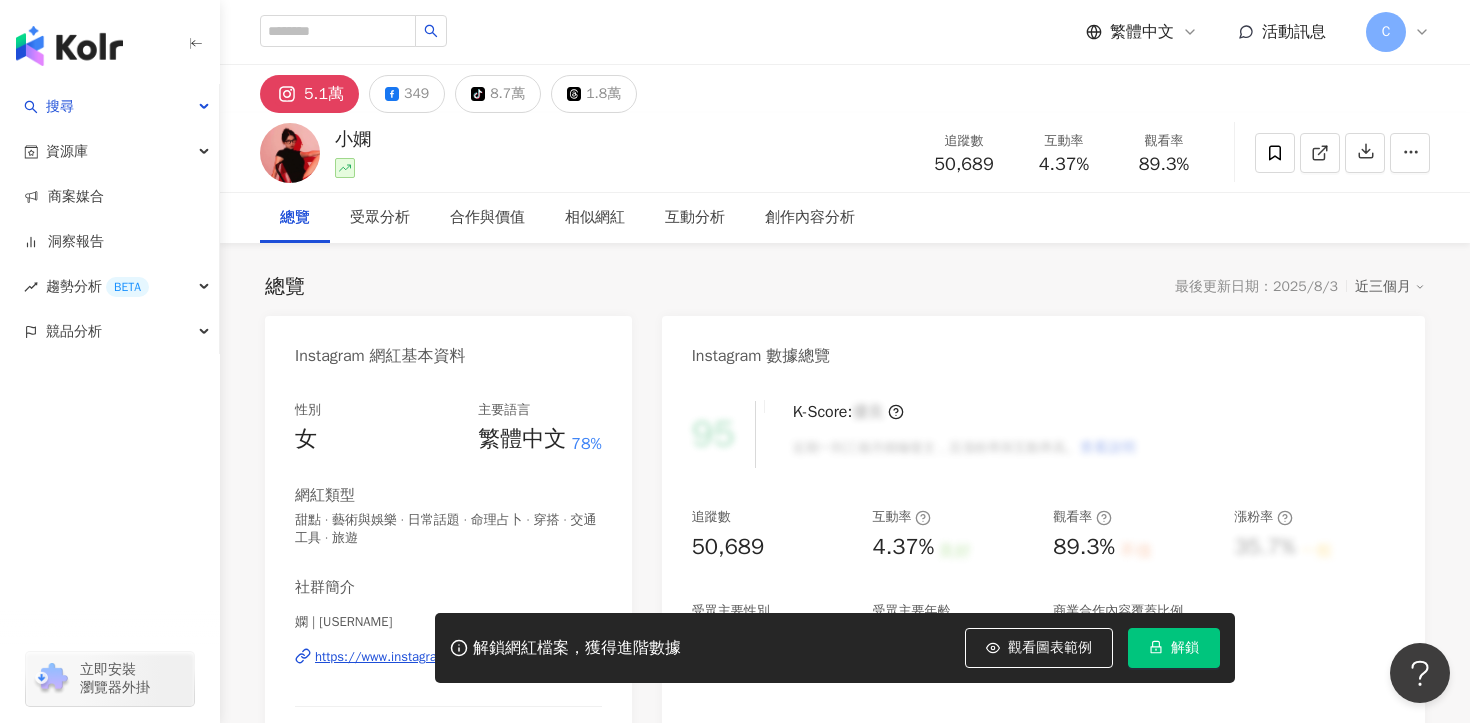 click on "解鎖" at bounding box center [1174, 648] 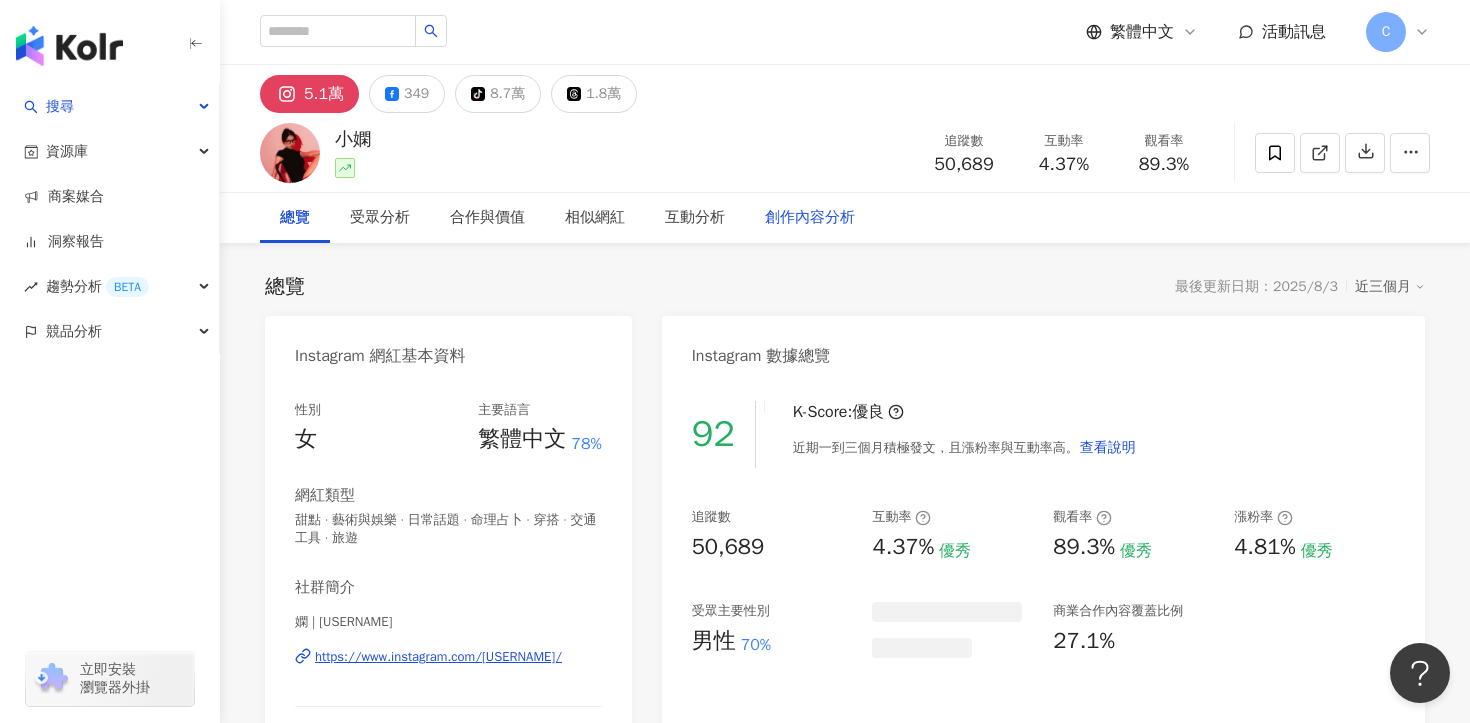 click on "創作內容分析" at bounding box center [810, 218] 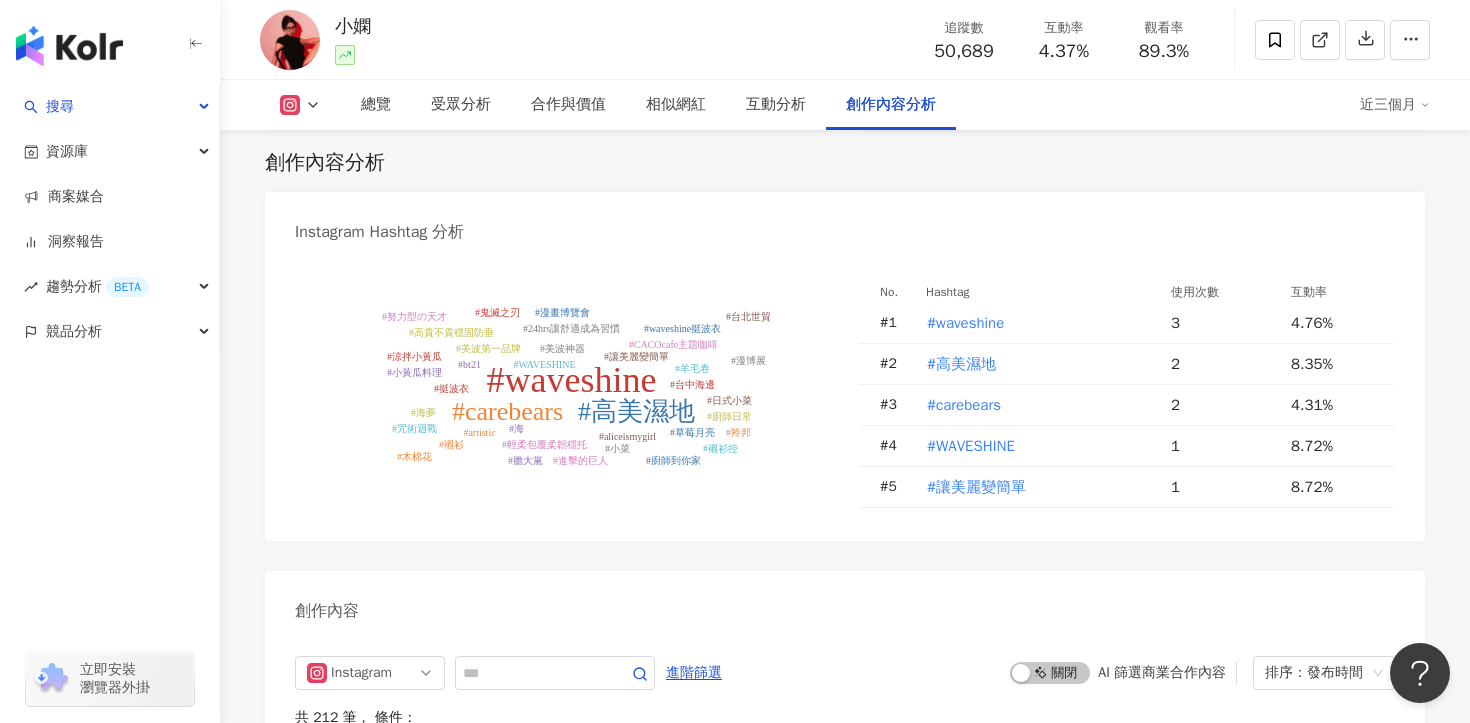 scroll, scrollTop: 6010, scrollLeft: 0, axis: vertical 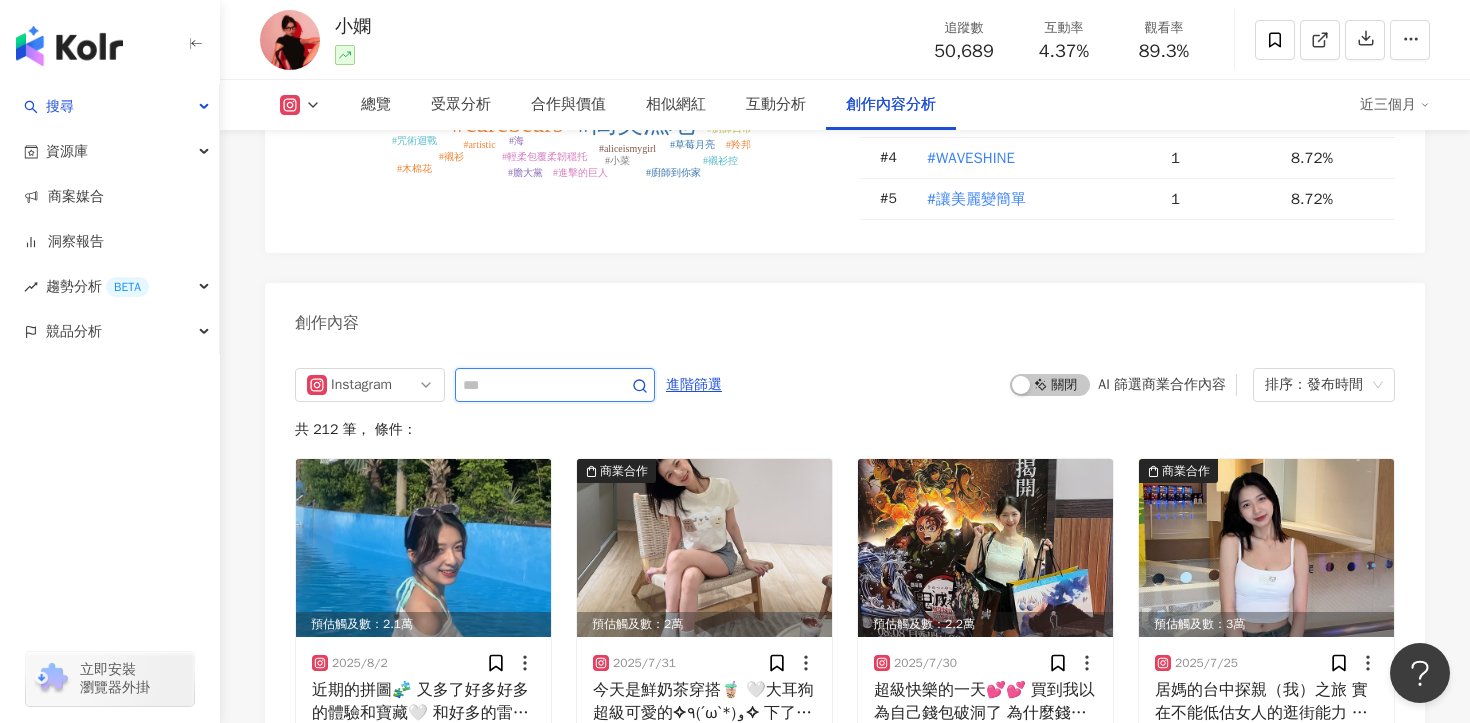 click at bounding box center [533, 385] 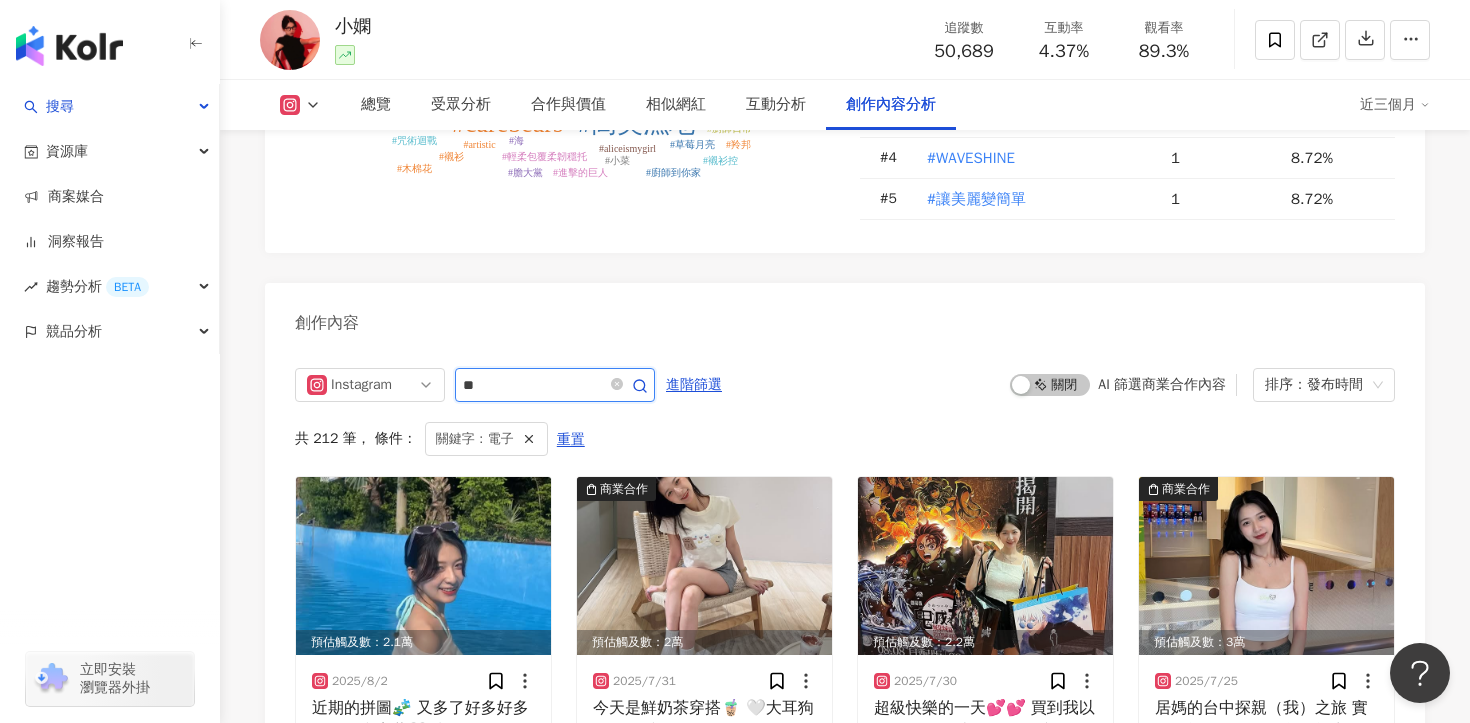 scroll, scrollTop: 6163, scrollLeft: 0, axis: vertical 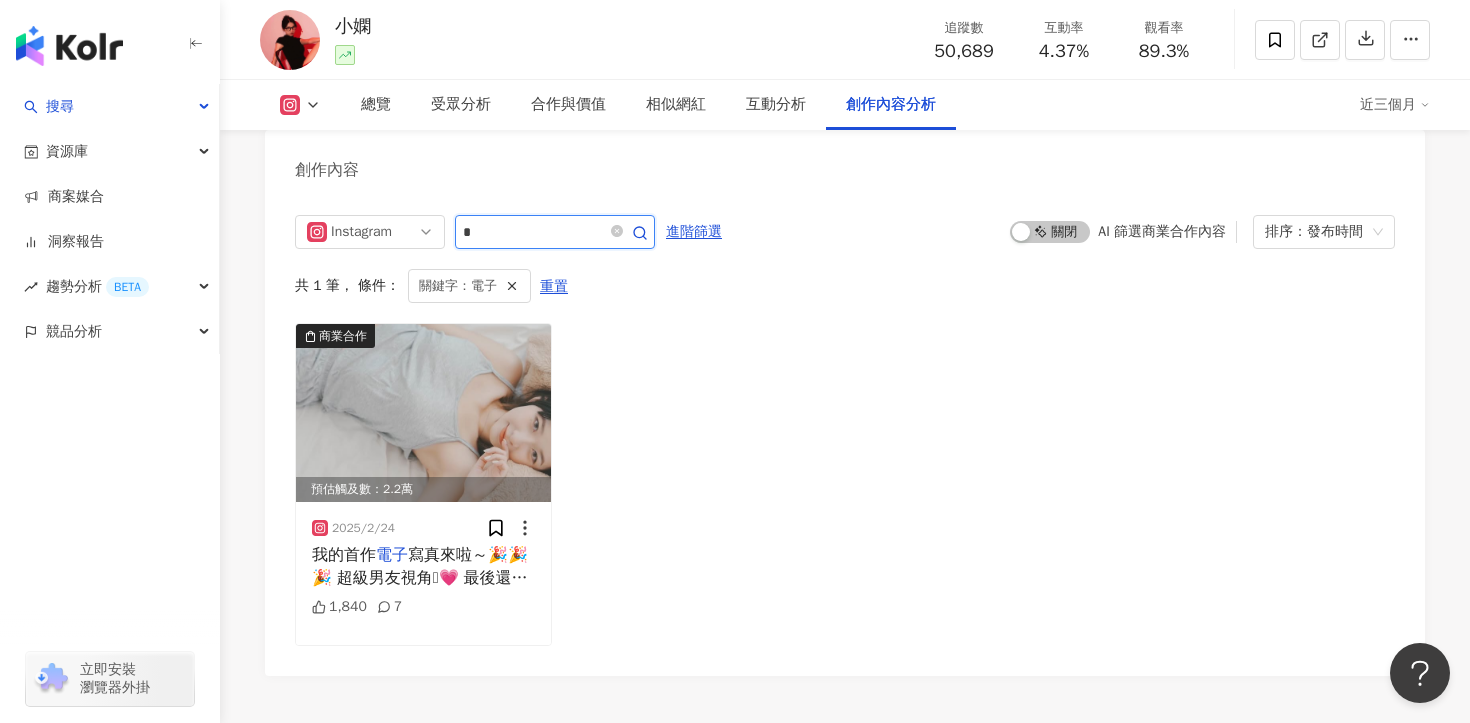 type on "*" 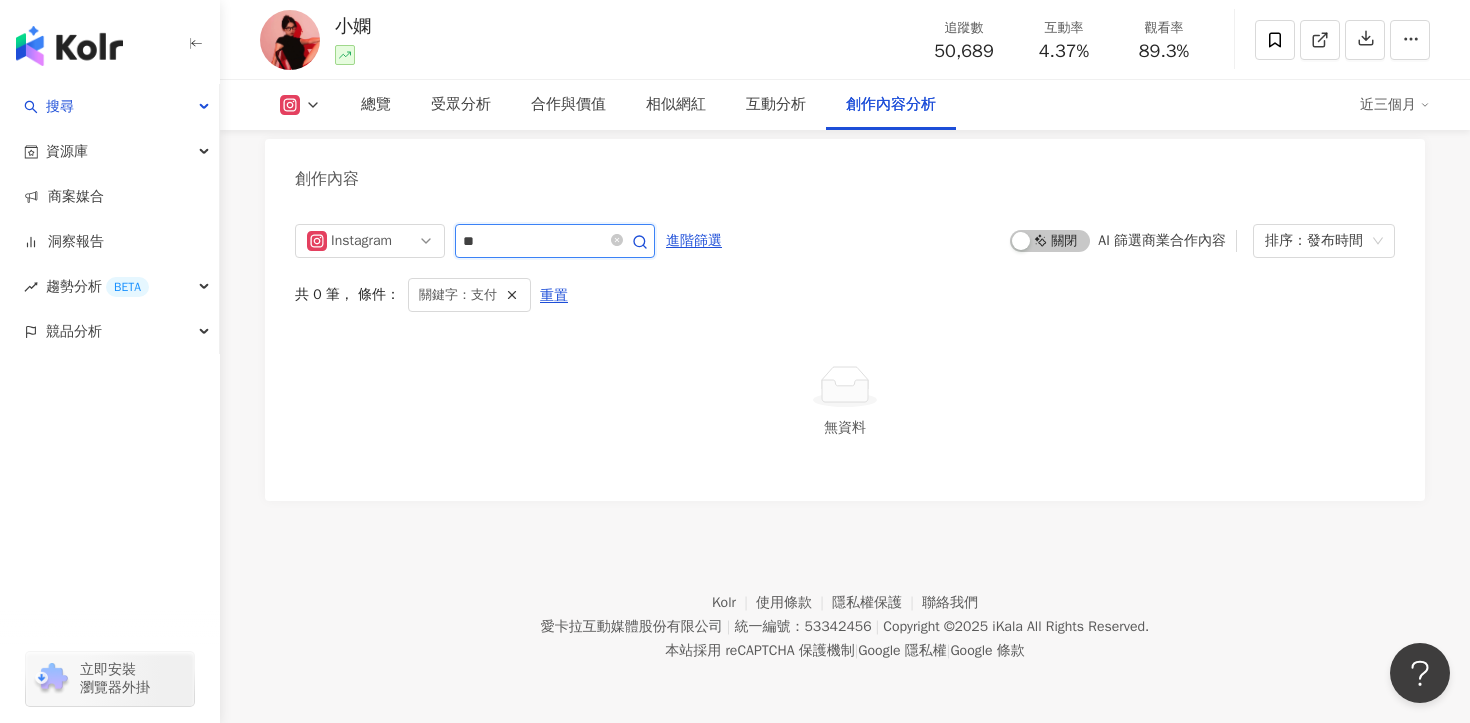 scroll, scrollTop: 6154, scrollLeft: 0, axis: vertical 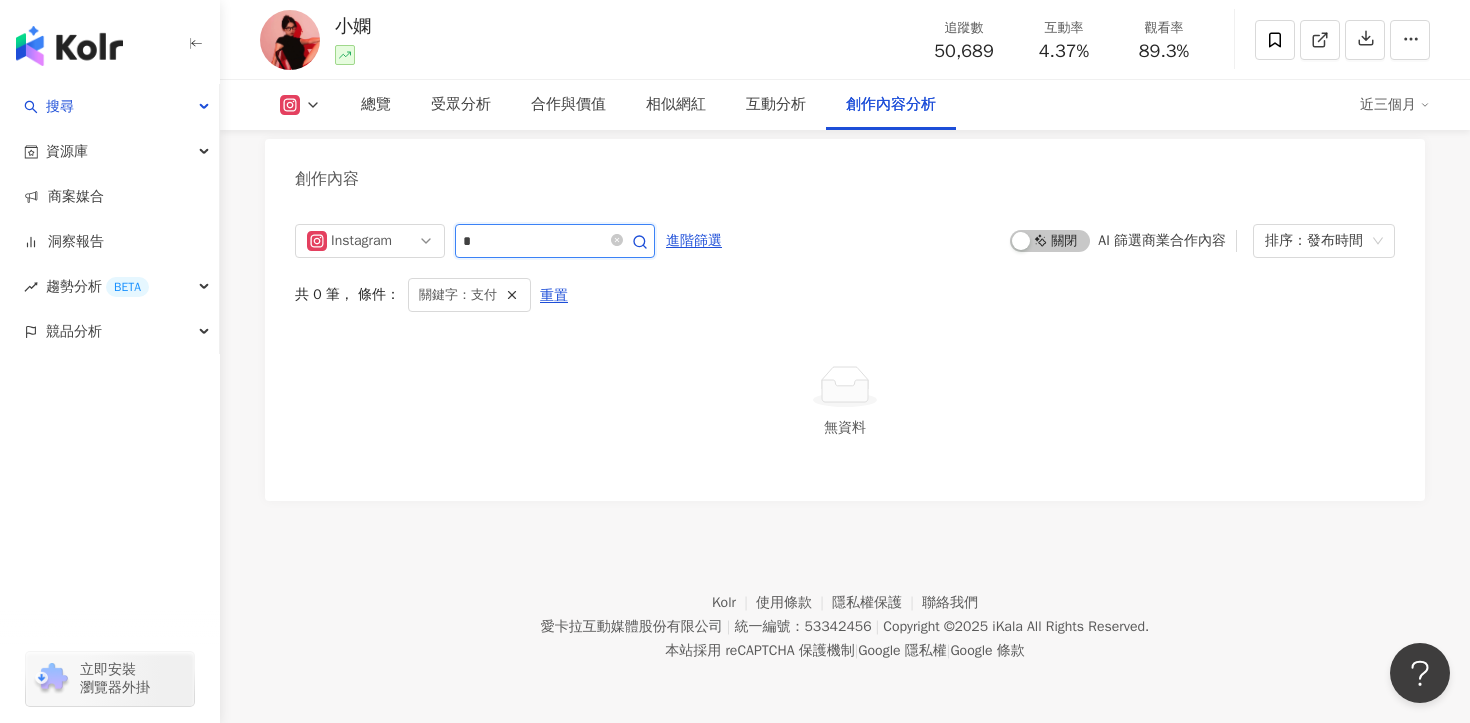 type on "*" 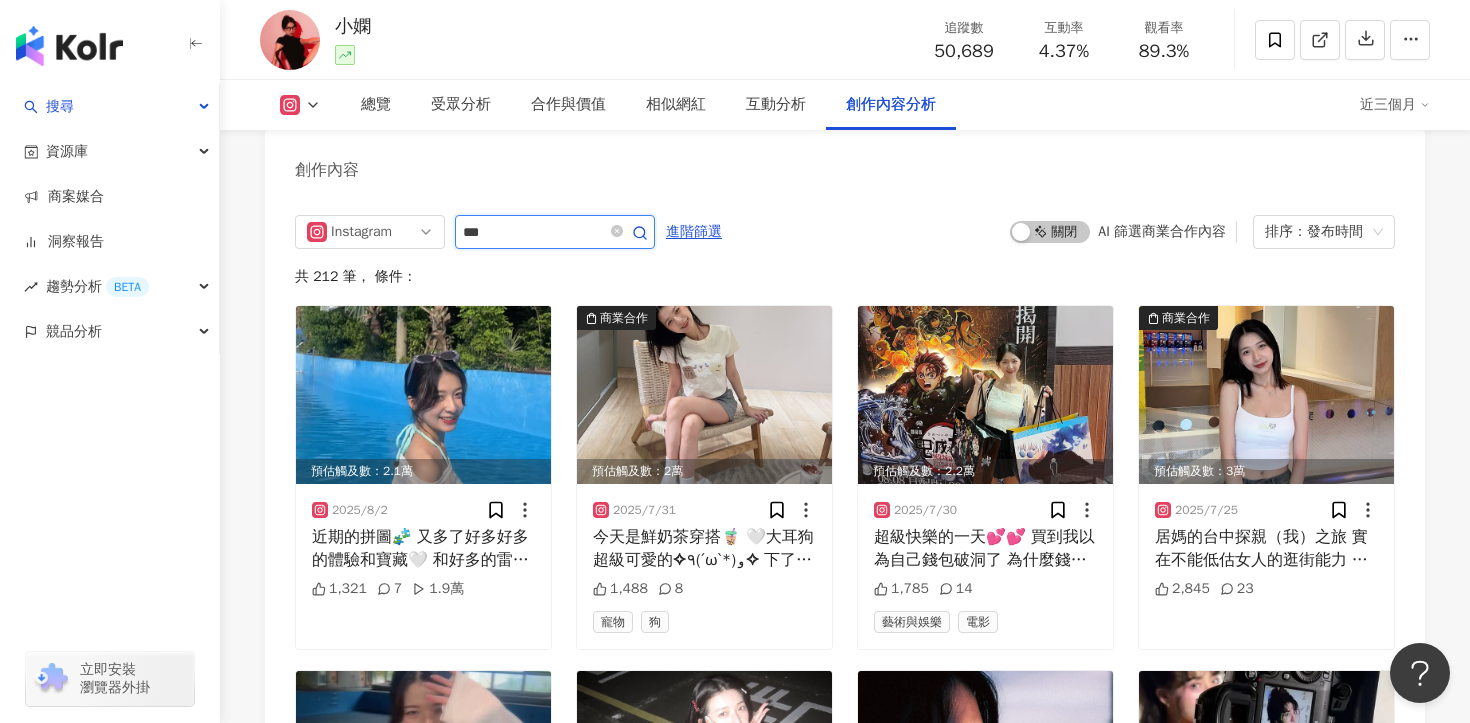 type on "***" 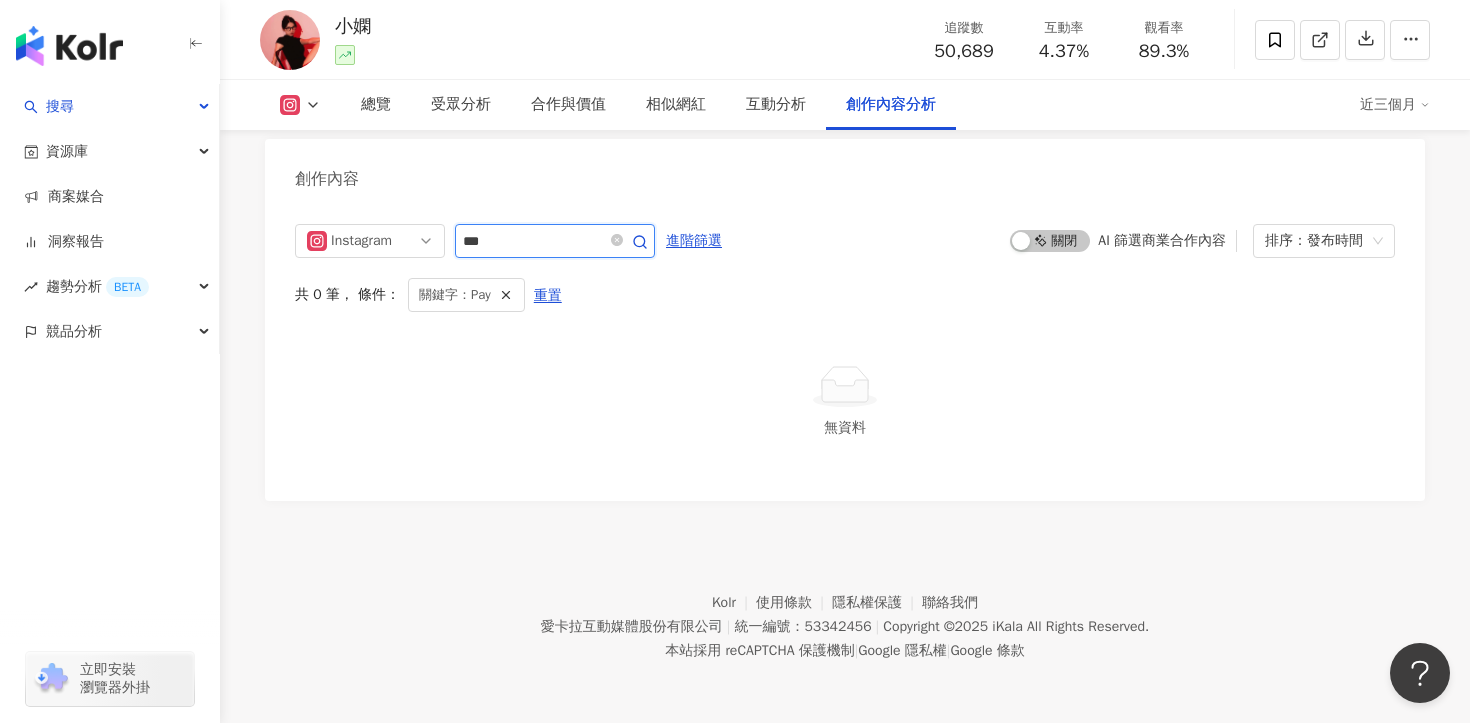 scroll, scrollTop: 6154, scrollLeft: 0, axis: vertical 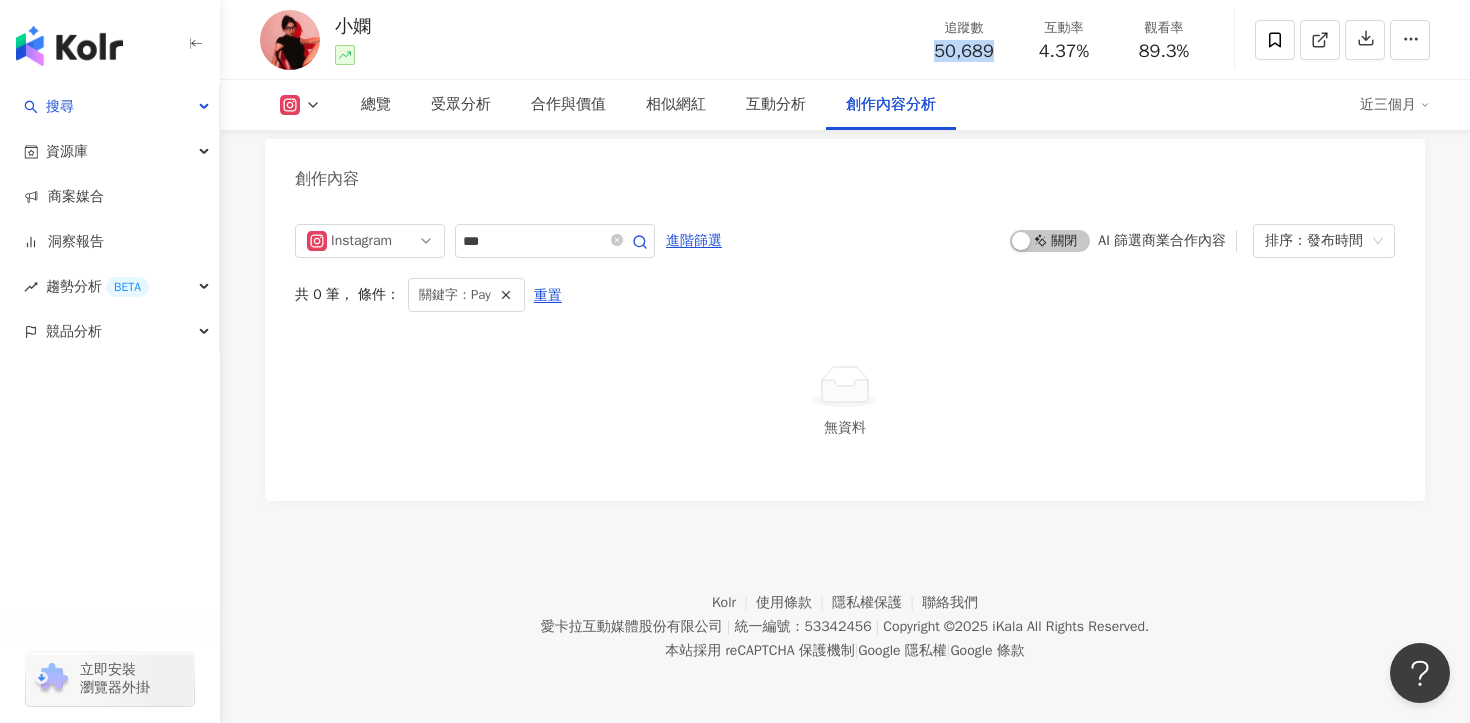 drag, startPoint x: 934, startPoint y: 55, endPoint x: 1008, endPoint y: 55, distance: 74 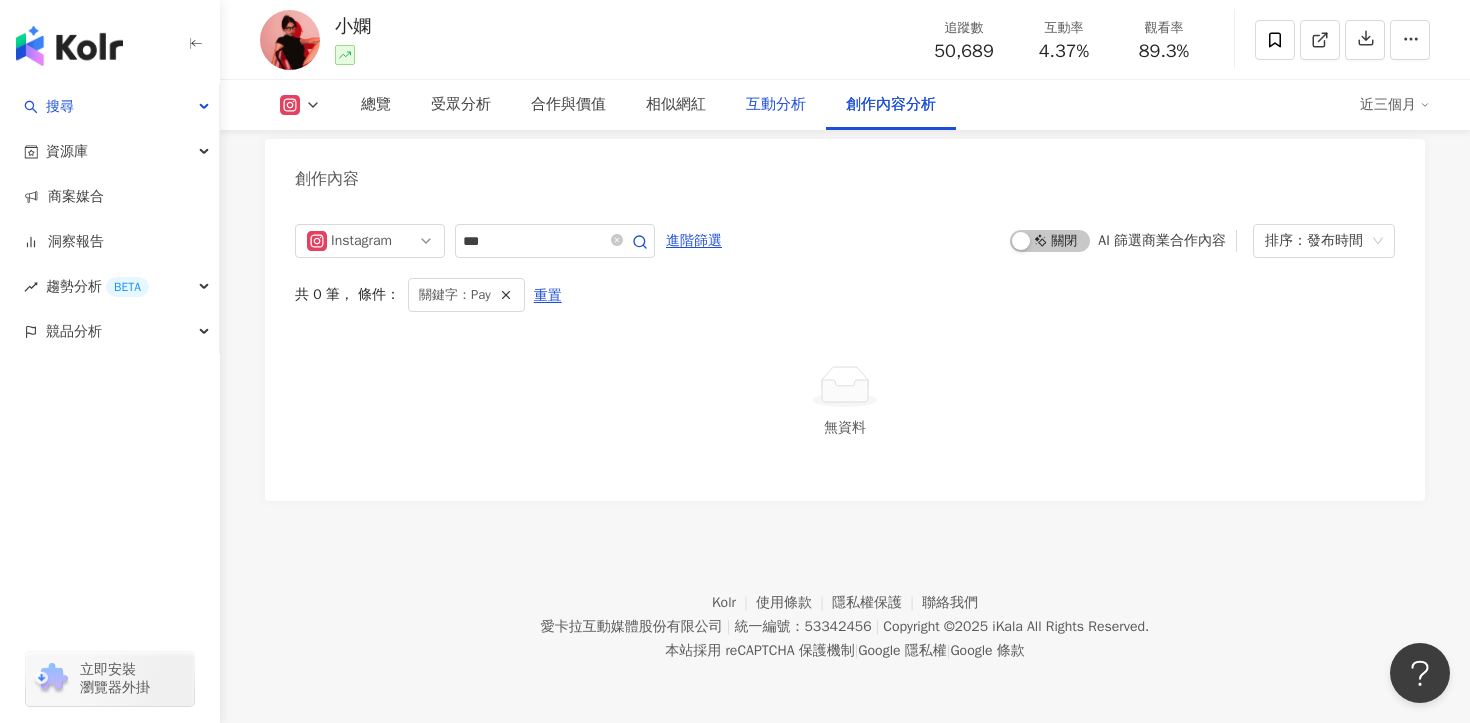 click on "互動分析" at bounding box center (776, 105) 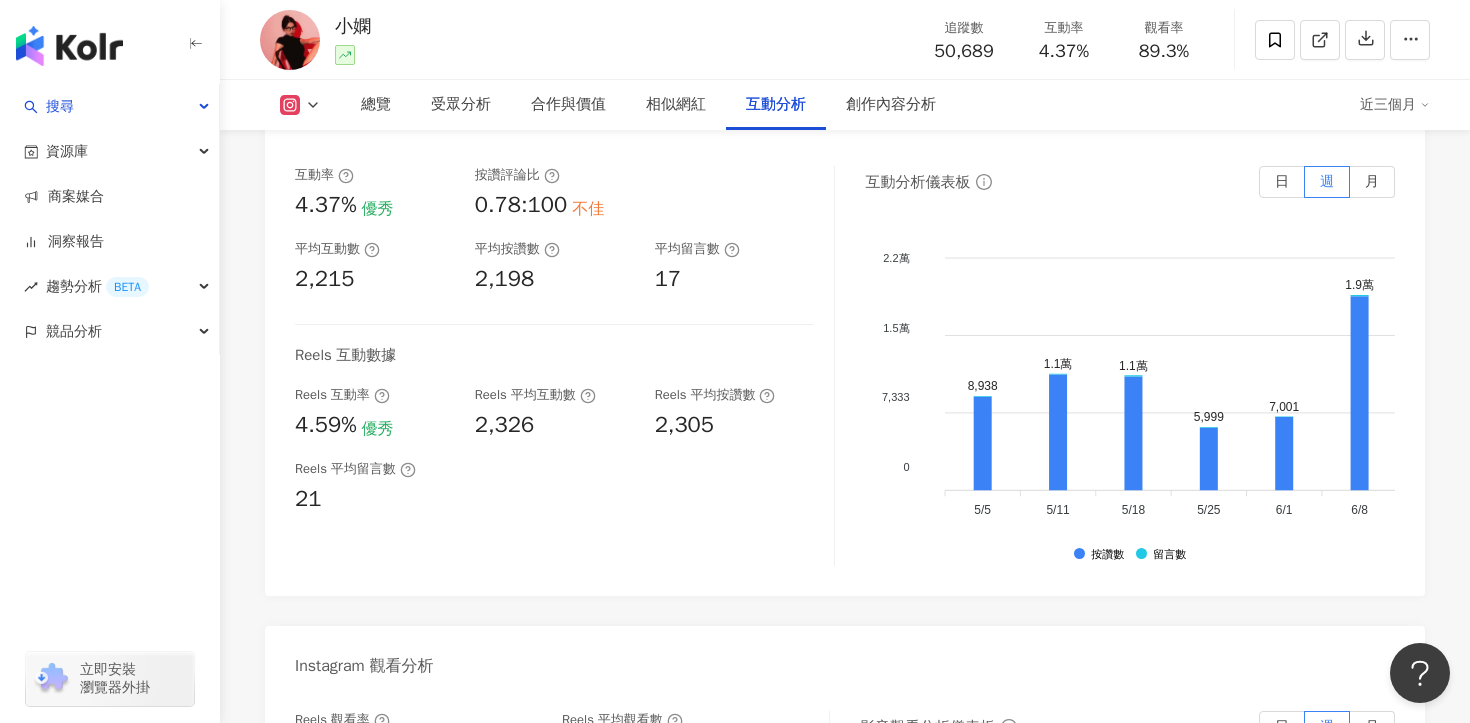 scroll, scrollTop: 4224, scrollLeft: 0, axis: vertical 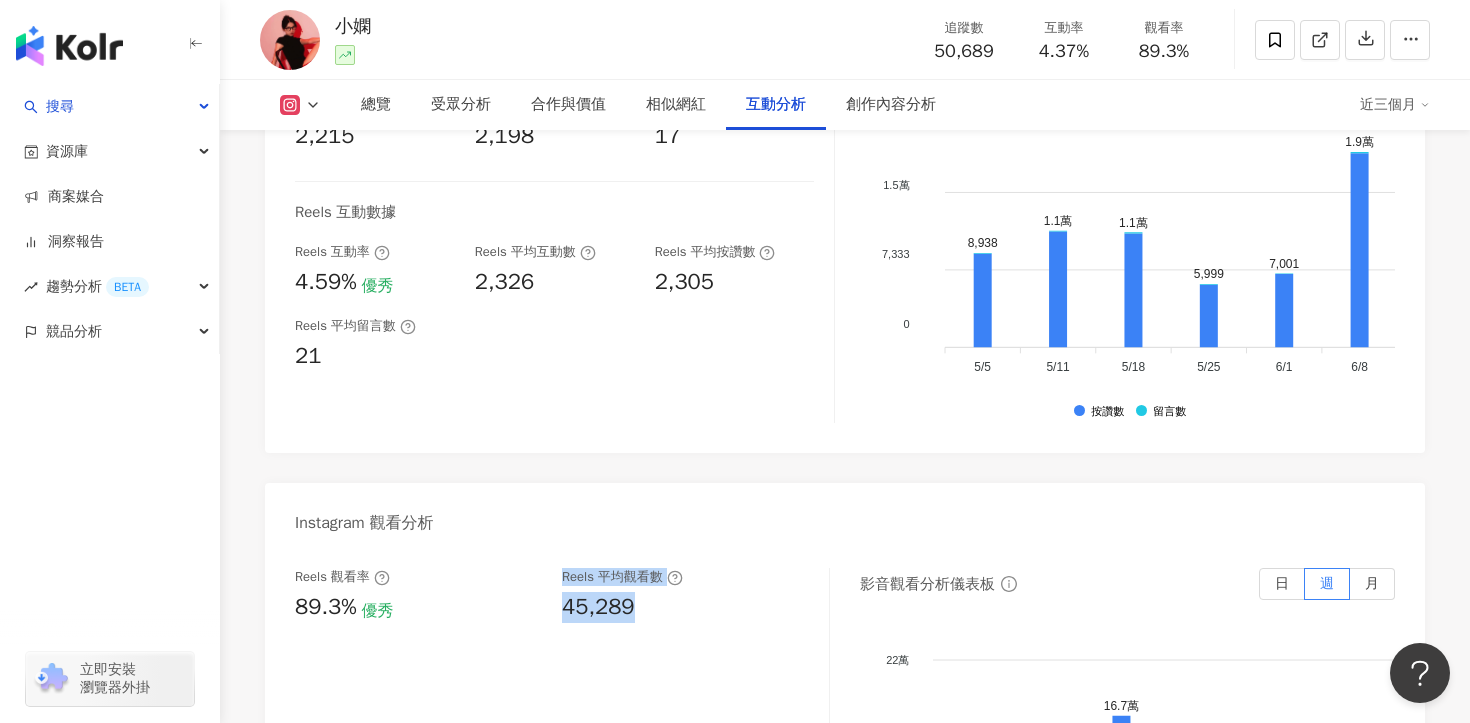 drag, startPoint x: 641, startPoint y: 608, endPoint x: 543, endPoint y: 607, distance: 98.005104 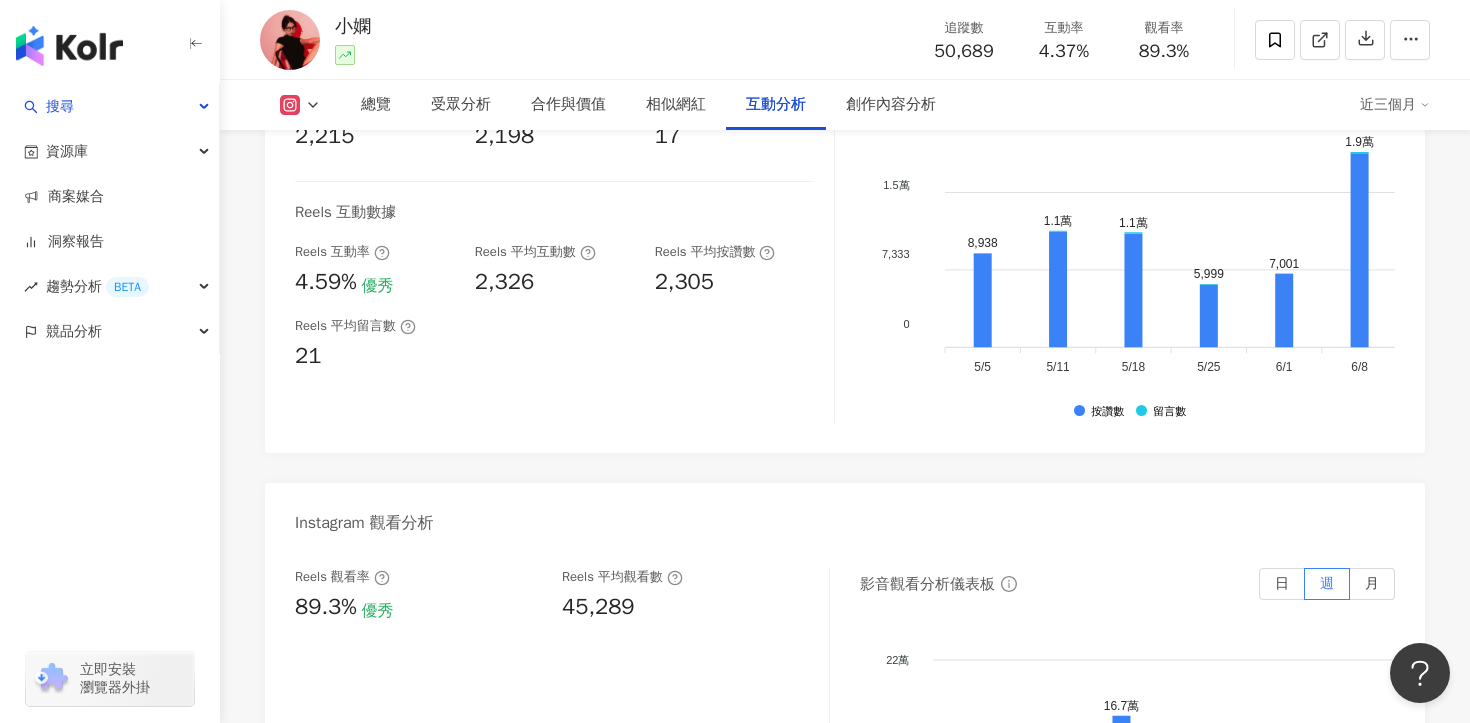 click on "45,289" at bounding box center (598, 607) 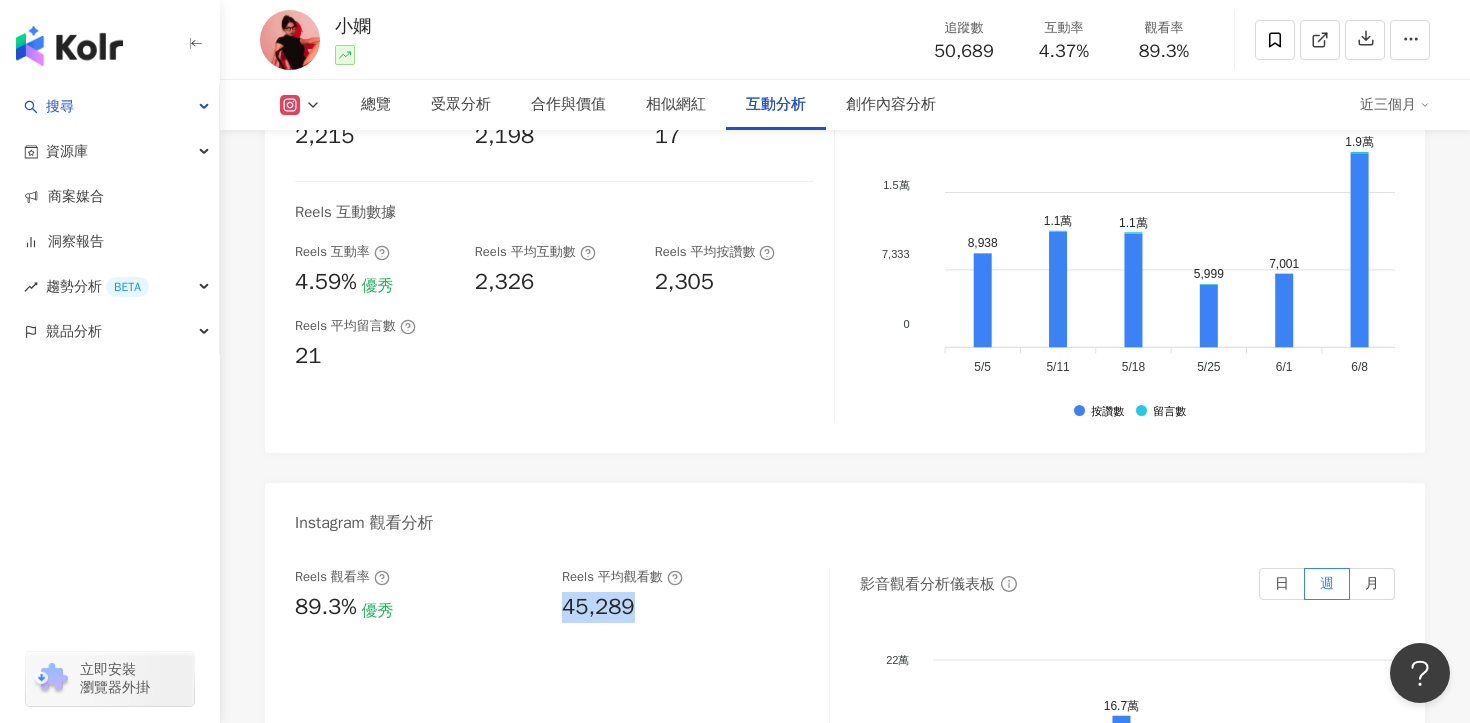 click on "45,289" at bounding box center (598, 607) 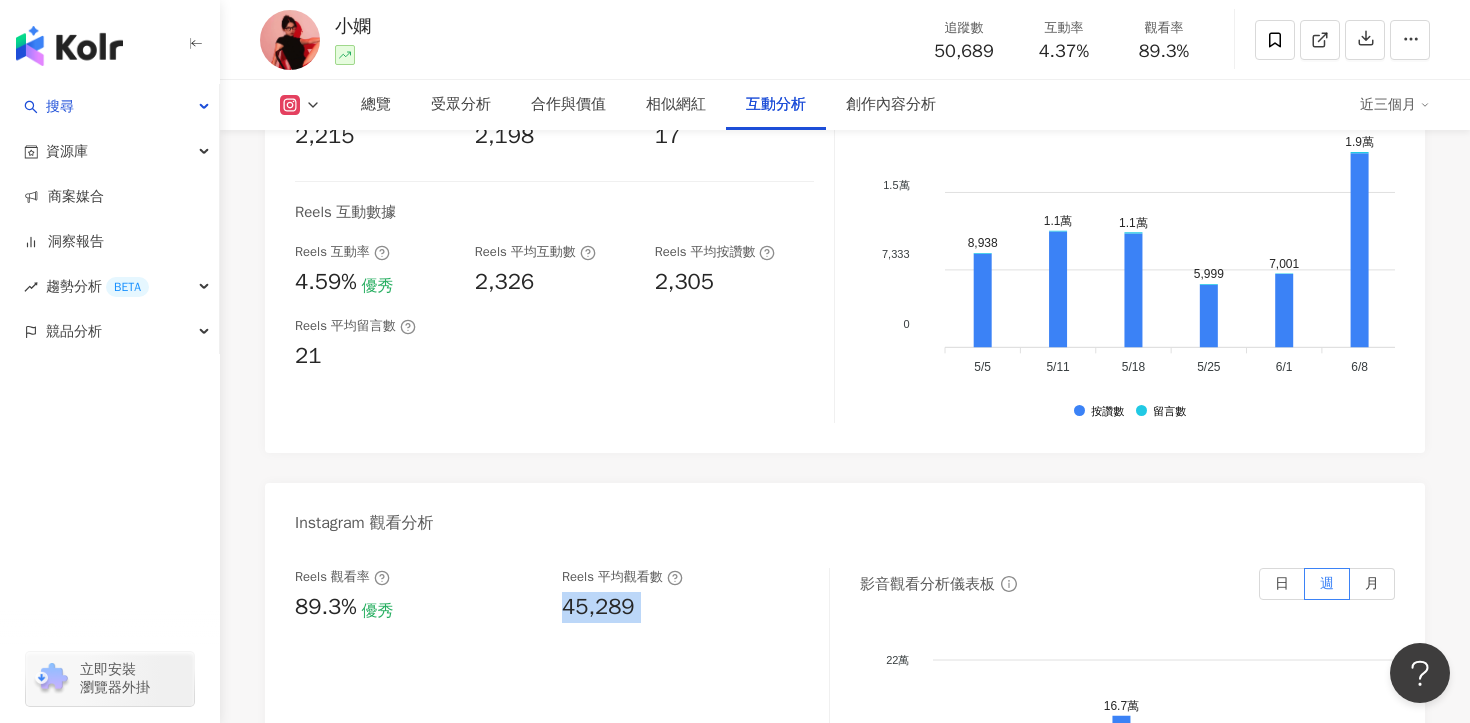 copy on "45,289" 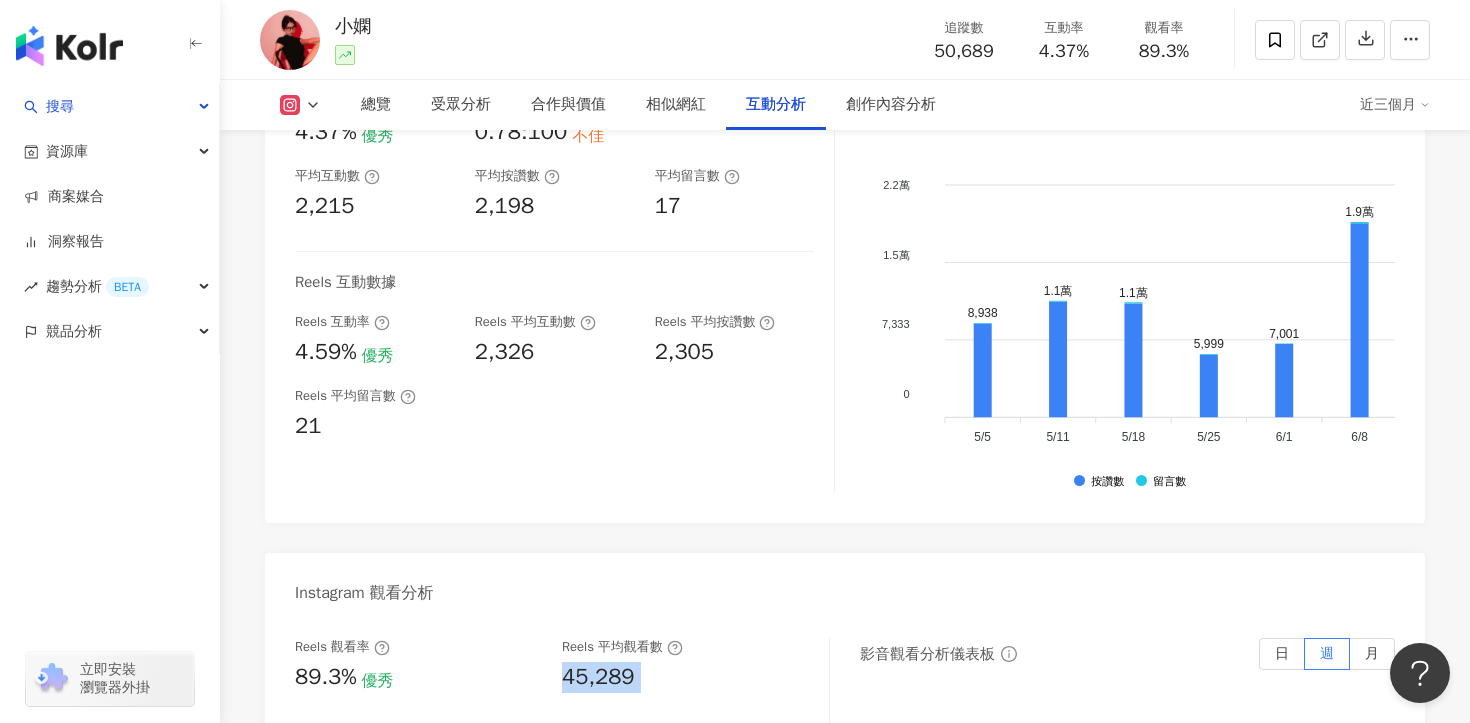 scroll, scrollTop: 4118, scrollLeft: 0, axis: vertical 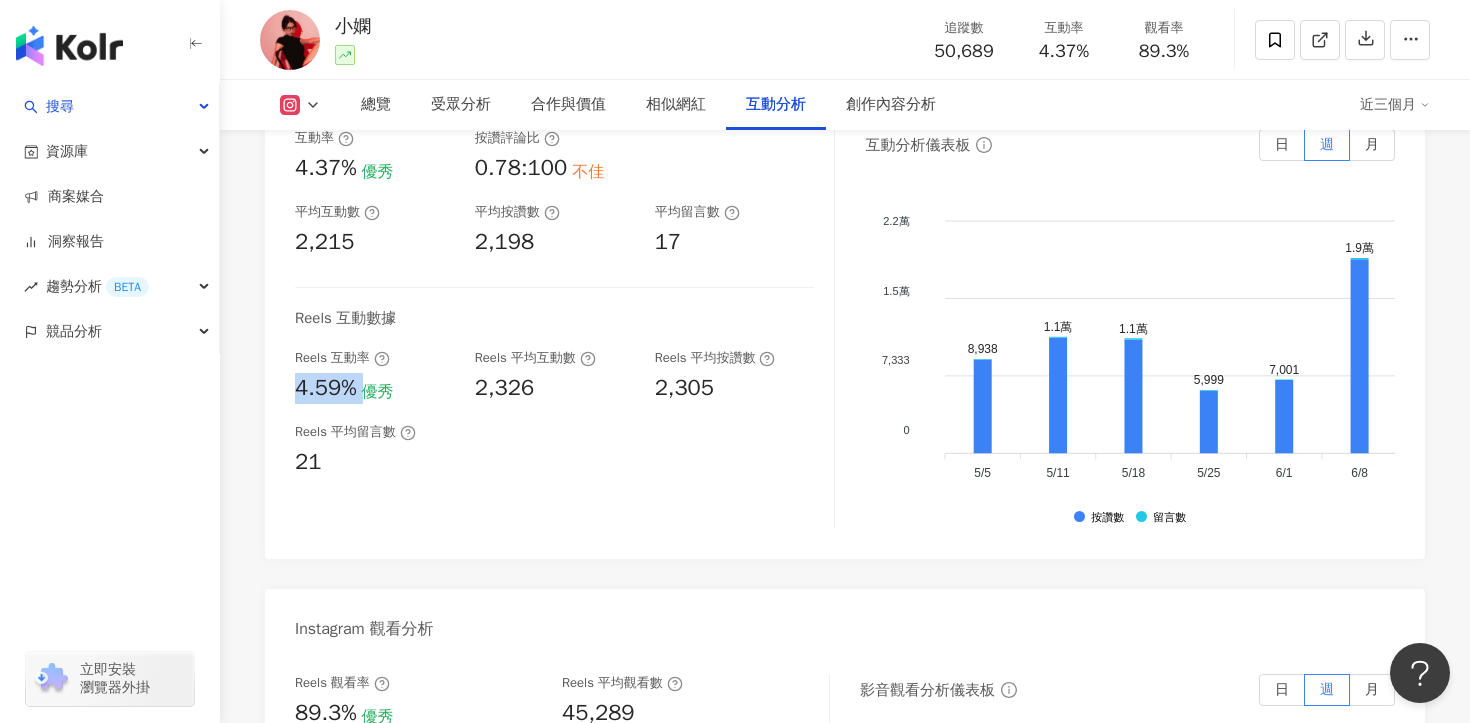 drag, startPoint x: 361, startPoint y: 384, endPoint x: 291, endPoint y: 387, distance: 70.064255 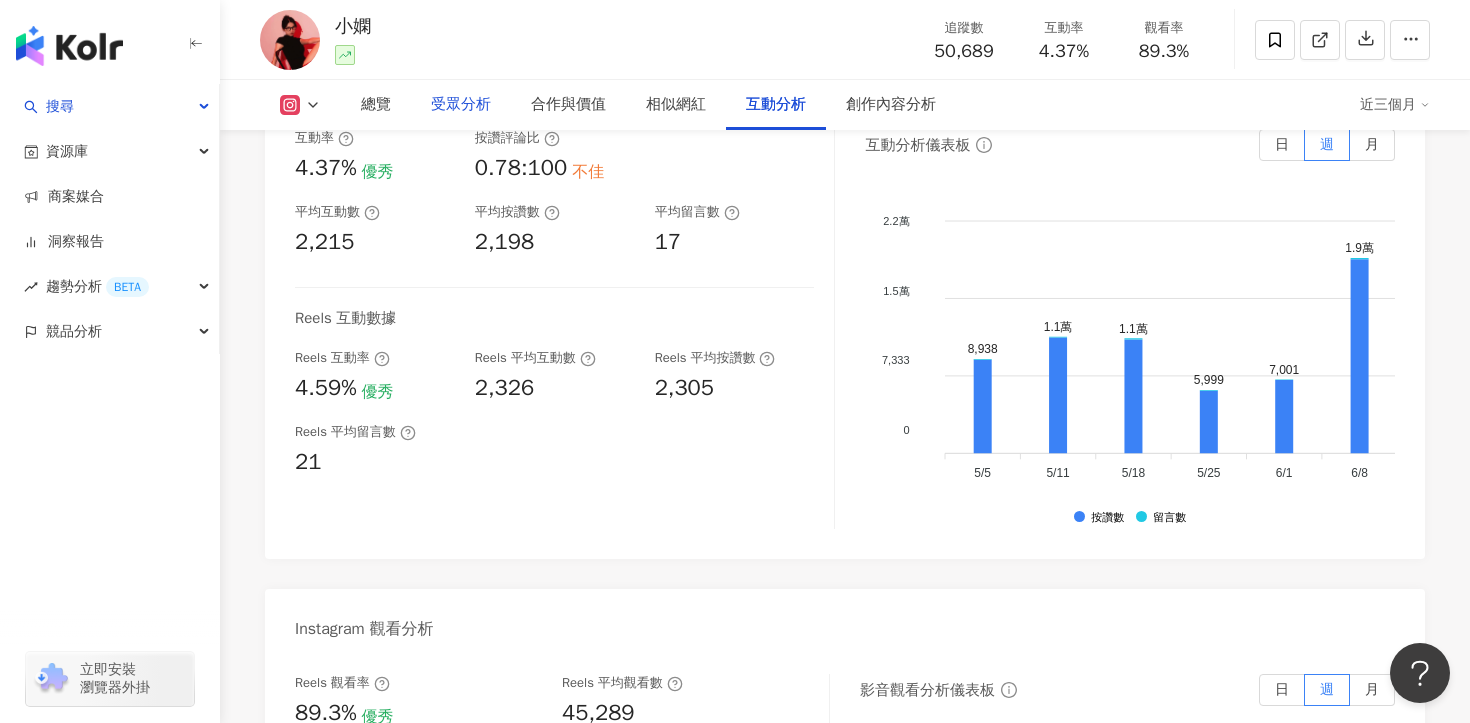 click on "受眾分析" at bounding box center [461, 105] 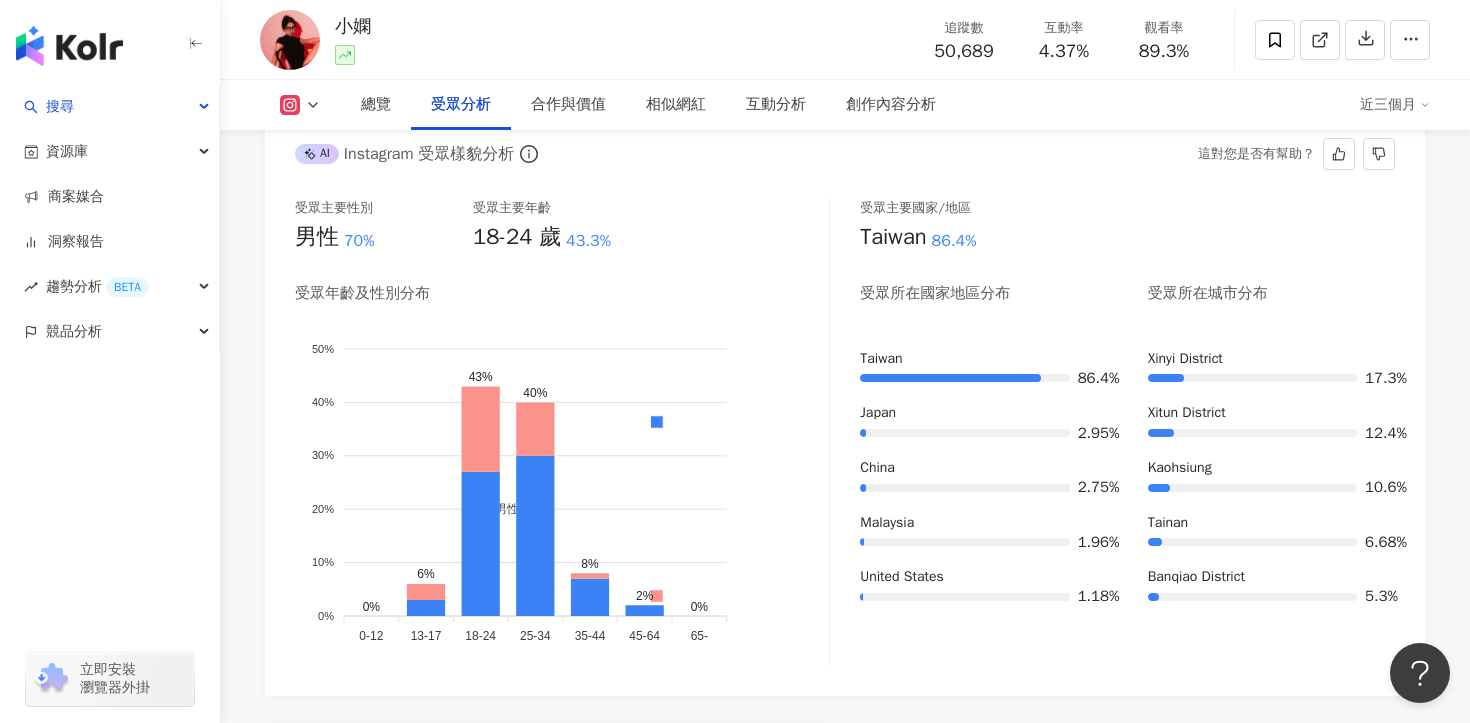 scroll, scrollTop: 1839, scrollLeft: 0, axis: vertical 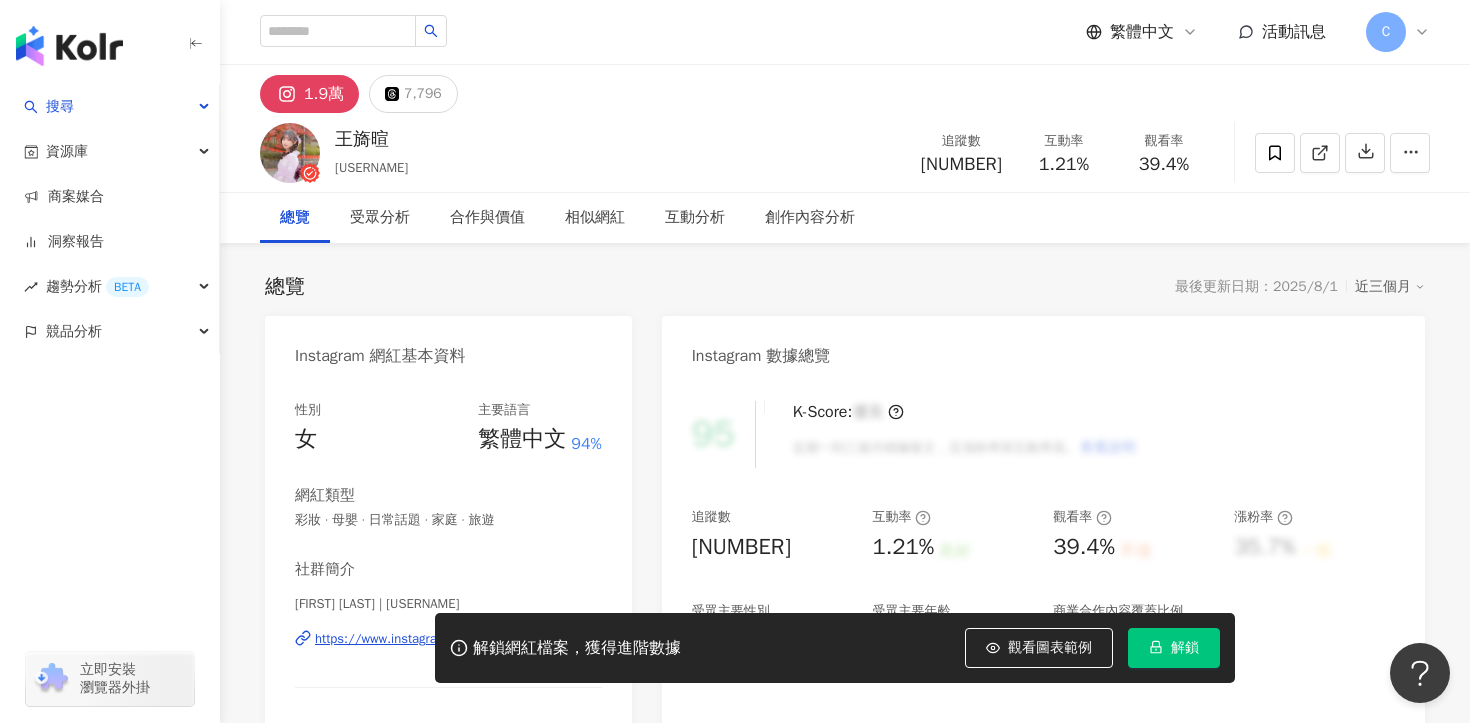 click on "解鎖" at bounding box center [1174, 648] 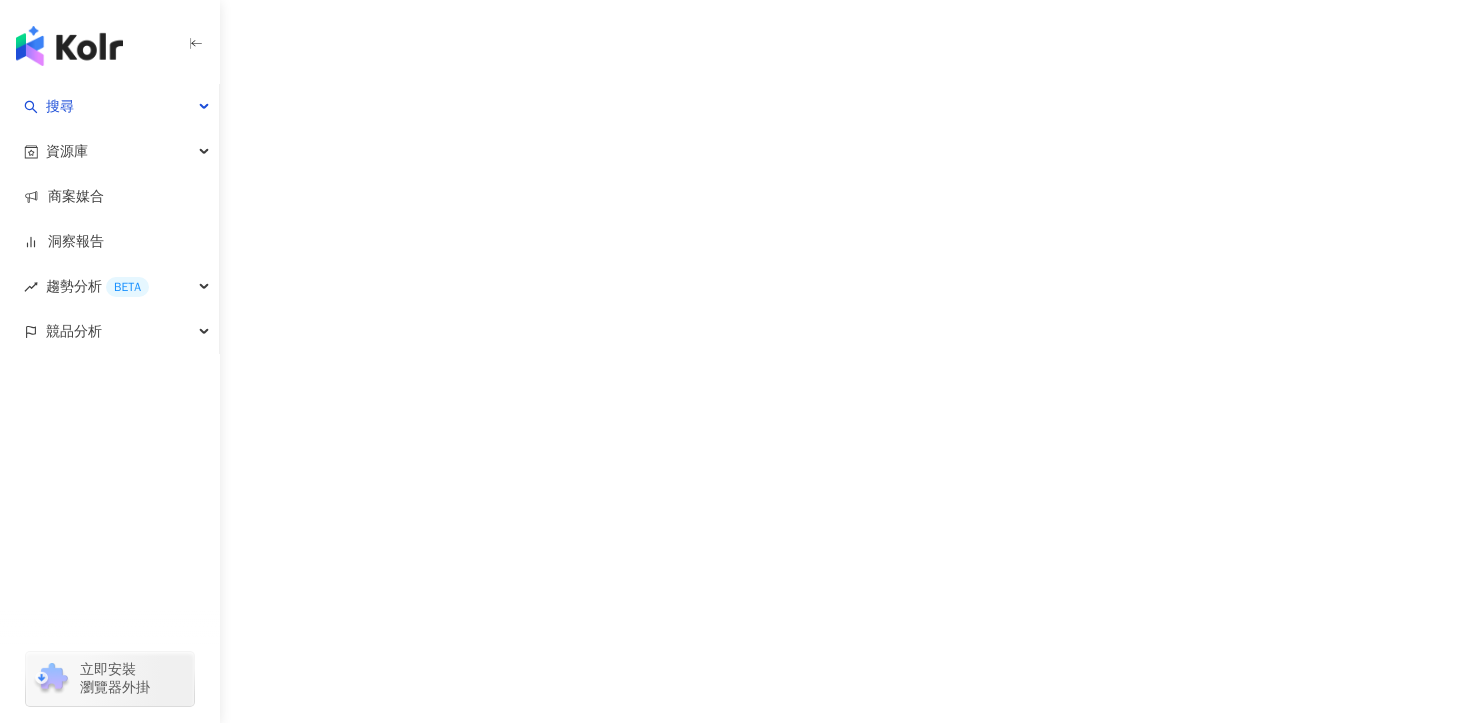 scroll, scrollTop: 0, scrollLeft: 0, axis: both 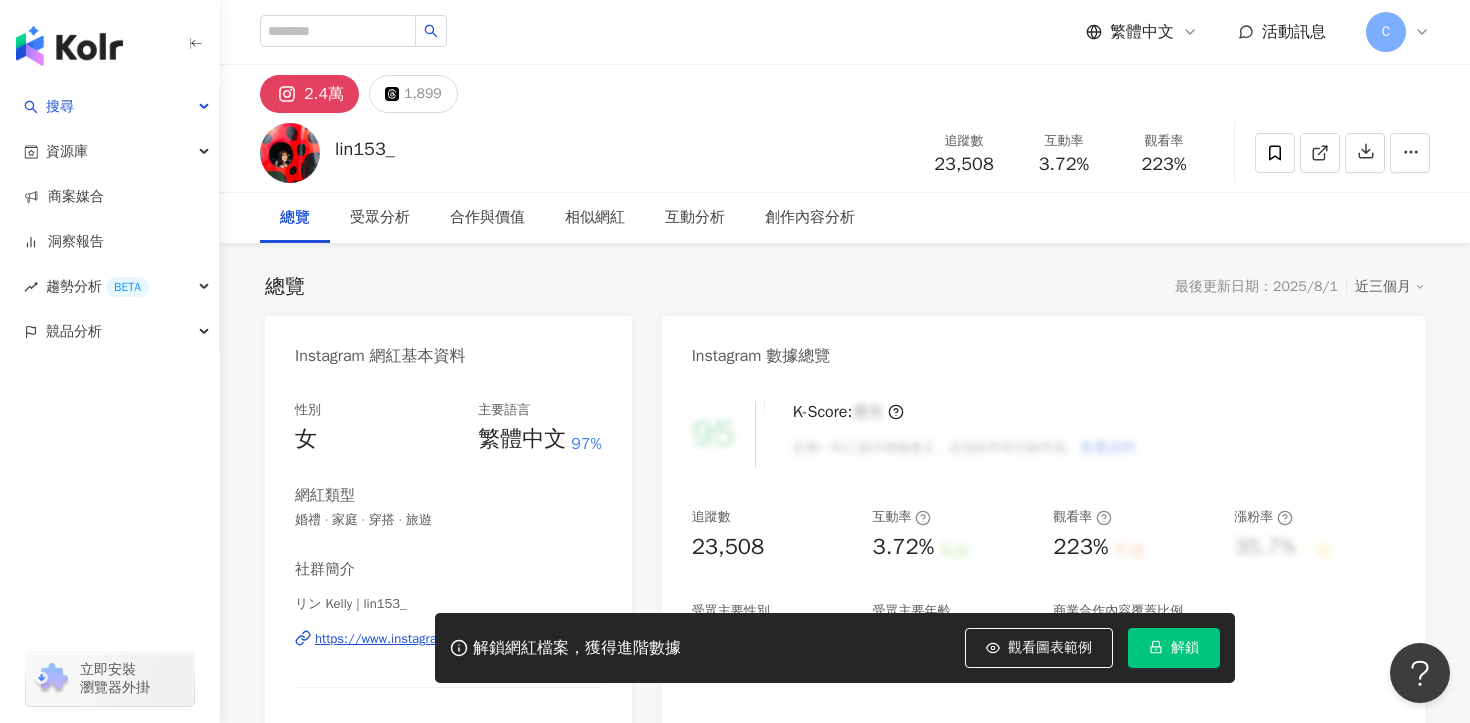 click on "解鎖" at bounding box center (1185, 648) 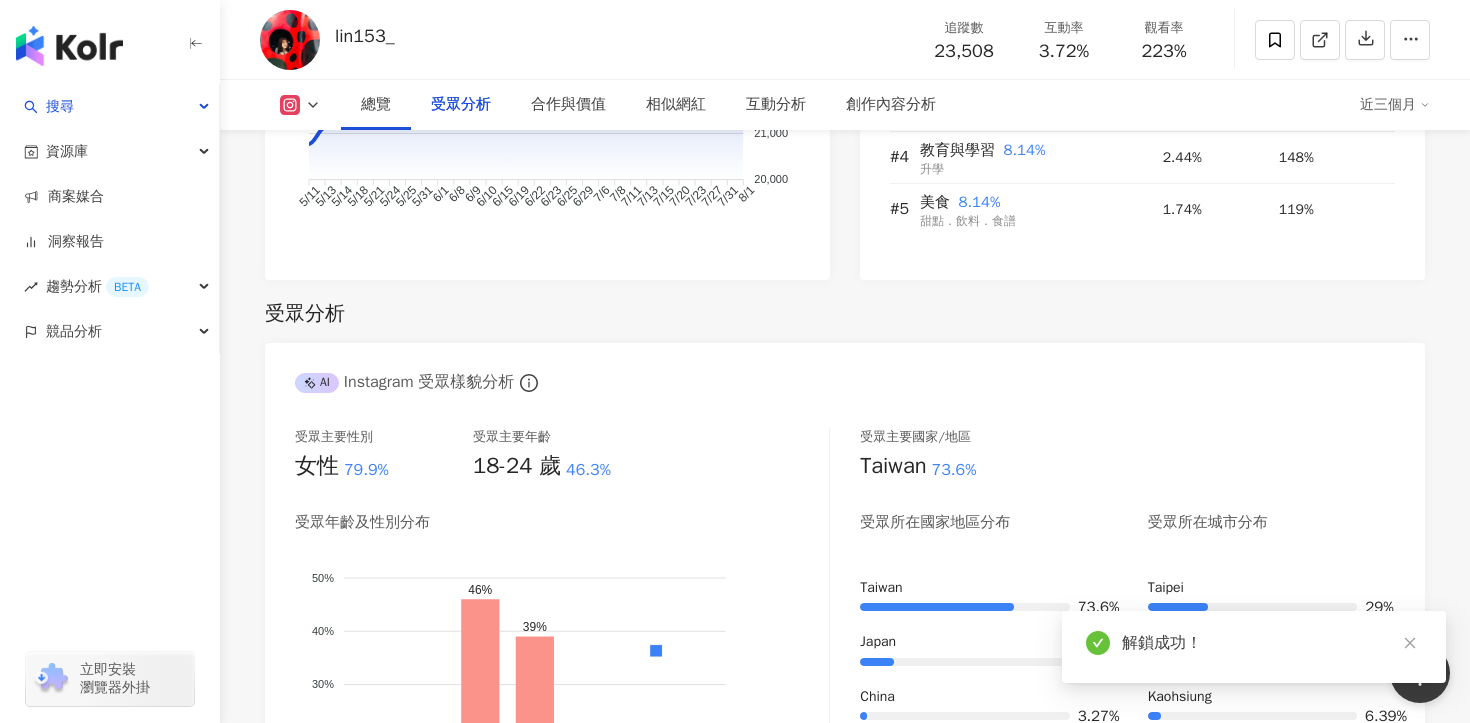scroll, scrollTop: 1764, scrollLeft: 0, axis: vertical 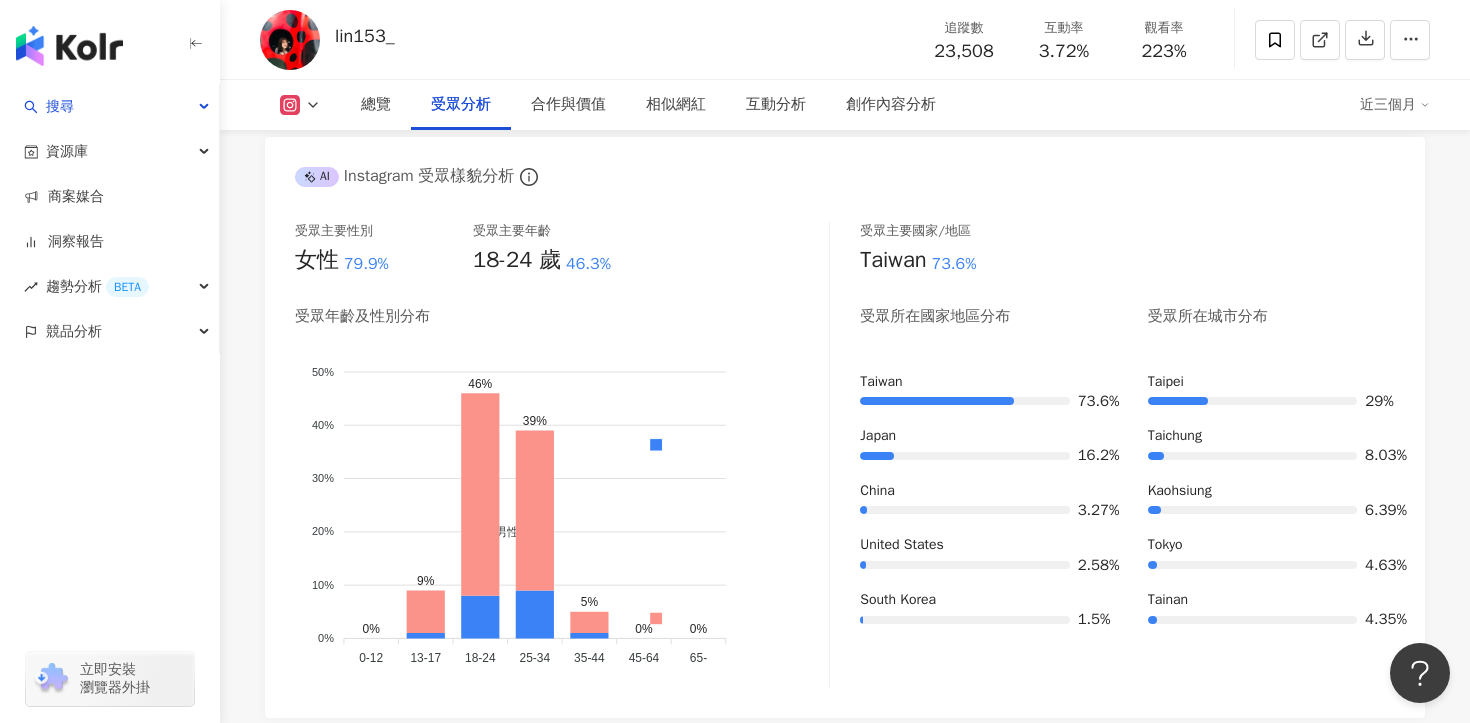 click on "23,508" at bounding box center (963, 51) 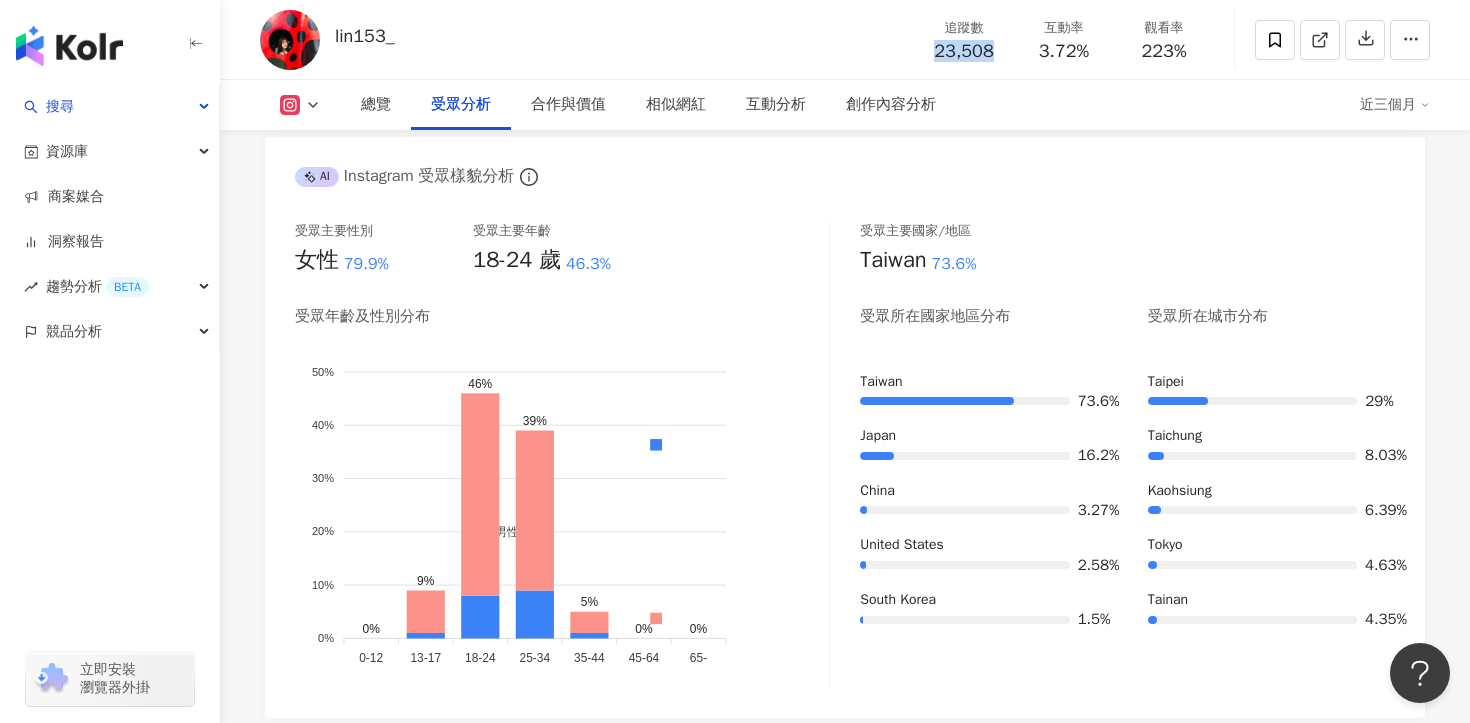 click on "23,508" at bounding box center (963, 51) 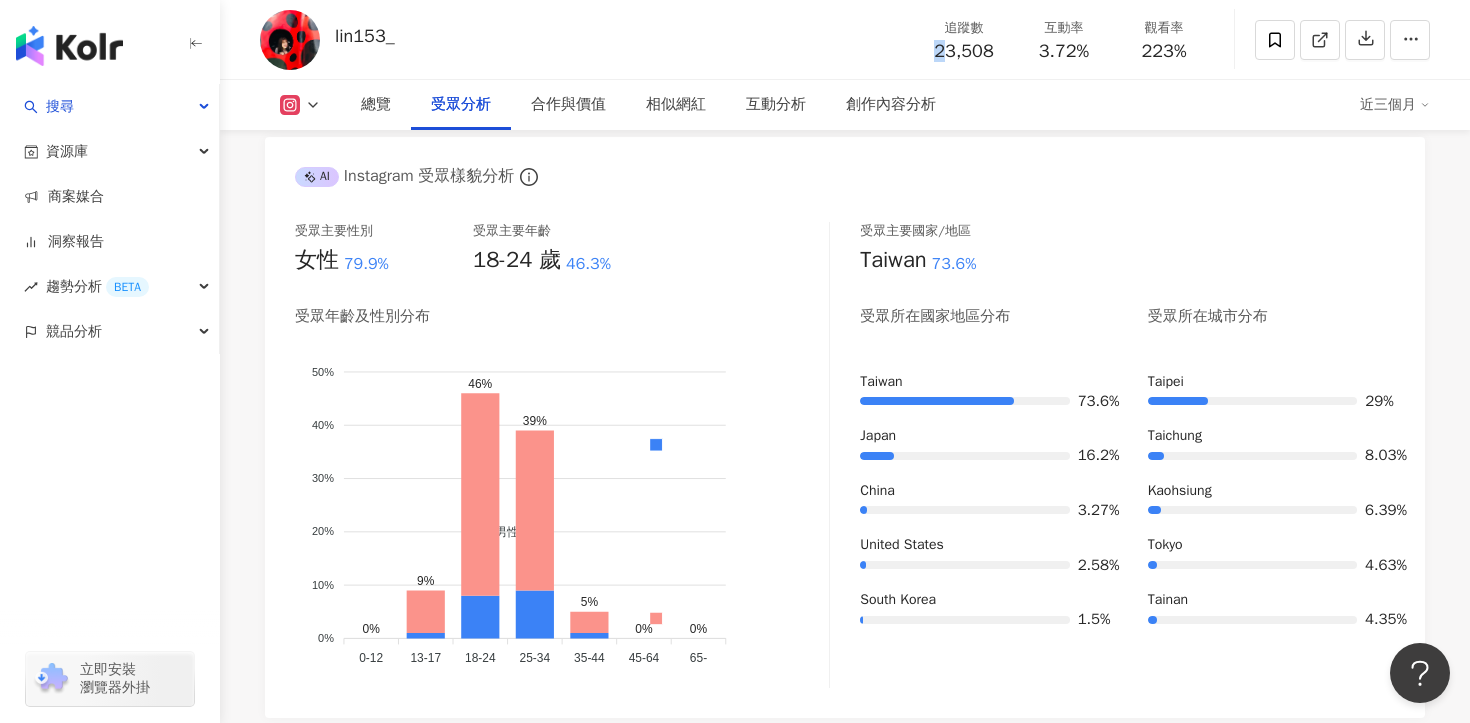 click on "23,508" at bounding box center [963, 51] 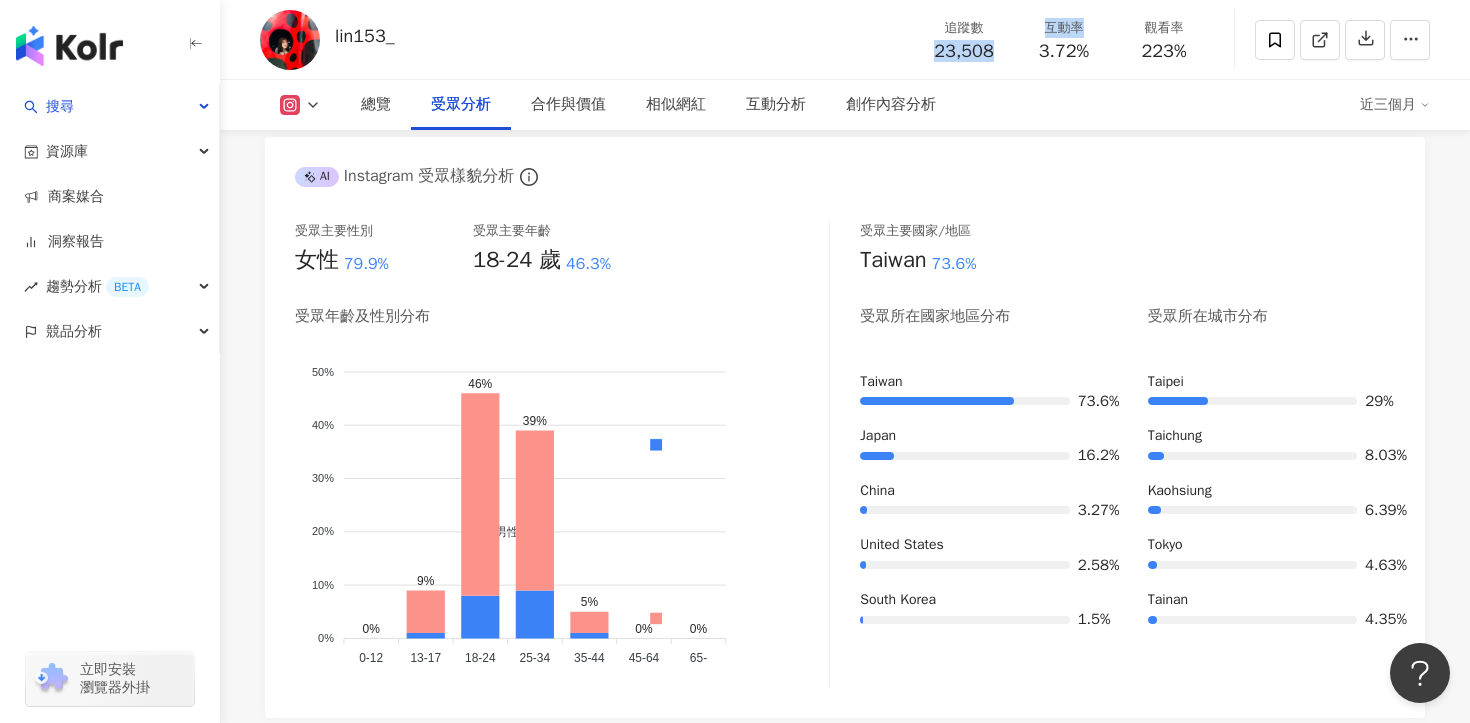 drag, startPoint x: 1014, startPoint y: 55, endPoint x: 919, endPoint y: 53, distance: 95.02105 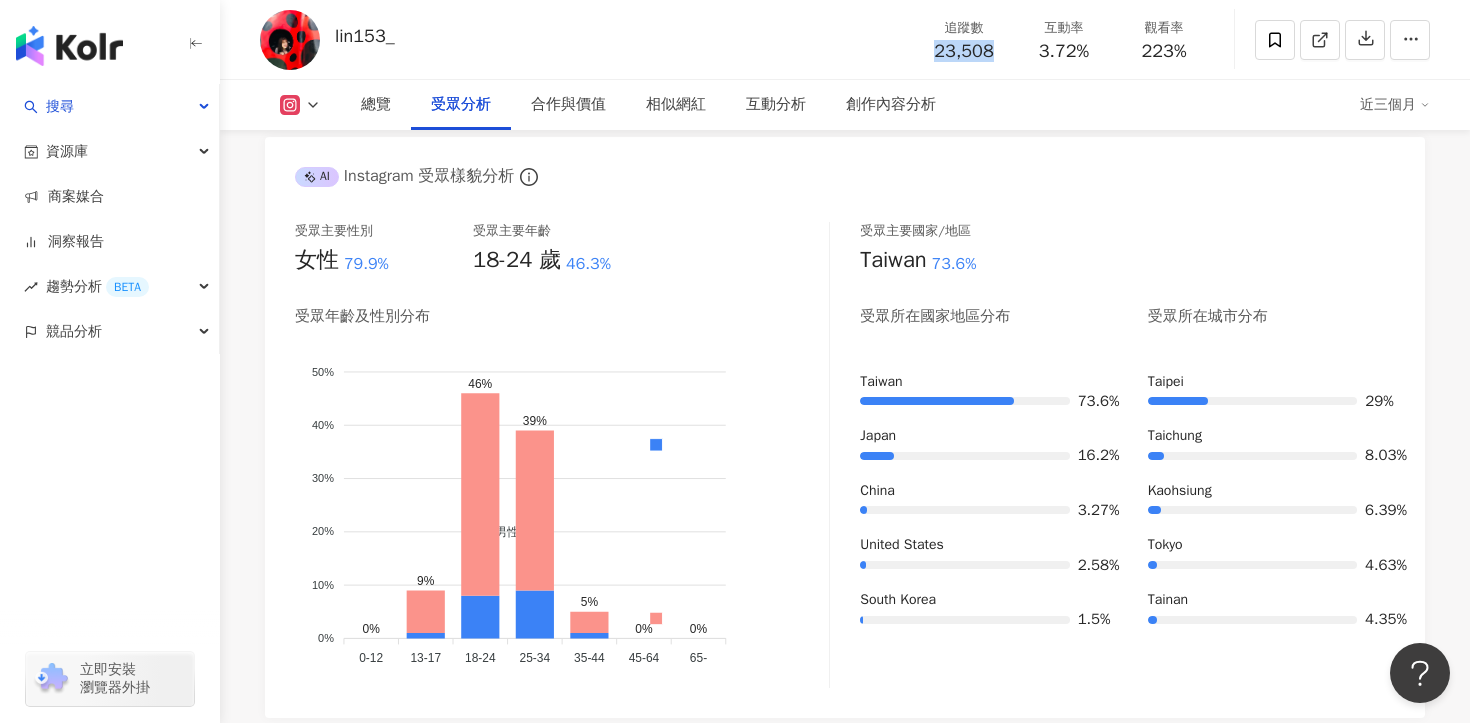 drag, startPoint x: 931, startPoint y: 54, endPoint x: 996, endPoint y: 53, distance: 65.00769 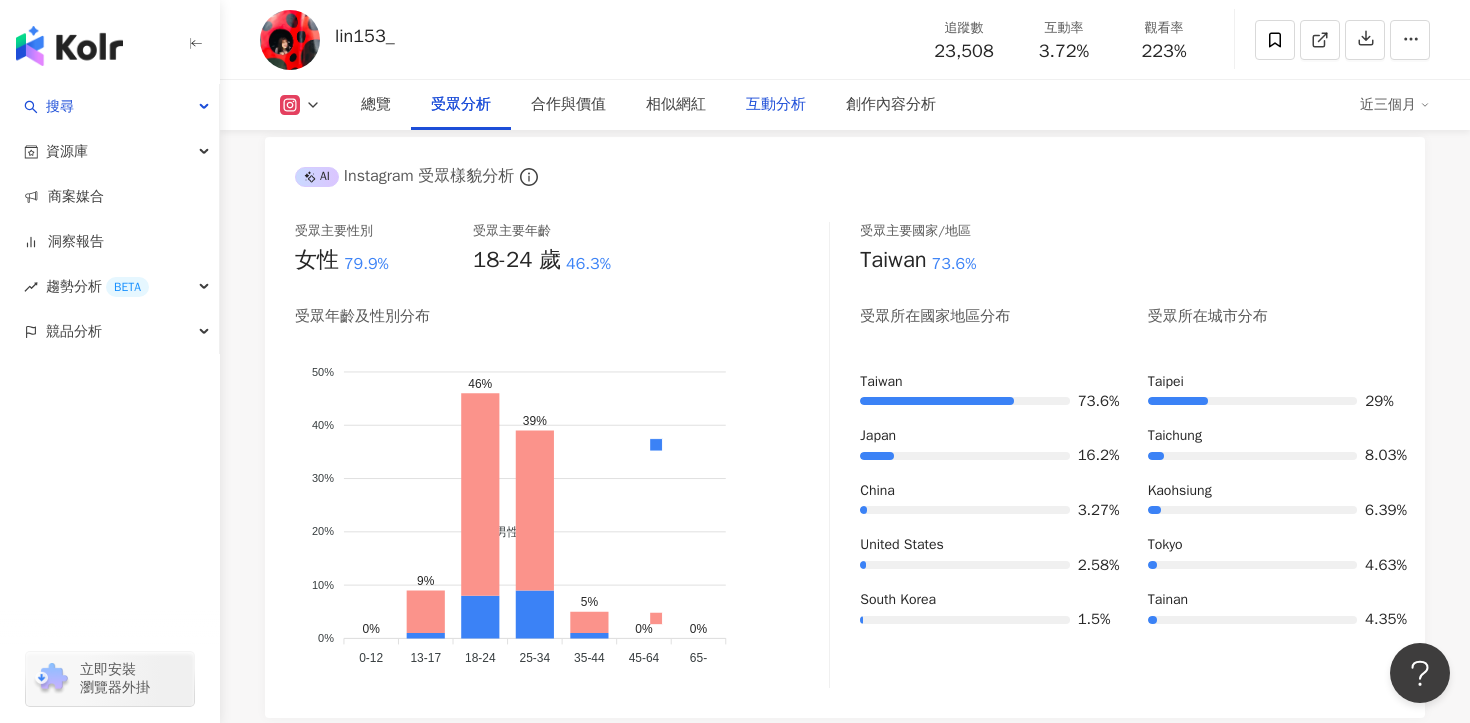 click on "互動分析" at bounding box center [776, 105] 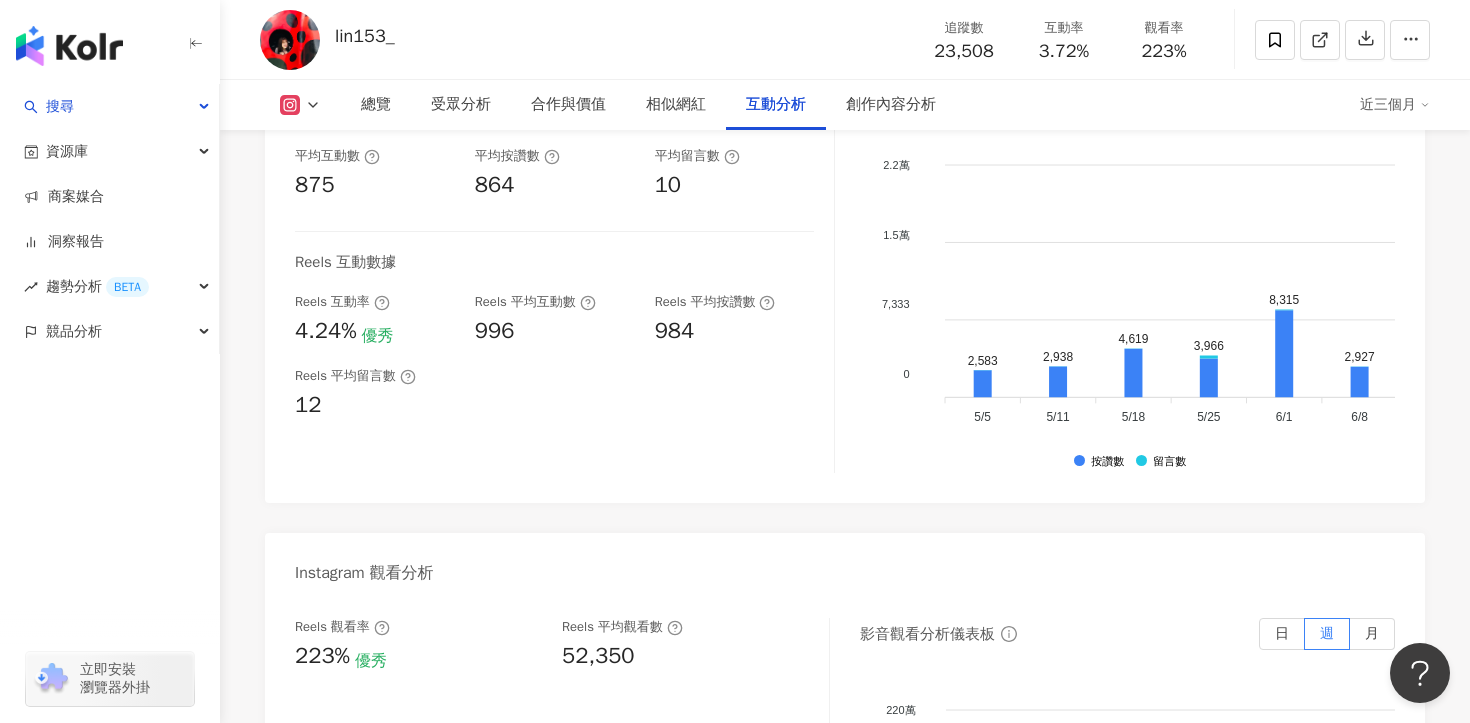 scroll, scrollTop: 4291, scrollLeft: 0, axis: vertical 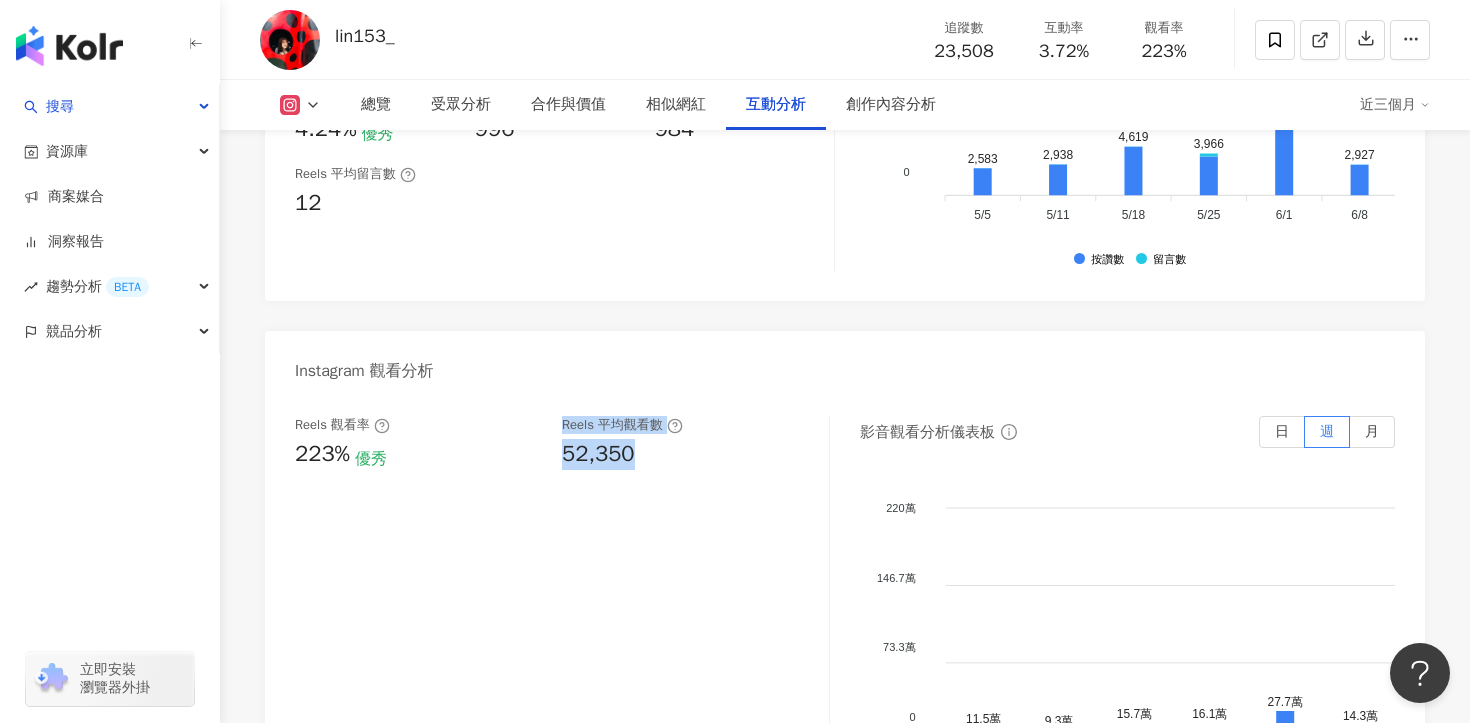 drag, startPoint x: 630, startPoint y: 458, endPoint x: 531, endPoint y: 458, distance: 99 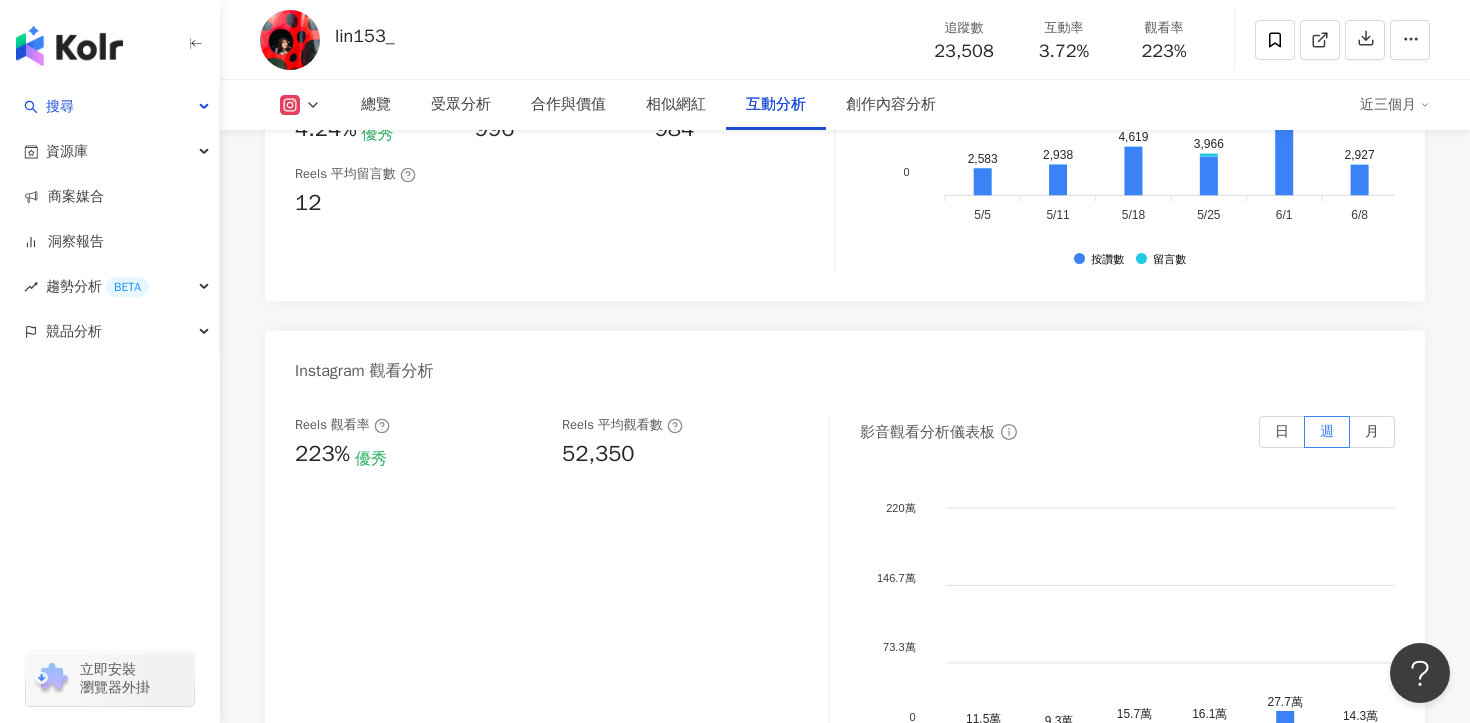 click on "52,350" at bounding box center (598, 454) 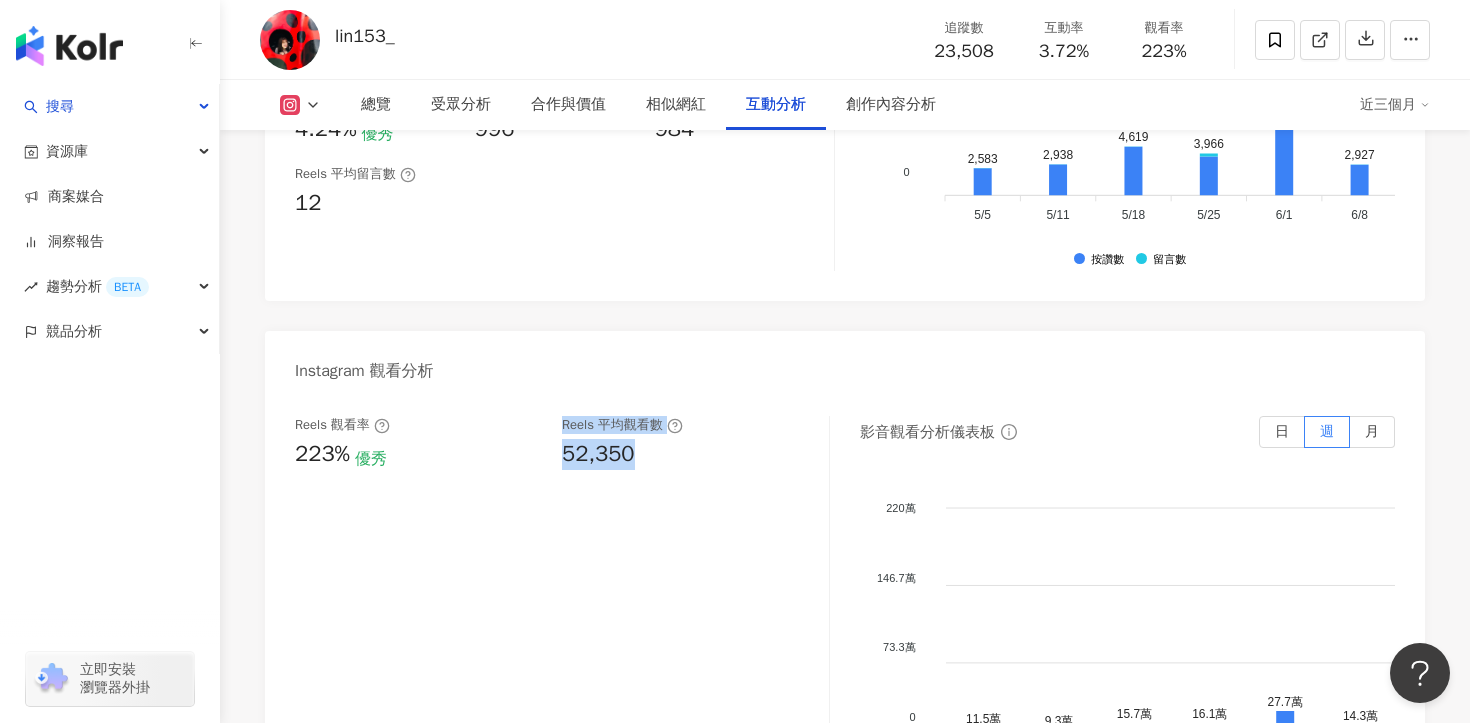 drag, startPoint x: 551, startPoint y: 455, endPoint x: 655, endPoint y: 455, distance: 104 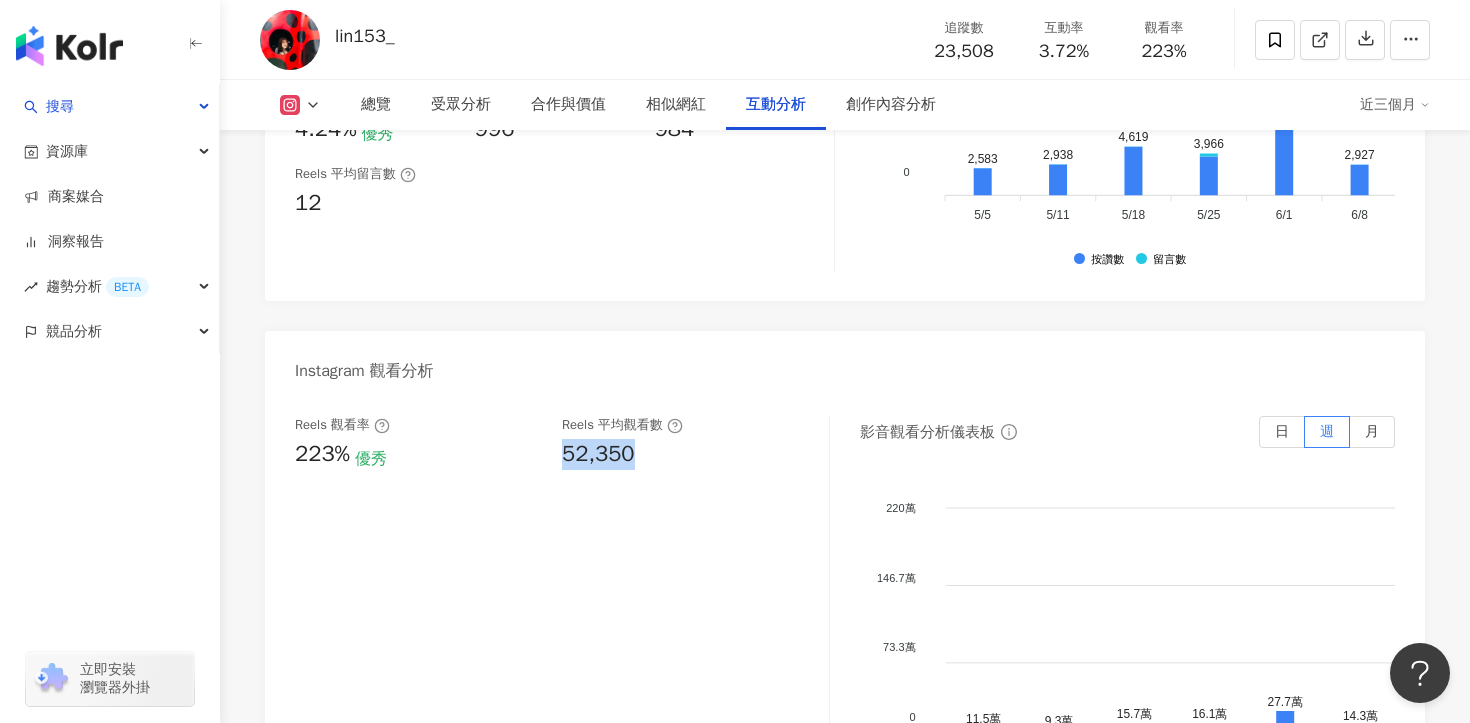 drag, startPoint x: 560, startPoint y: 454, endPoint x: 636, endPoint y: 456, distance: 76.02631 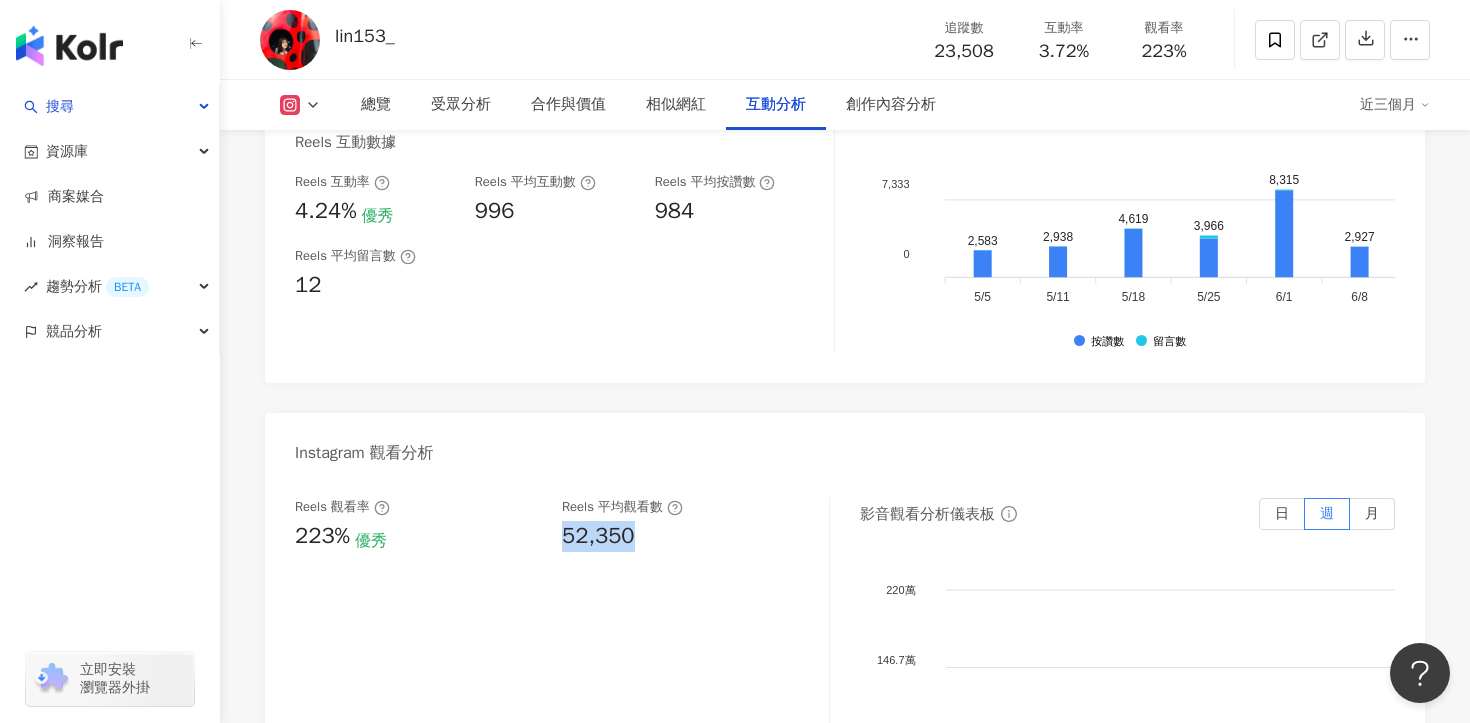scroll, scrollTop: 4188, scrollLeft: 0, axis: vertical 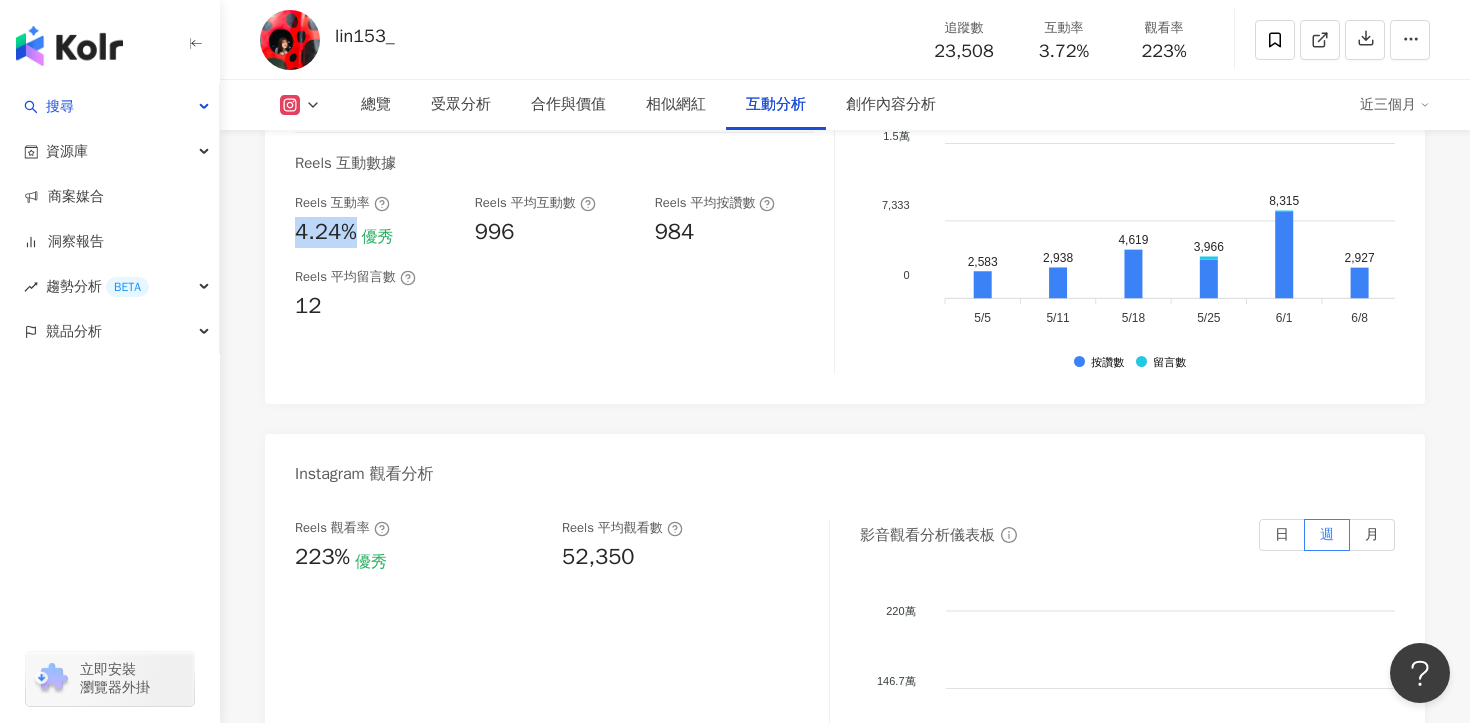 drag, startPoint x: 357, startPoint y: 230, endPoint x: 297, endPoint y: 227, distance: 60.074955 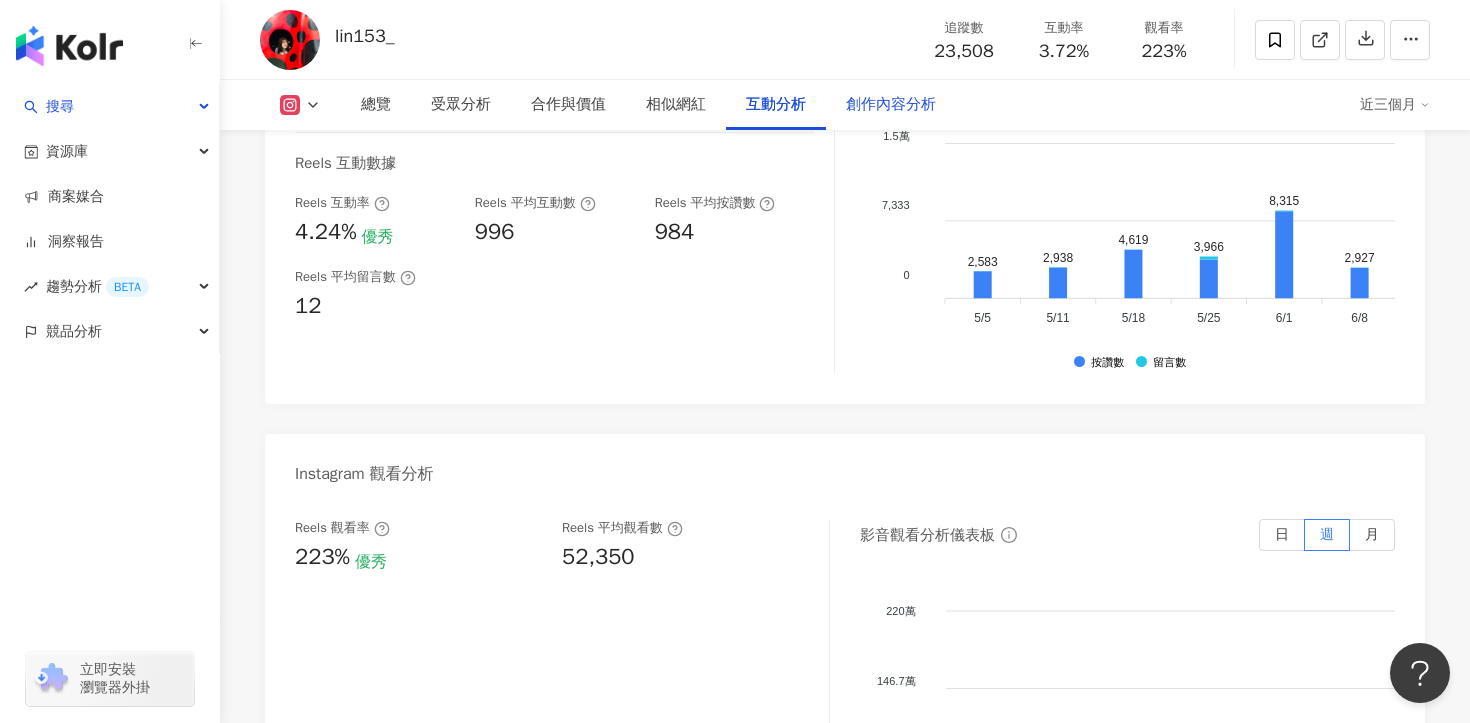 click on "創作內容分析" at bounding box center [891, 105] 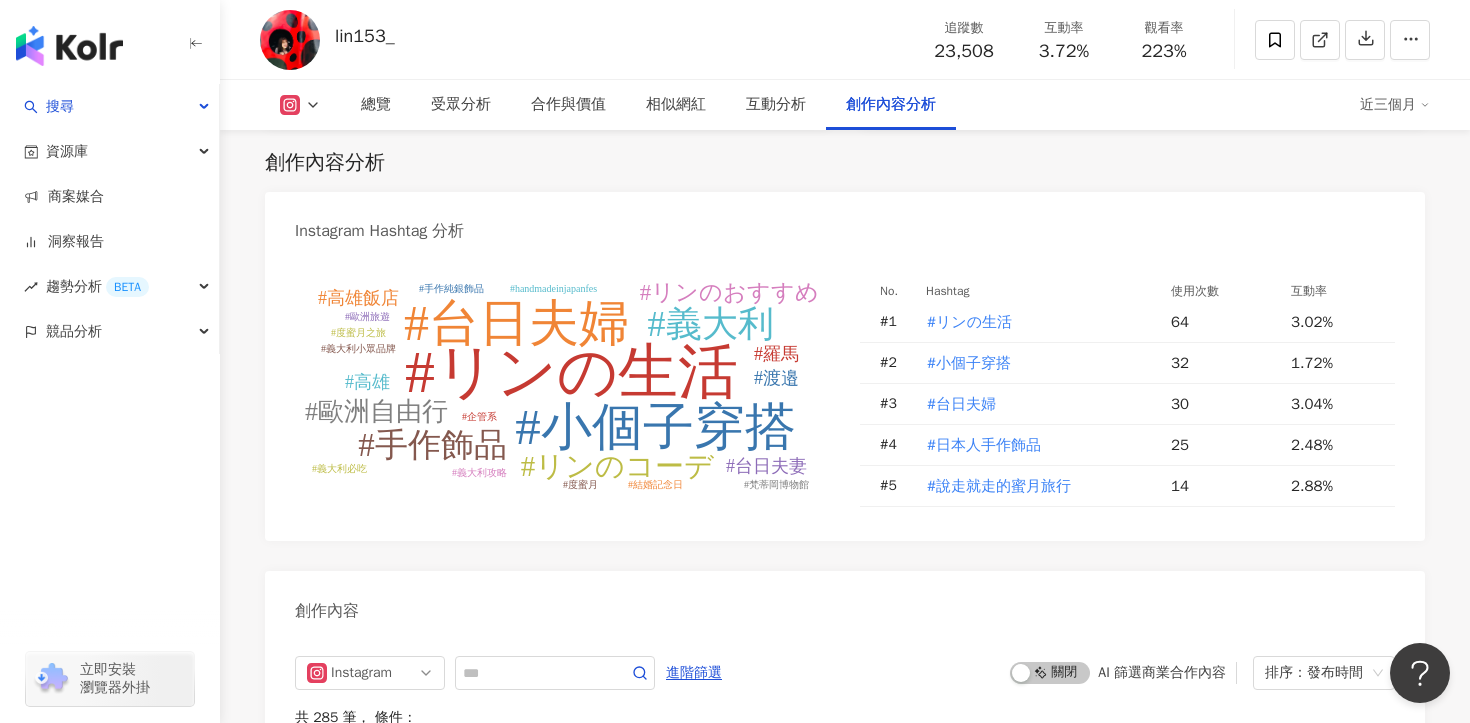 scroll, scrollTop: 5735, scrollLeft: 0, axis: vertical 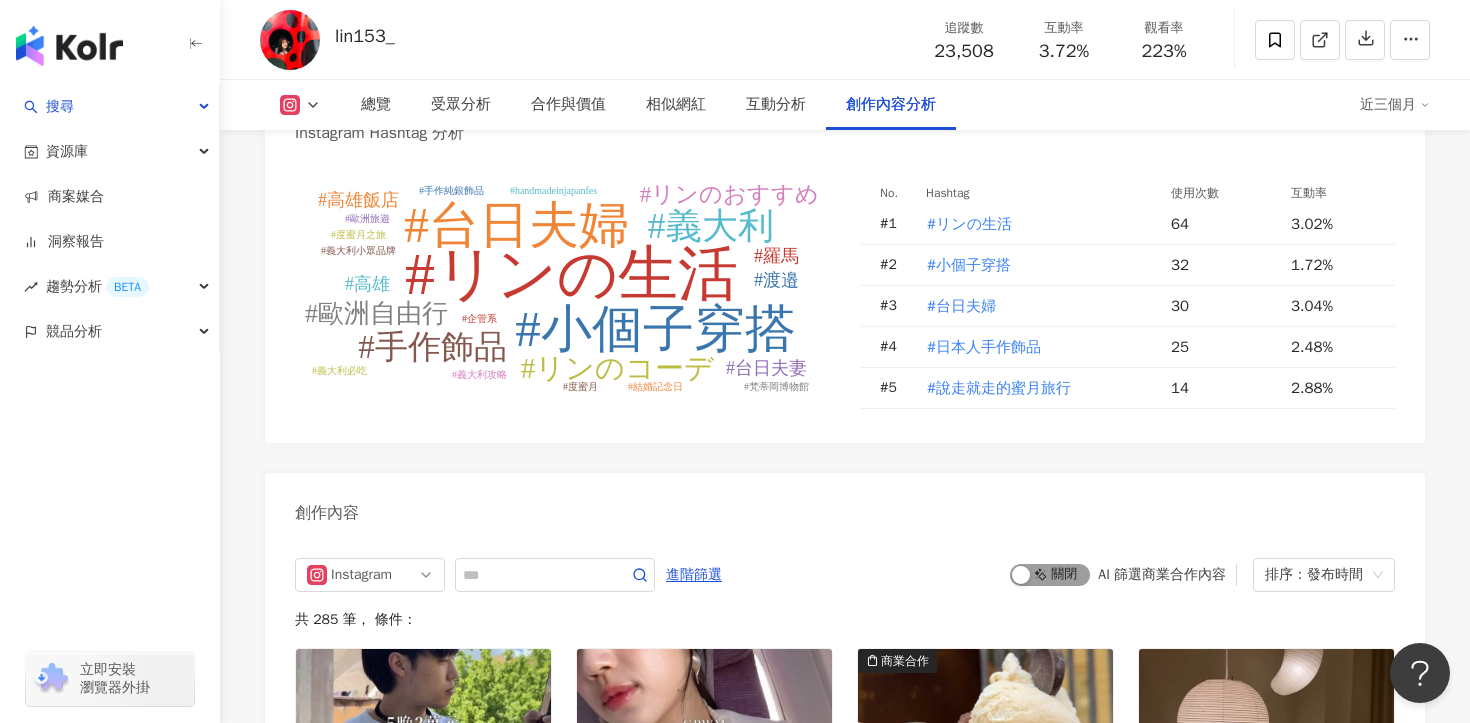 click on "啟動 關閉" at bounding box center (1050, 575) 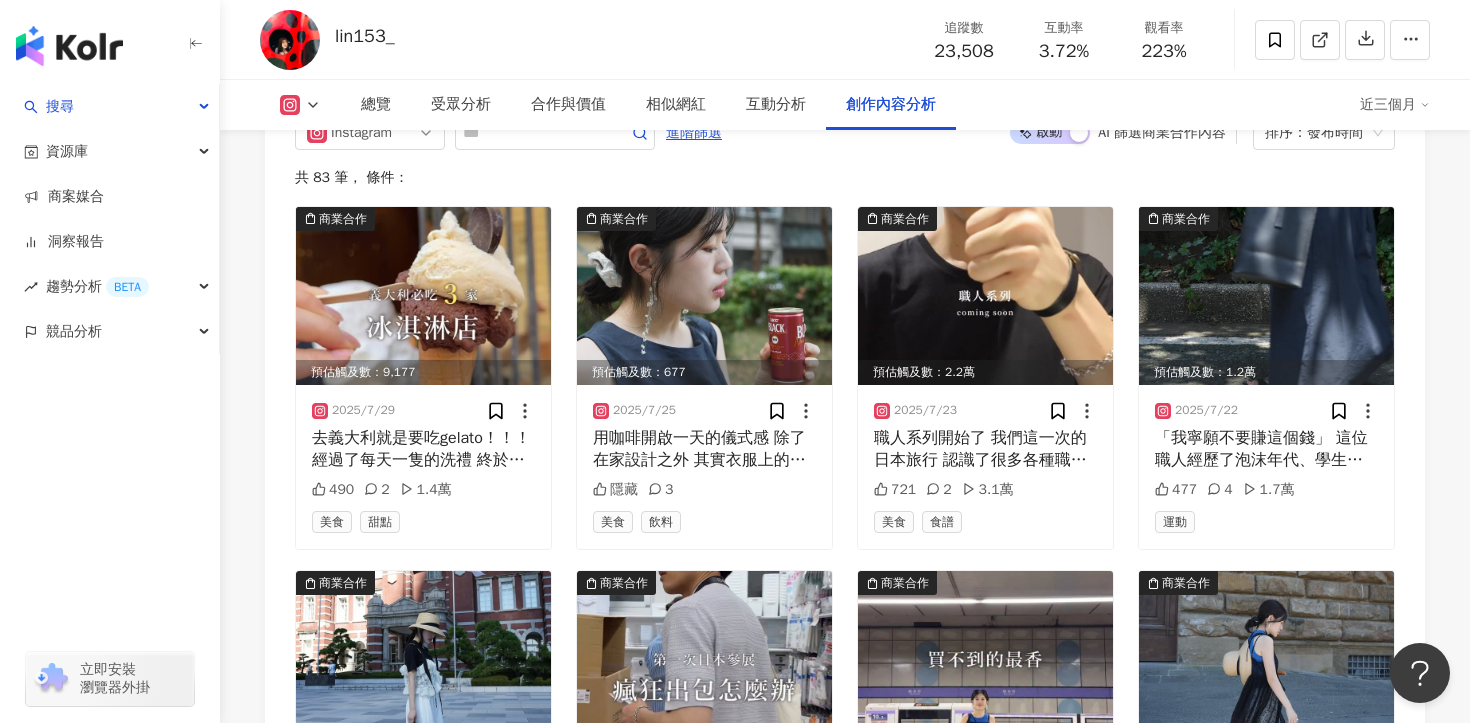 scroll, scrollTop: 6178, scrollLeft: 0, axis: vertical 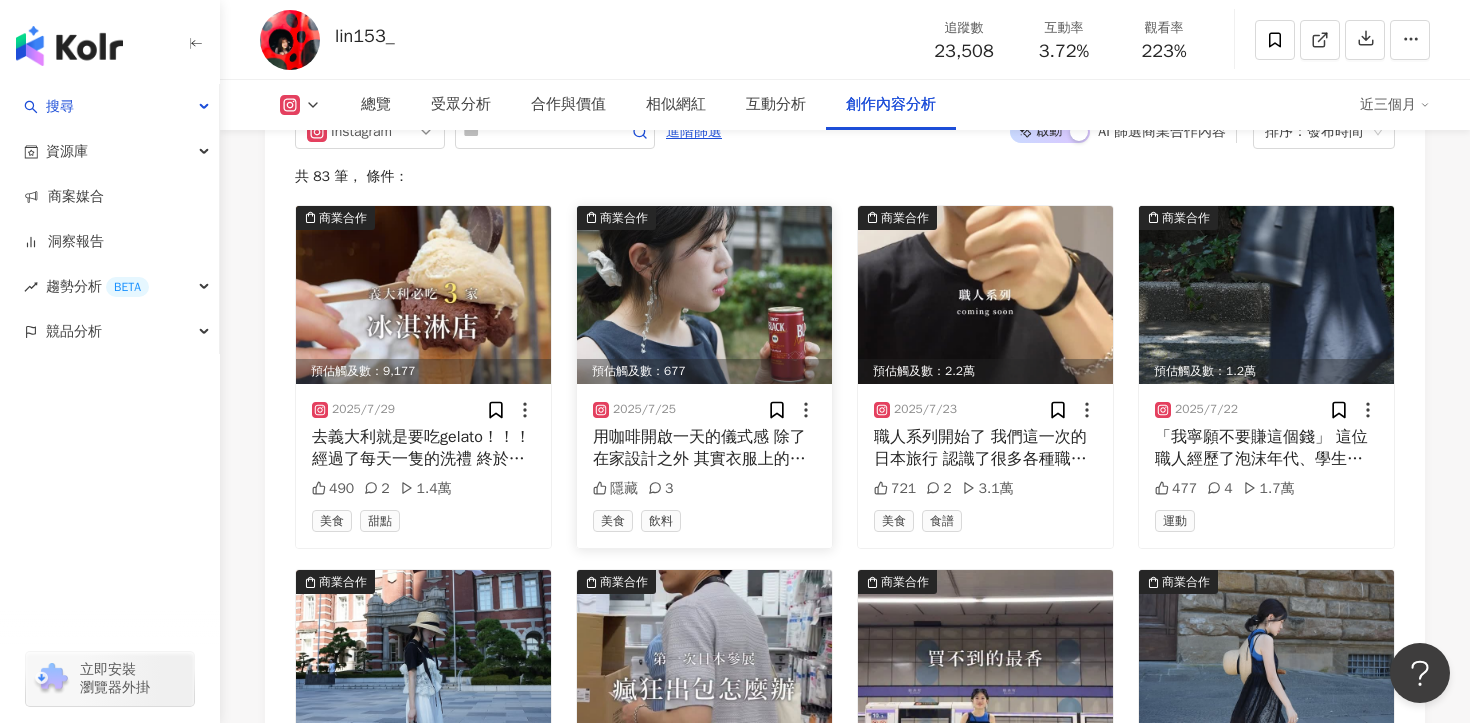 click on "2025/7/25 用咖啡開啟一天的儀式感
除了在家設計之外
其實衣服上的每一個釦眼、釦洞
都需要台灣的職人們幫忙
所以我跟渡邉都會抱著衣服
穿梭在台北街頭
UCC BLACK無糖黑咖啡陪著我們一起走過這些細瑣又重要的時刻
除了罐體本身輕巧好攜帶外
（我們也很喜歡罐體的設計與質感
日本原裝進口、無糖無香料
（這點超重要！我們只喝無糖的黑咖啡）
專業呈現EVERY DROP COUNTS
我跟渡邉去日本出差時
也常常會在超商、自動販賣機看到UCC的身影！每次看到都會來一罐
喜歡果香的朋友
也可以試試赤·濃醇無糖黑咖啡
究極の珈琲讓生活充滿儀式感
真心推薦給喜歡喝咖啡的朋友
#UCCBLACK #日本原裝進口  #究極の珈琲 隱藏 3 美食 飲料" at bounding box center (704, 466) 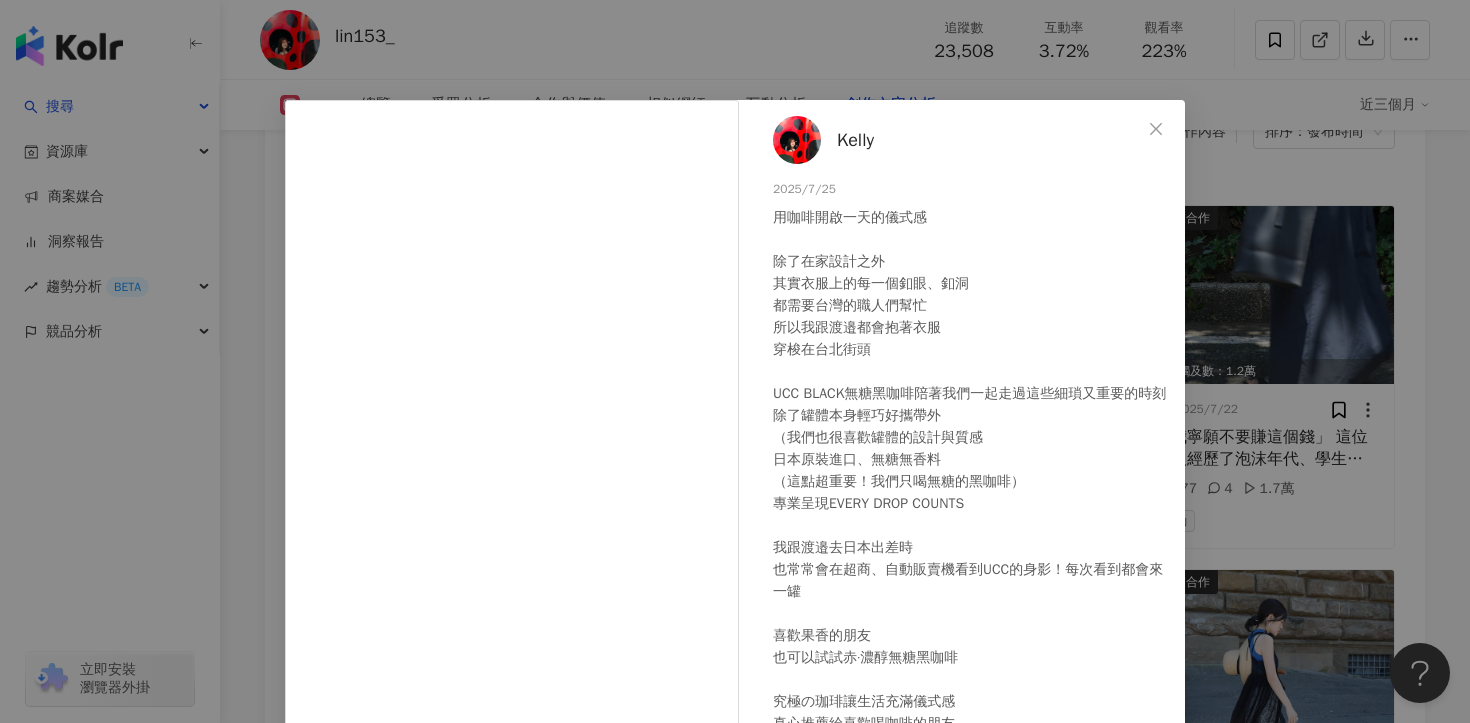 click on "Kelly 2025/7/25 用咖啡開啟一天的儀式感
除了在家設計之外
其實衣服上的每一個釦眼、釦洞
都需要台灣的職人們幫忙
所以我跟渡邉都會抱著衣服
穿梭在台北街頭
UCC BLACK無糖黑咖啡陪著我們一起走過這些細瑣又重要的時刻
除了罐體本身輕巧好攜帶外
（我們也很喜歡罐體的設計與質感
日本原裝進口、無糖無香料
（這點超重要！我們只喝無糖的黑咖啡）
專業呈現EVERY DROP COUNTS
我跟渡邉去日本出差時
也常常會在超商、自動販賣機看到UCC的身影！每次看到都會來一罐
喜歡果香的朋友
也可以試試赤·濃醇無糖黑咖啡
究極の珈琲讓生活充滿儀式感
真心推薦給喜歡喝咖啡的朋友
#UCCBLACK #日本原裝進口  #究極の珈琲 隱藏 3 查看原始貼文" at bounding box center (735, 361) 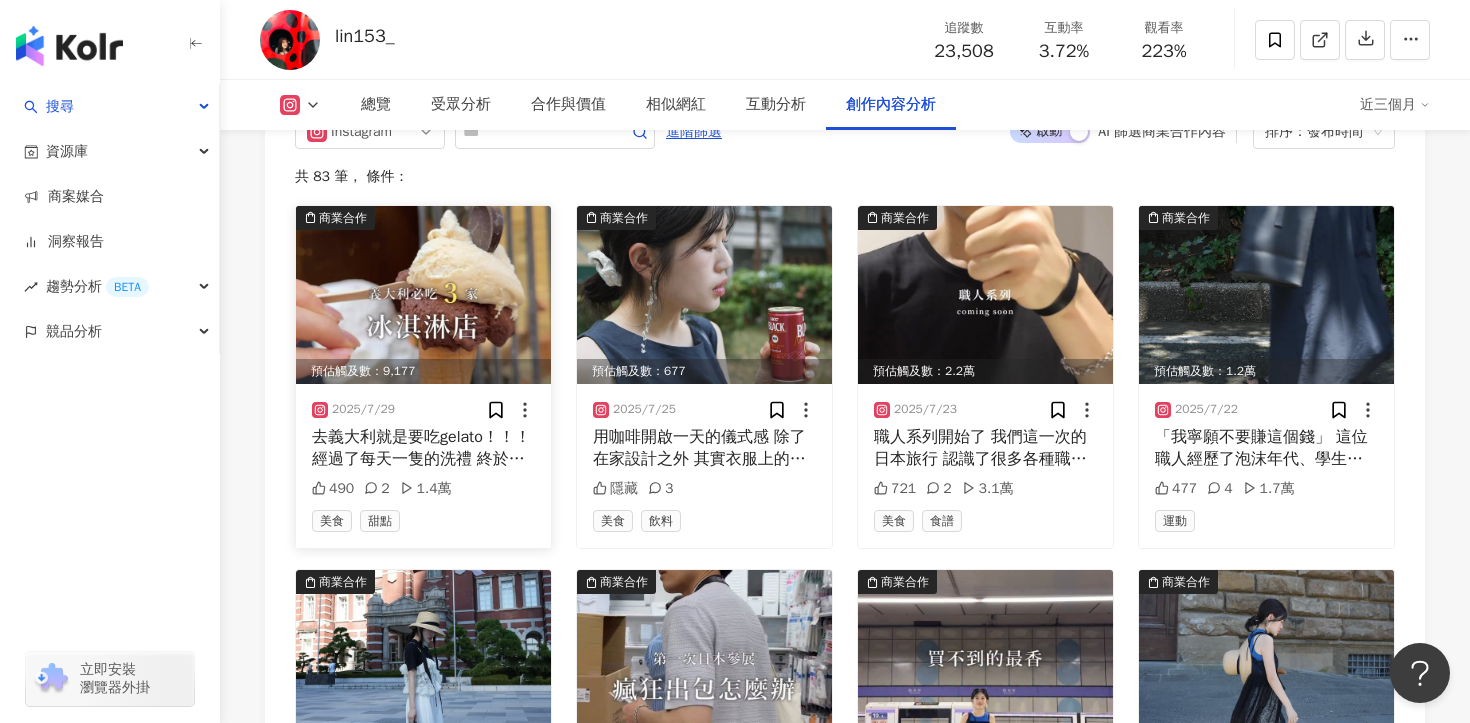 click on "去義大利就是要吃gelato！！！
經過了每天一隻的洗禮
終於選出三家必吃名單（趕快收藏
1. Gelateria Della Passera（佛羅倫斯）
Google評價：4.7
大推到不行！我們吃了三次
巧克力、草莓起司、奇異果、薄荷牛奶都很好吃
下次一定再訪
2. Venchi
很多地方都有！營業時間很長
跟台灣的真的完全不同～
巧克力控一定要去吃，而且還可以加購1歐元巧克力
3.Edoardo il Gelato Biologico - Gelateria Piazza Duomo（佛羅倫斯）
在百花教堂附近，私心推薦海鹽焦糖口味
Google評價：4.7
趕快收藏、傳給你愛吃gelato的朋友們
也歡迎推薦給我你的口袋名單！
感謝我們家天使客人，第2、3家都是她推薦的💙
#リンの生活 #義大利 #義大利旅遊 #義大利必吃" at bounding box center [423, 448] 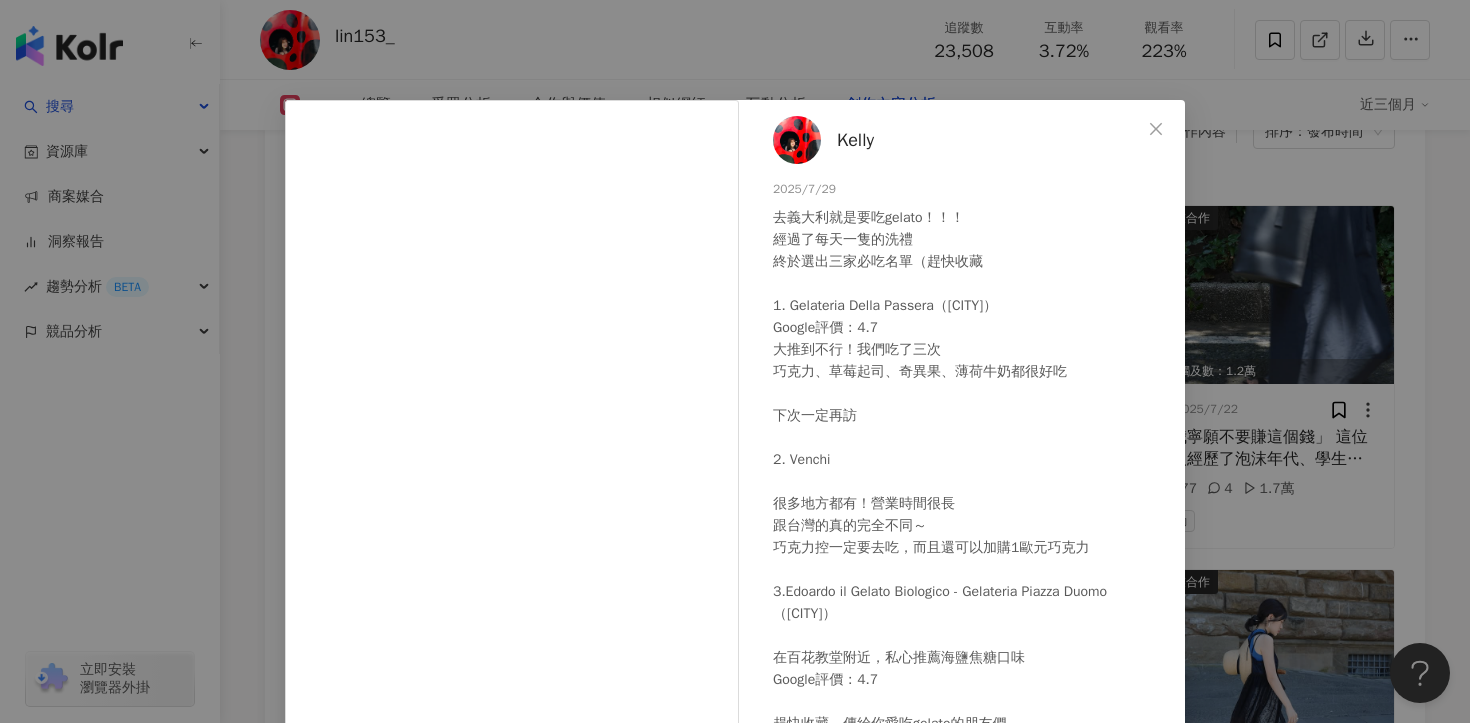 scroll, scrollTop: 59, scrollLeft: 0, axis: vertical 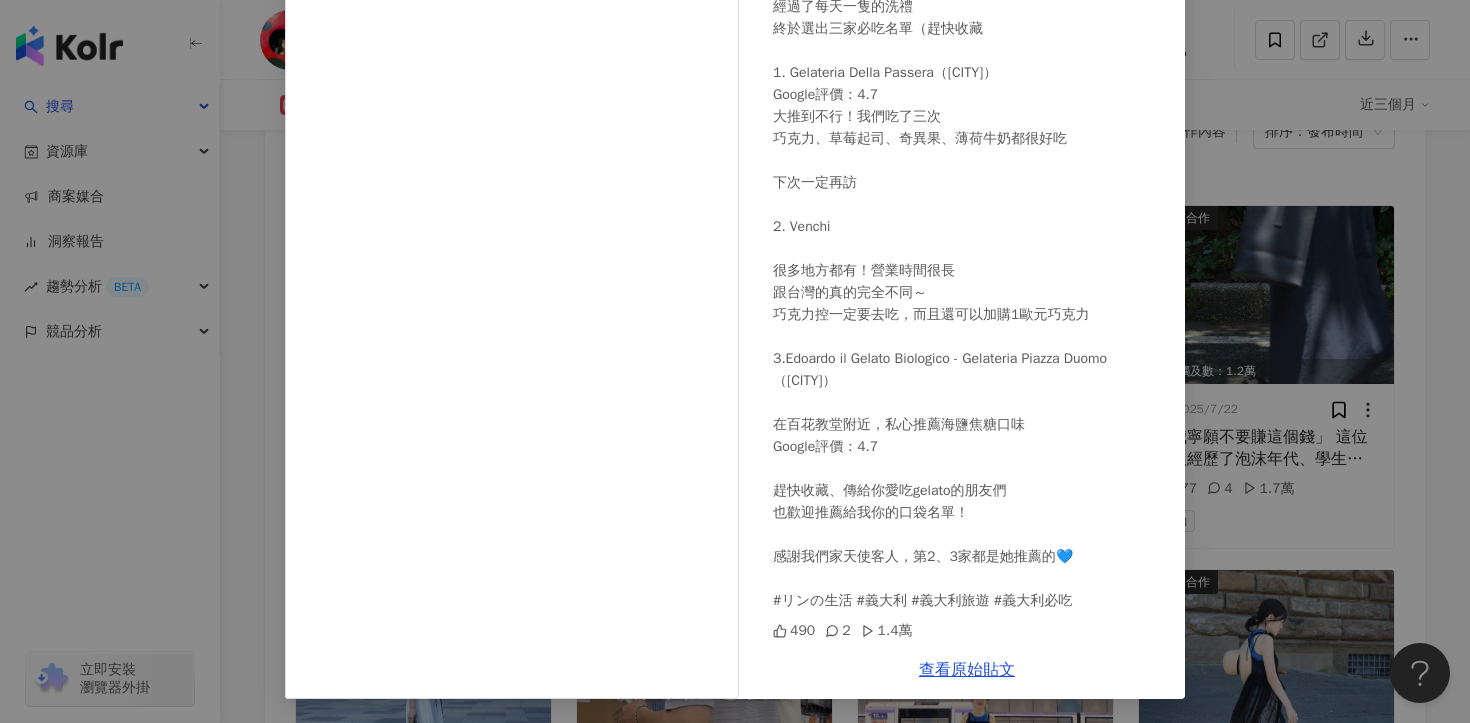 click on "Kelly 2025/7/29 去義大利就是要吃gelato！！！
經過了每天一隻的洗禮
終於選出三家必吃名單（趕快收藏
1. Gelateria Della Passera（佛羅倫斯）
Google評價：4.7
大推到不行！我們吃了三次
巧克力、草莓起司、奇異果、薄荷牛奶都很好吃
下次一定再訪
2. Venchi
很多地方都有！營業時間很長
跟台灣的真的完全不同～
巧克力控一定要去吃，而且還可以加購1歐元巧克力
3.Edoardo il Gelato Biologico - Gelateria Piazza Duomo（佛羅倫斯）
在百花教堂附近，私心推薦海鹽焦糖口味
Google評價：4.7
趕快收藏、傳給你愛吃gelato的朋友們
也歡迎推薦給我你的口袋名單！
感謝我們家天使客人，第2、3家都是她推薦的💙
#リンの生活 #義大利 #義大利旅遊 #義大利必吃 490 2 1.4萬 查看原始貼文" at bounding box center (735, 361) 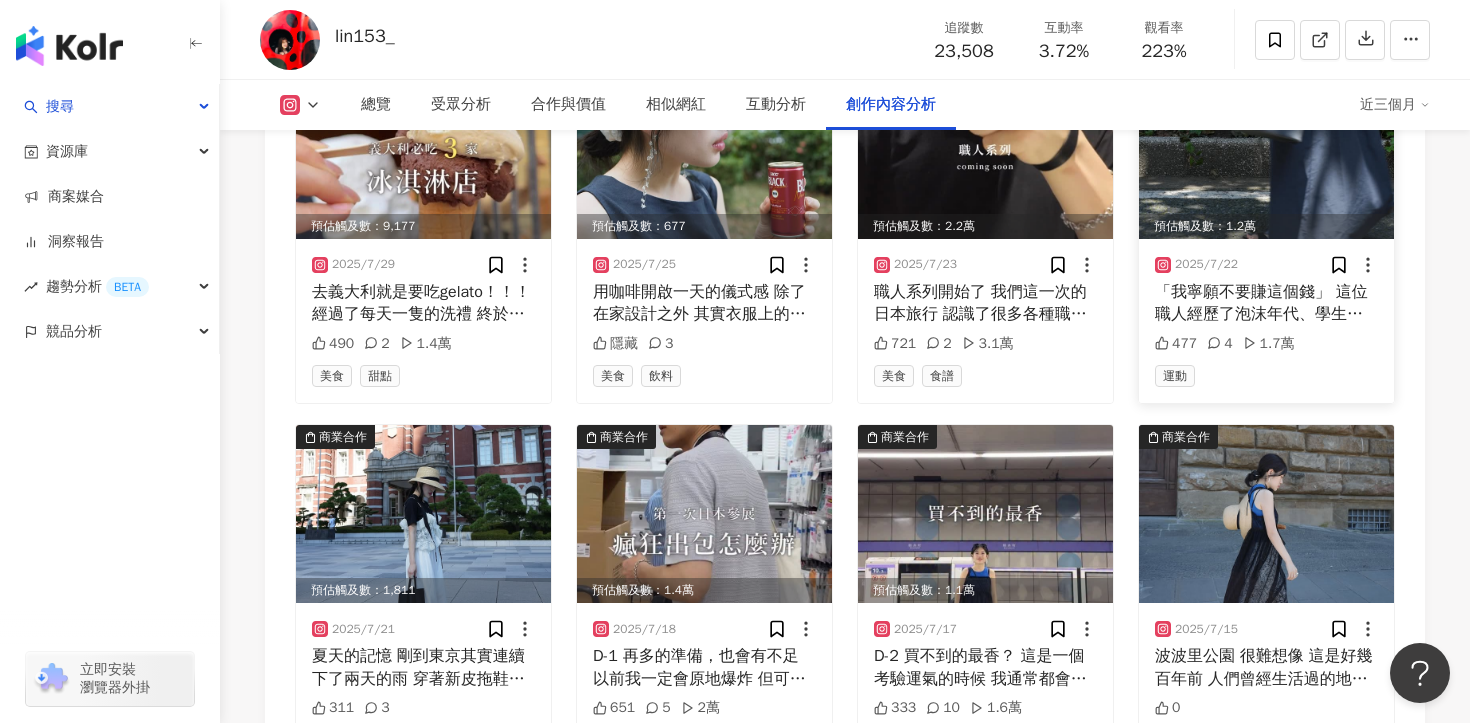 scroll, scrollTop: 6327, scrollLeft: 0, axis: vertical 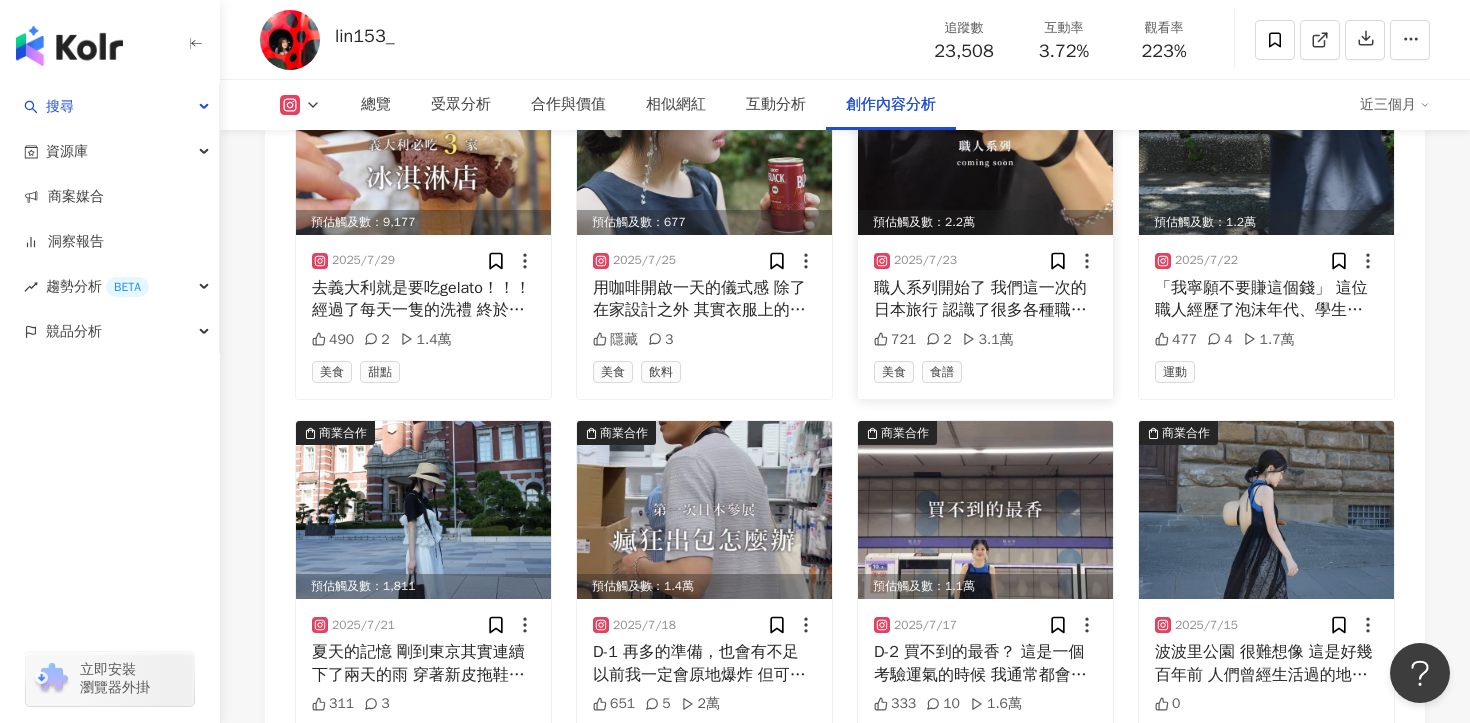 click on "職人系列開始了
我們這一次的日本旅行
認識了很多各種職人
50年的職人還特別教我們皮革
とても貴重な体験でした！
下次也一定會找他聊天
所以我們職人系列第一彈
就是「日本50年的皮革職人」
7/30 21:00" at bounding box center [985, 299] 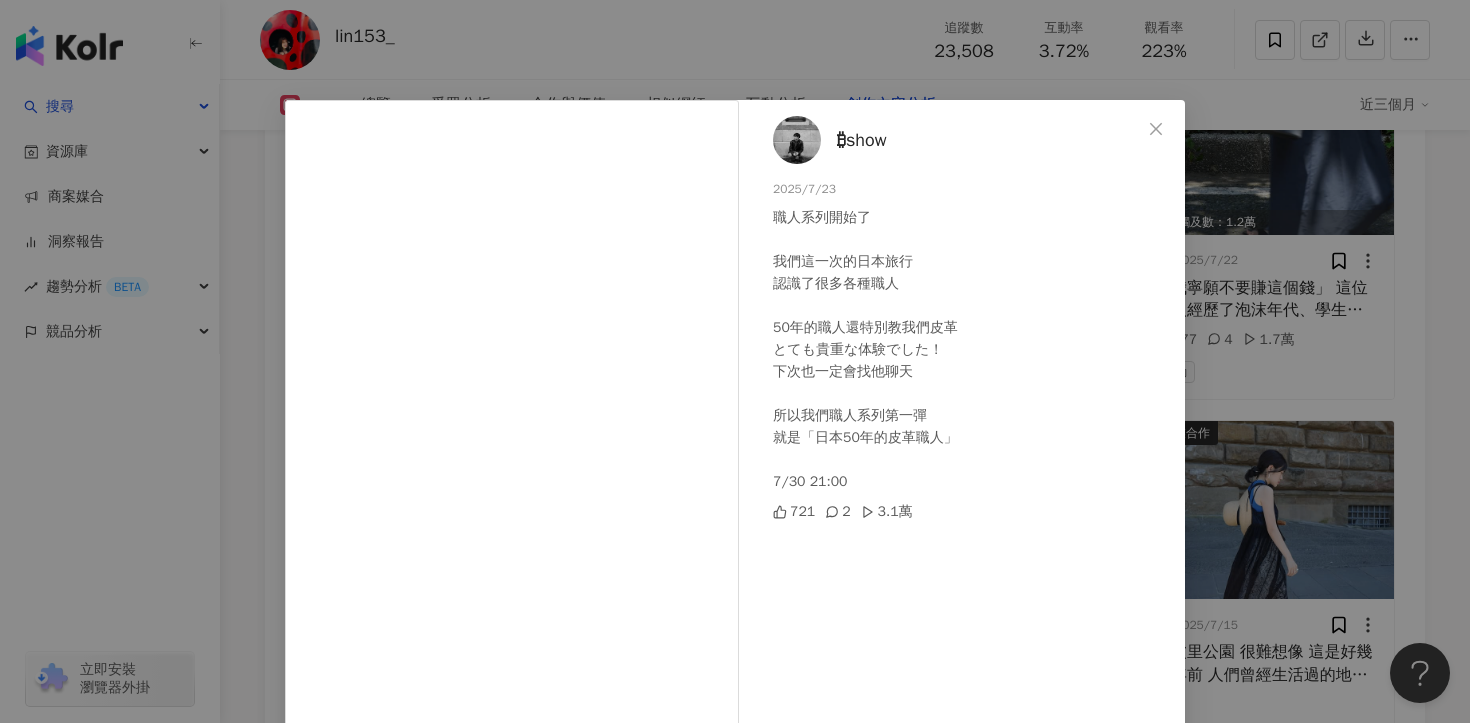 scroll, scrollTop: 174, scrollLeft: 0, axis: vertical 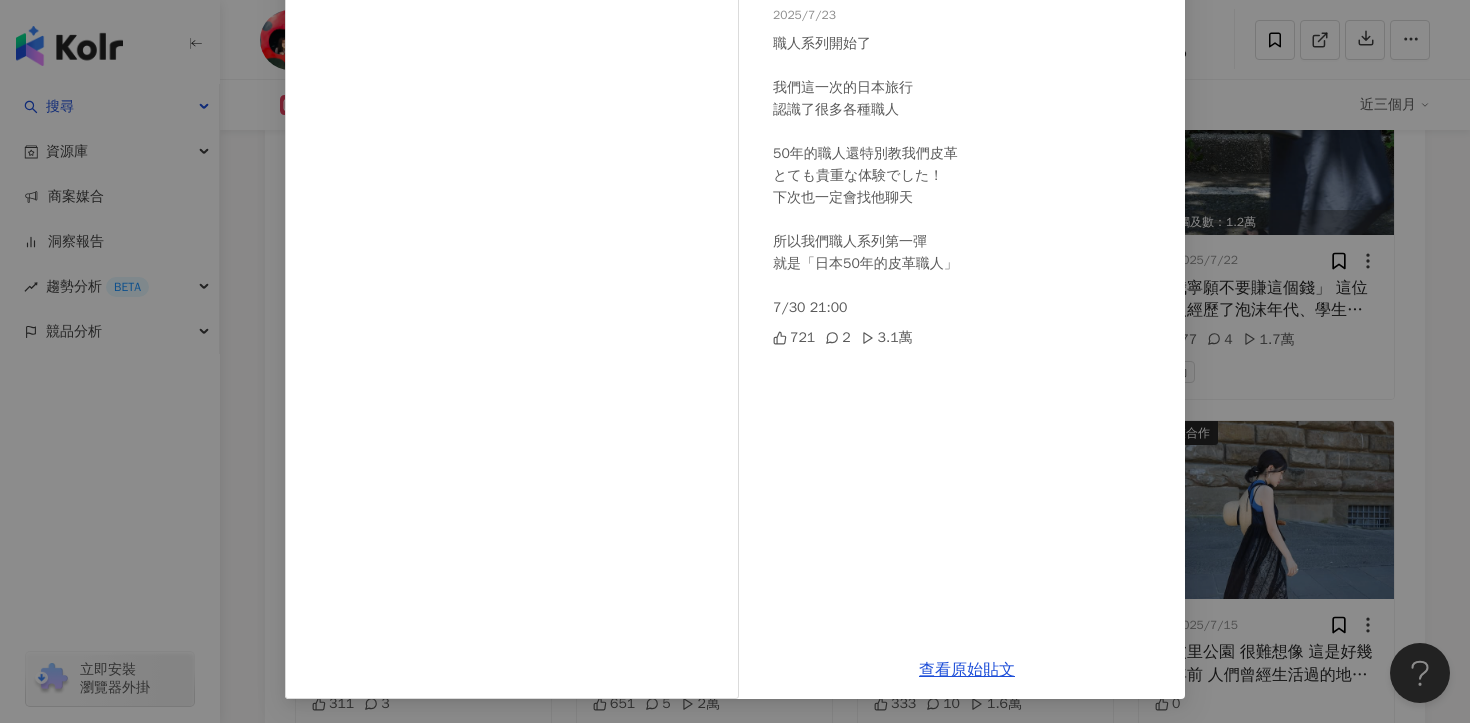 click on "₿show 2025/7/23 職人系列開始了
我們這一次的日本旅行
認識了很多各種職人
50年的職人還特別教我們皮革
とても貴重な体験でした！
下次也一定會找他聊天
所以我們職人系列第一彈
就是「日本50年的皮革職人」
7/30 21:00 721 2 3.1萬 查看原始貼文" at bounding box center [735, 361] 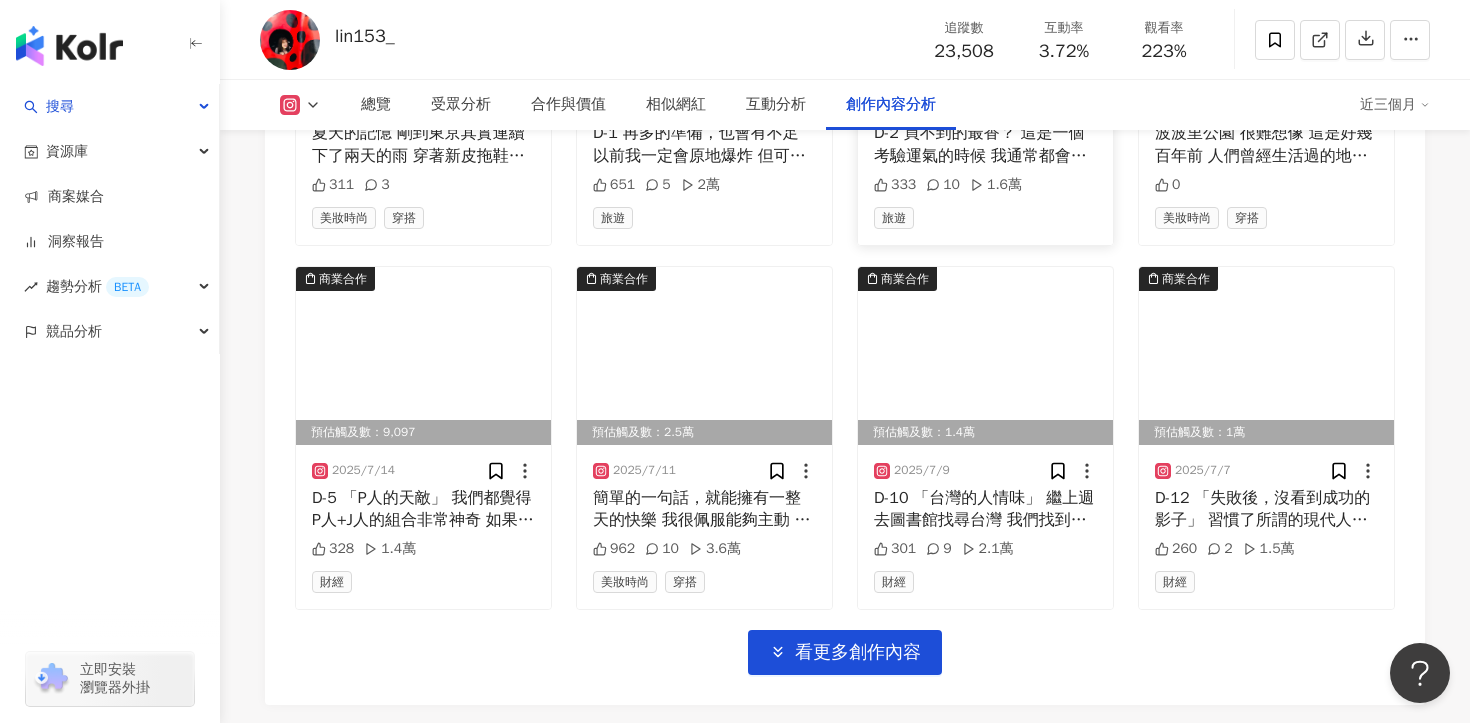 scroll, scrollTop: 6847, scrollLeft: 0, axis: vertical 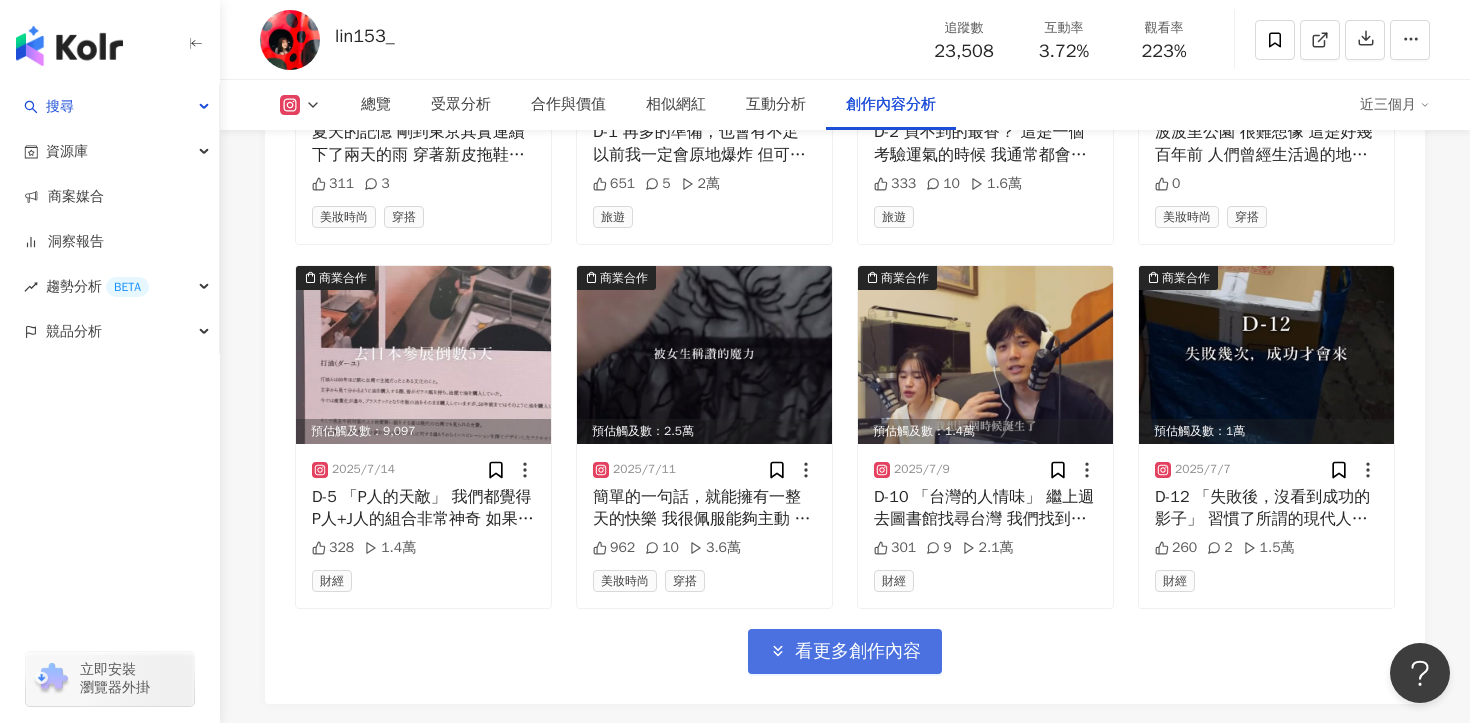 click on "看更多創作內容" at bounding box center [858, 652] 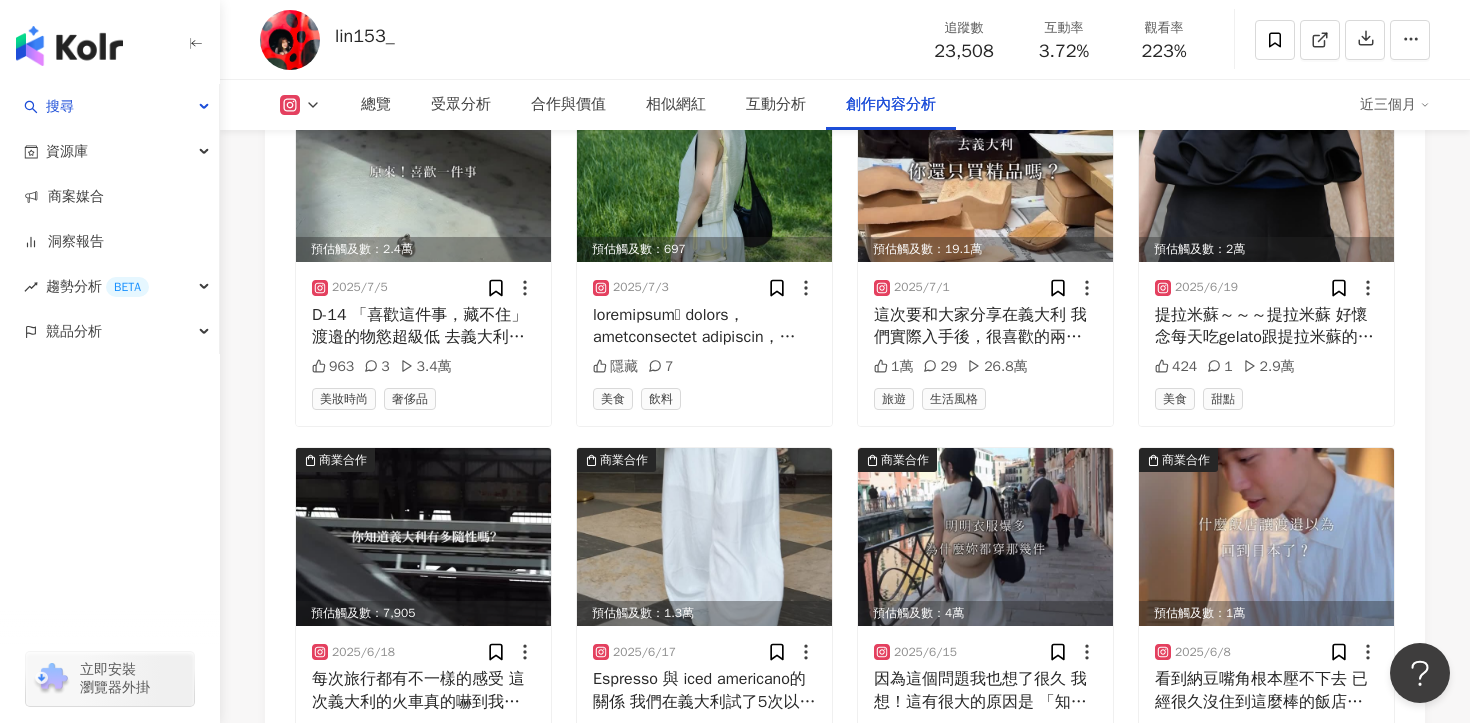 scroll, scrollTop: 7411, scrollLeft: 0, axis: vertical 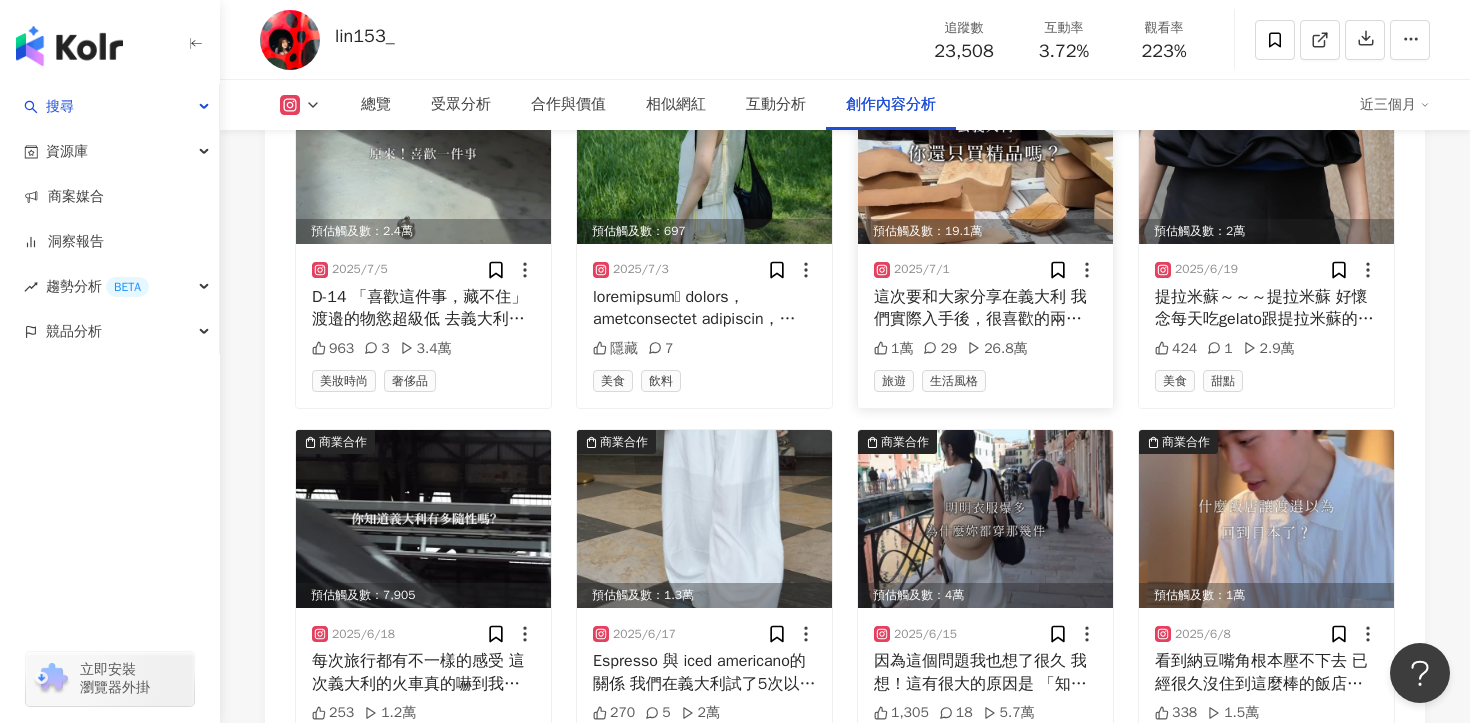 click on "這次要和大家分享在義大利
我們實際入手後，很喜歡的兩家小眾品牌
１. @balducciborse
其實這家是亂走的時候遇到的
爺爺已經做了大半輩子的鞋子
其實在觀光客眾多的威尼斯
店鋪的陳列應該不會是大家會注意到的
少少的商品加上簡約的設計
第一次經過有進去看看
後來吃過午餐決定我要買！
好久沒看到這麼漂亮，加上做工精細的涼鞋了
爺爺是職人，進入店內後完全沒有管你要不要買🤣
逛起來很舒服，試大小如果不確定可以問爺爺
他的建議很準確！
💶170歐元
２. The Bussetto Florence
一走進店裡看到職人在唱歌
各國語言的雜誌介紹
我們入手了經典的零錢包
這個設計實在是太方便了
因為歐元：2/1/0.5/0.01
用零錢包後付錢才不會很著急
推薦給要去義大利旅遊的朋友們！
記得收藏起來，下次也去逛逛看
#リンの生活 #リンのおすすめ #義大利 #義大利小眾品牌" at bounding box center (985, 308) 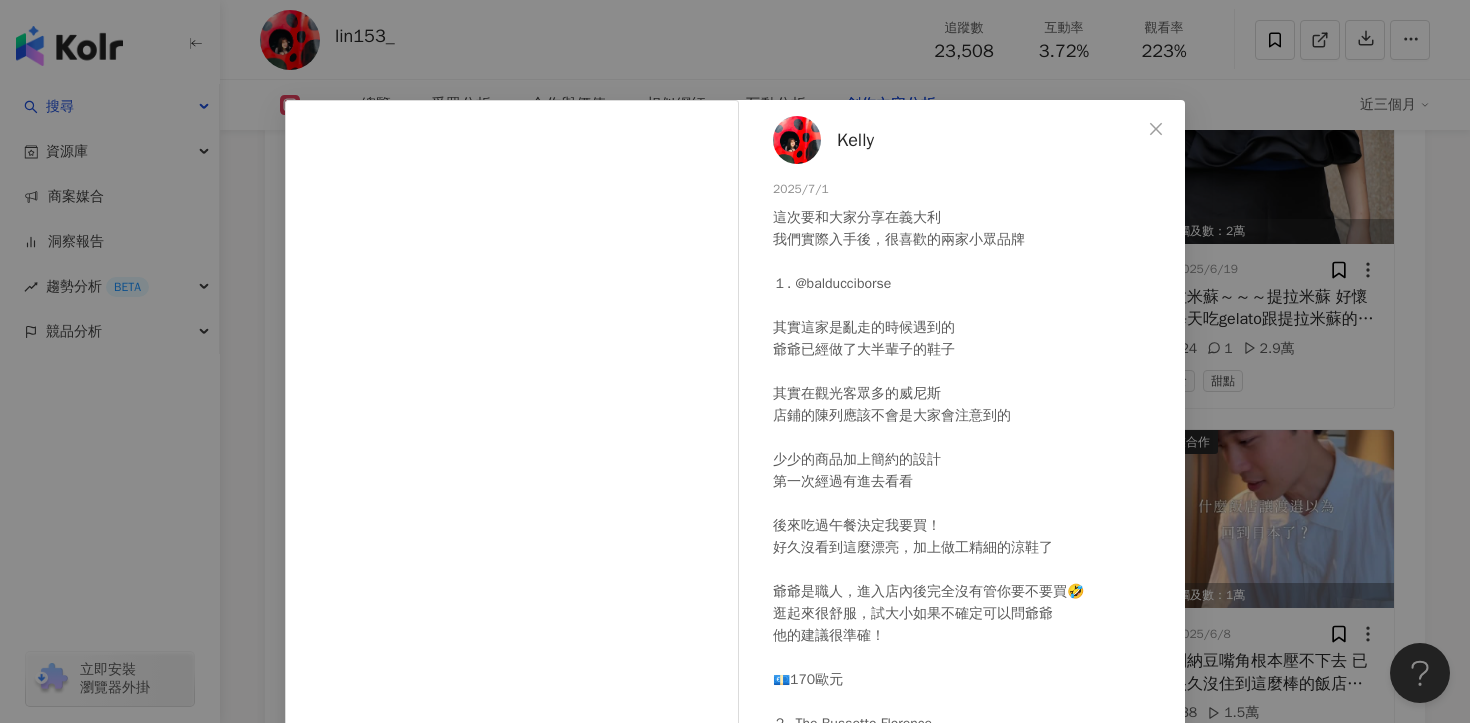 scroll, scrollTop: 257, scrollLeft: 0, axis: vertical 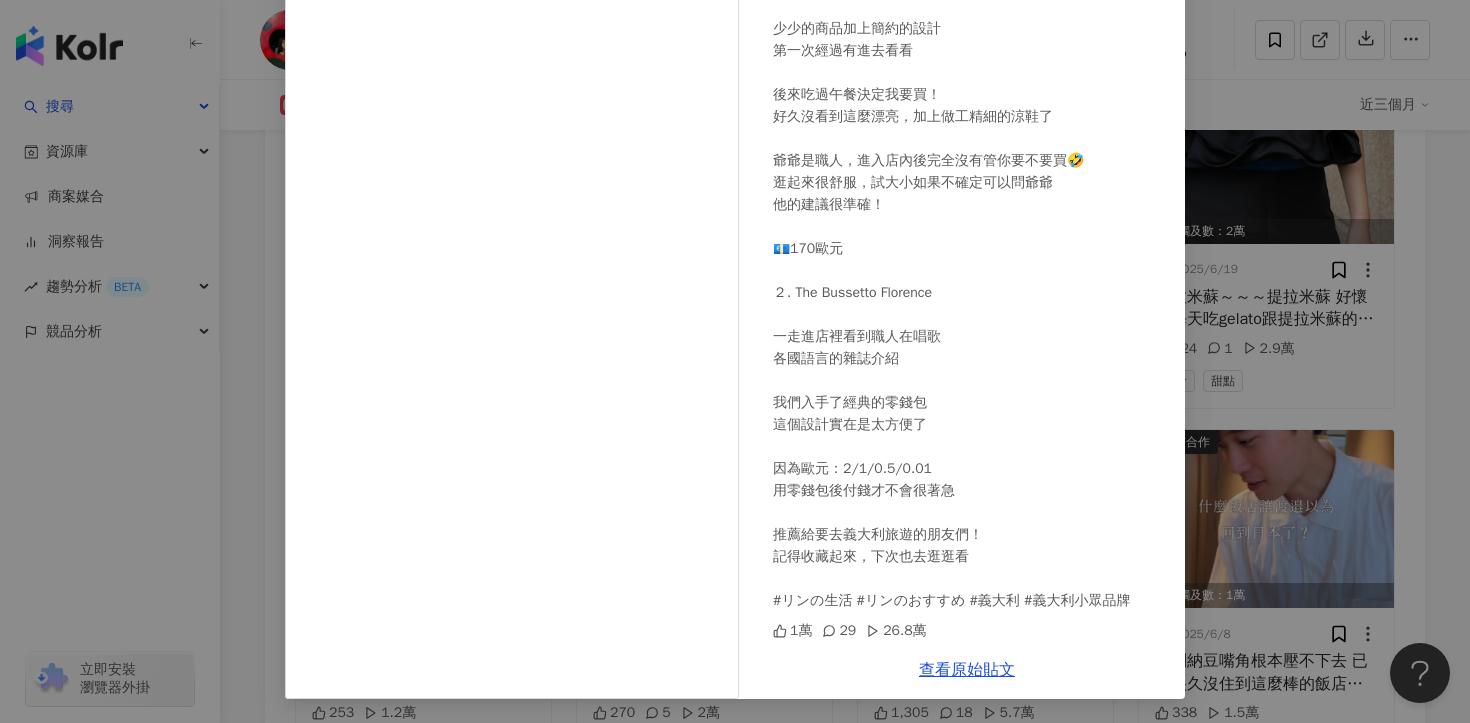 click on "Kelly 2025/7/1 1萬 29 26.8萬 查看原始貼文" at bounding box center (735, 361) 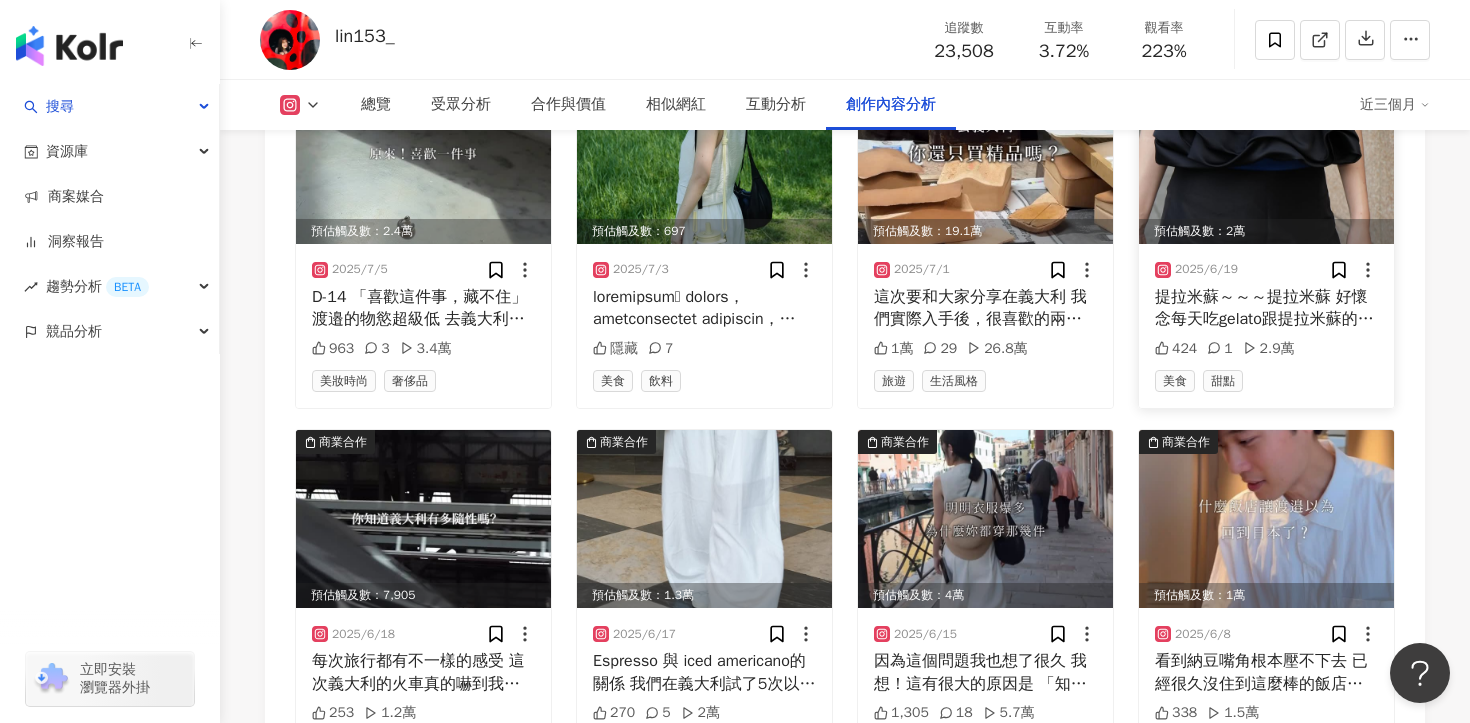 click on "提拉米蘇～～～提拉米蘇
好懷念每天吃gelato跟提拉米蘇的滿月生活
今天難得出門就去買了提拉米蘇
再加上正統的「冰美式」🤣
不得不說！台灣真的有好～～～多美食
很便宜又很好吃的那種
All: @ii525__ ( 連線只到6/22 21:00 ）
Earrings: @yabame_official ( 這次的新純銀耳夾很厲害，瘋狂跑步也沒有掉，夾一整天不會痛
#リンの生活 #小個子穿搭 #台日夫婦" at bounding box center [1266, 308] 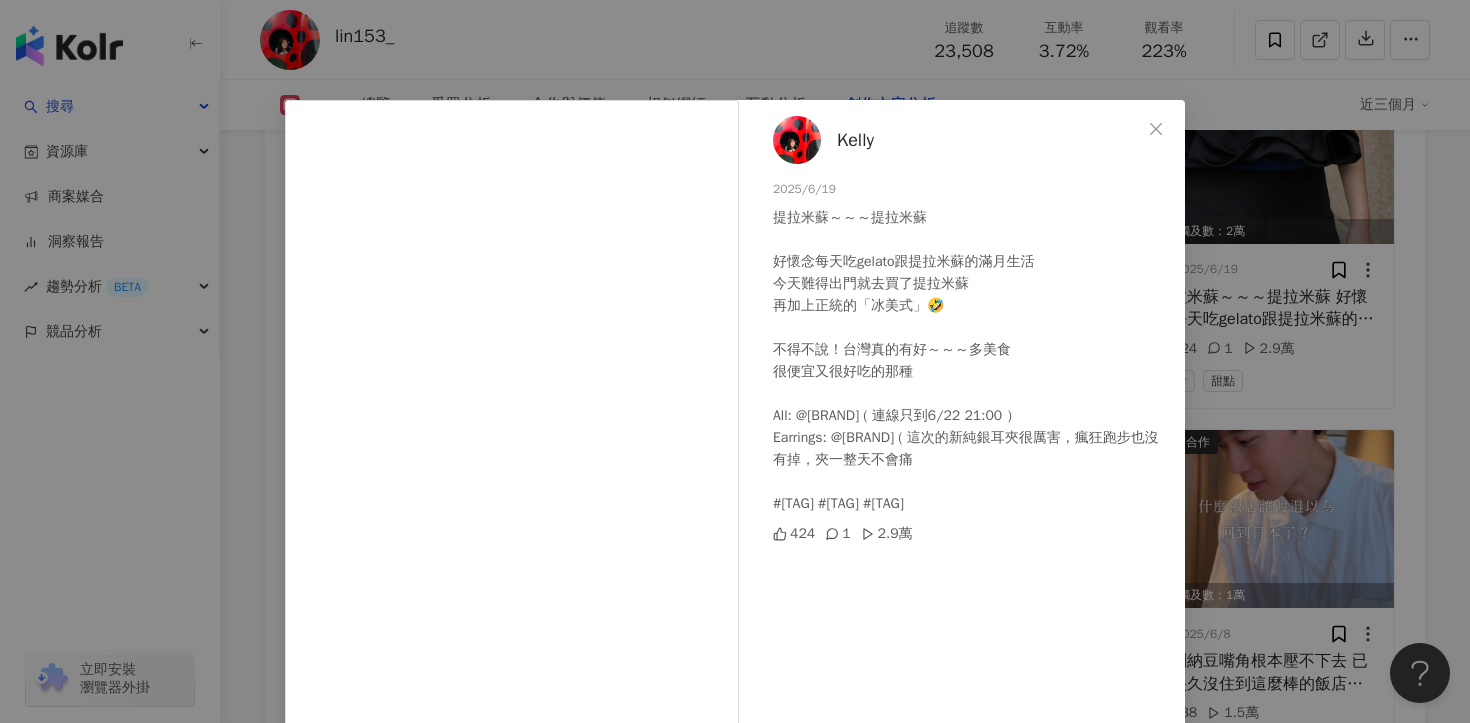 scroll, scrollTop: 174, scrollLeft: 0, axis: vertical 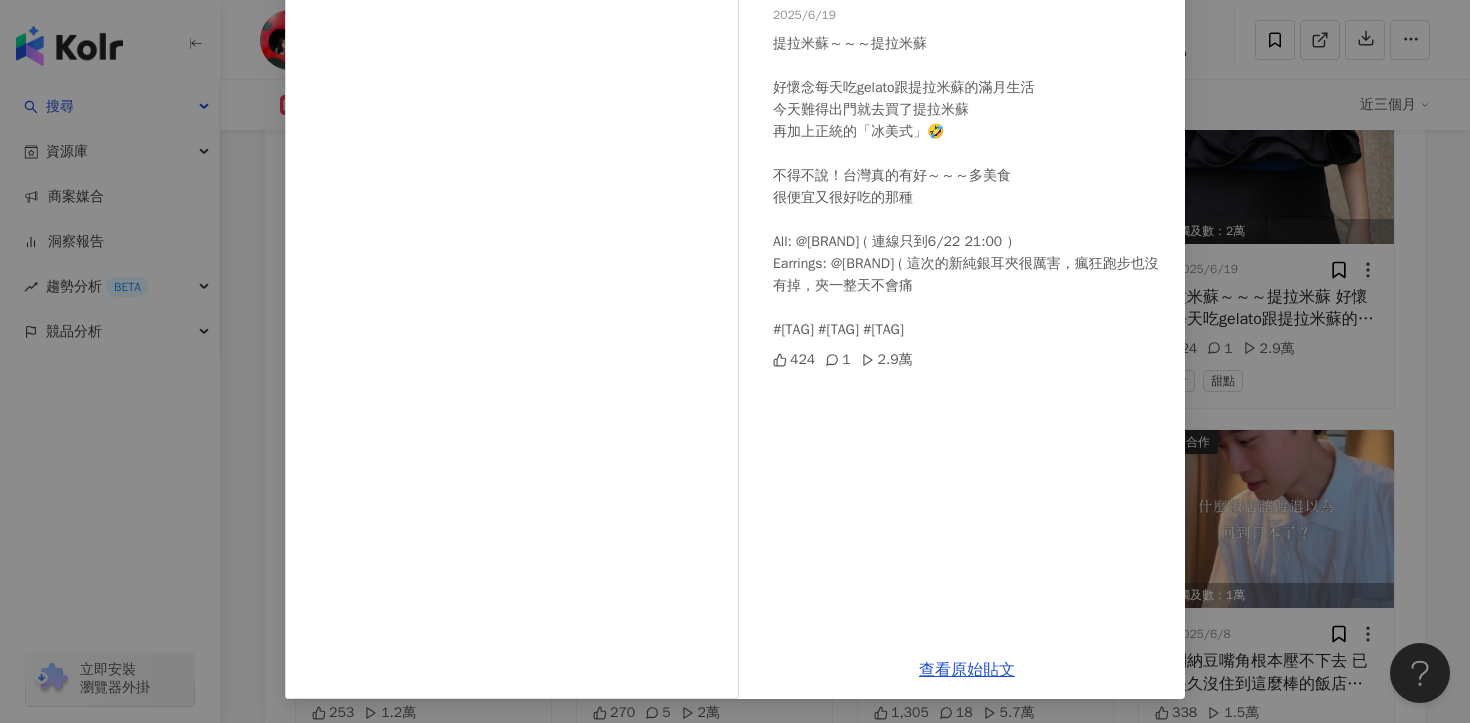 click on "Kelly 2025/6/19 提拉米蘇～～～提拉米蘇
好懷念每天吃gelato跟提拉米蘇的滿月生活
今天難得出門就去買了提拉米蘇
再加上正統的「冰美式」🤣
不得不說！台灣真的有好～～～多美食
很便宜又很好吃的那種
All: @ii525__ ( 連線只到6/22 21:00 ）
Earrings: @yabame_official ( 這次的新純銀耳夾很厲害，瘋狂跑步也沒有掉，夾一整天不會痛
#リンの生活 #小個子穿搭 #台日夫婦 424 1 2.9萬 查看原始貼文" at bounding box center (735, 361) 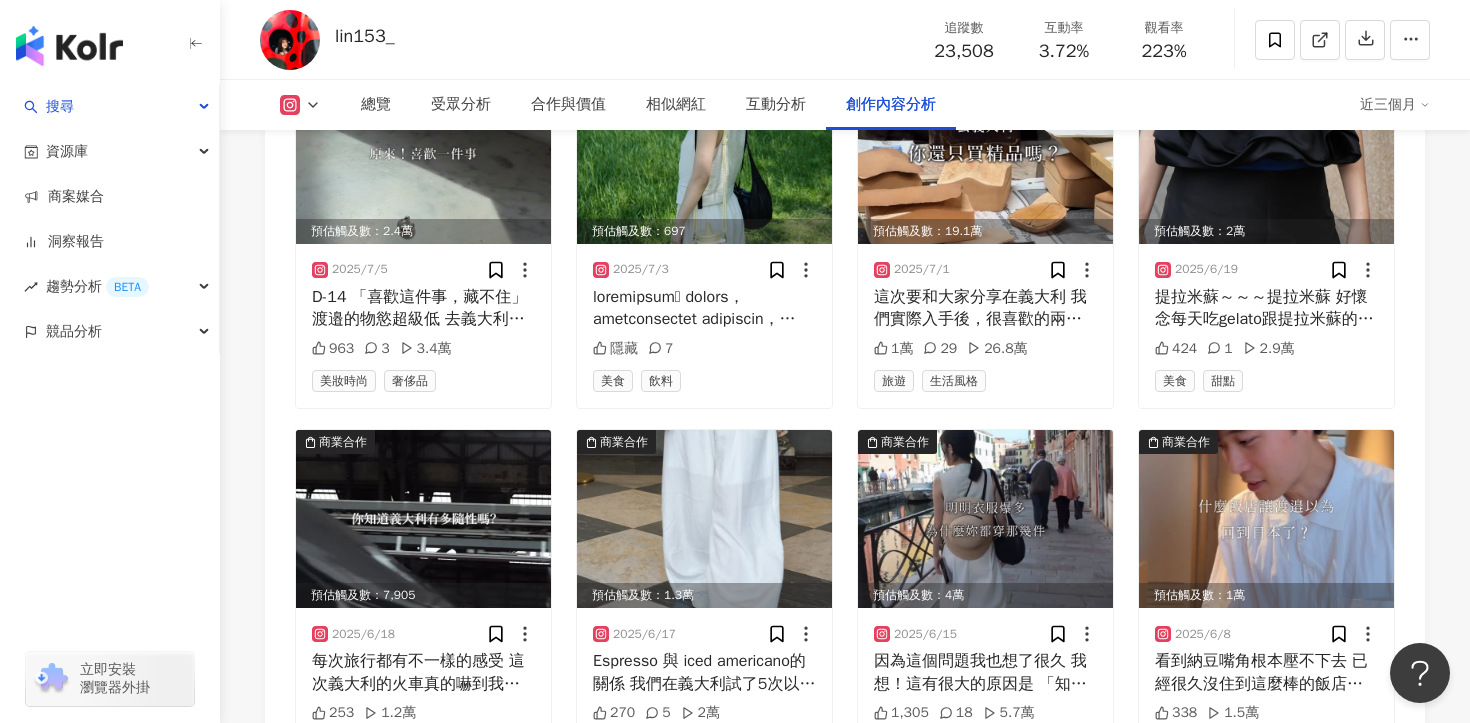 scroll, scrollTop: 7648, scrollLeft: 0, axis: vertical 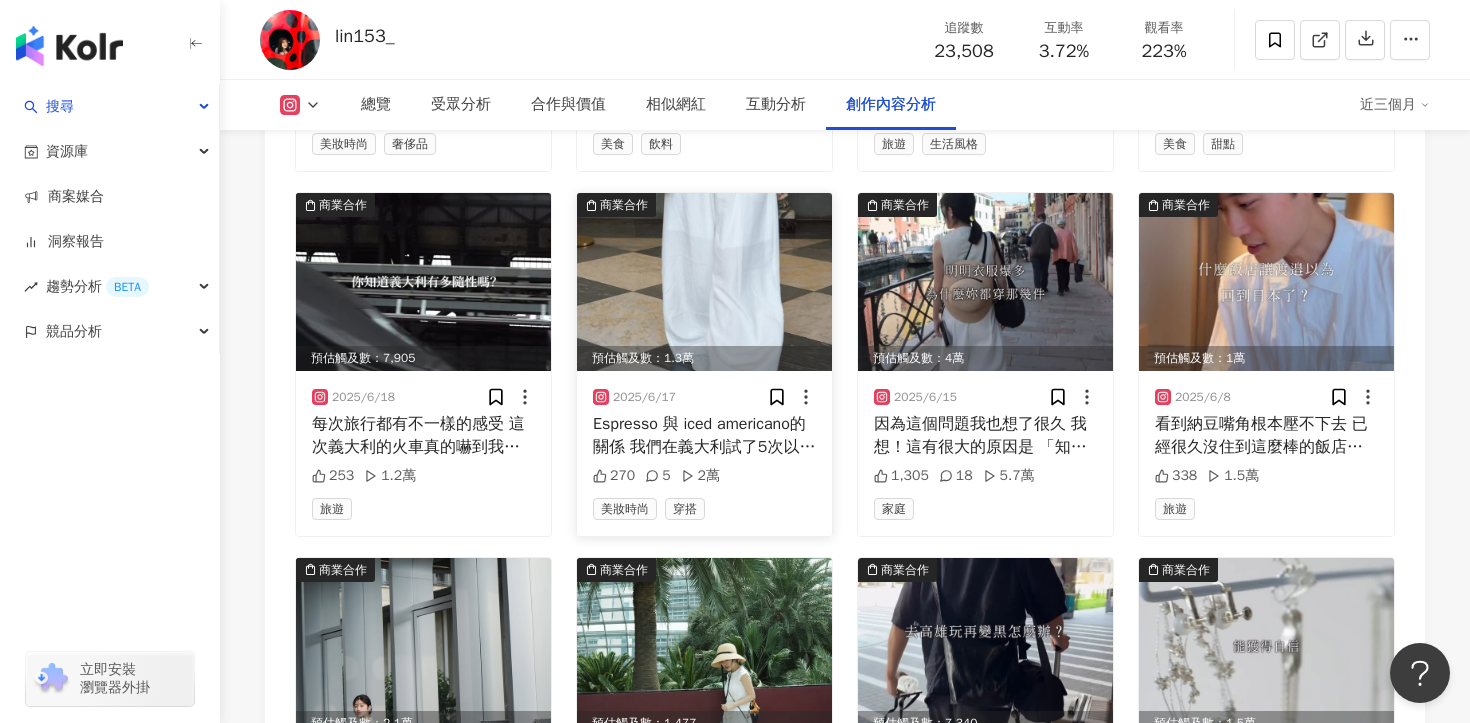click on "Espresso 與 iced americano的關係
我們在義大利試了5次以上
最難忘的是這一次
因為真的太想睡+好熱
經過一家咖啡廳就進去點了
沒想到最後結局讓我跟渡邉笑到不行
大家也有這種經驗嗎？
今天穿的這一套是我最喜歡的💙
06.18 21:00 La passeggiata即將開賣
目前官網已開放預覽，有尺寸上的問題可以私訊 @ii525__ 官方LINE帳號
前幾則的留言草帽連結將一個一個手動發送
請大家等等我～～～
想要搶現貨的新朋友可以先去註冊會員
明天見！
#リンの生活 #小個子穿搭 #リンのコーデ" at bounding box center (704, 435) 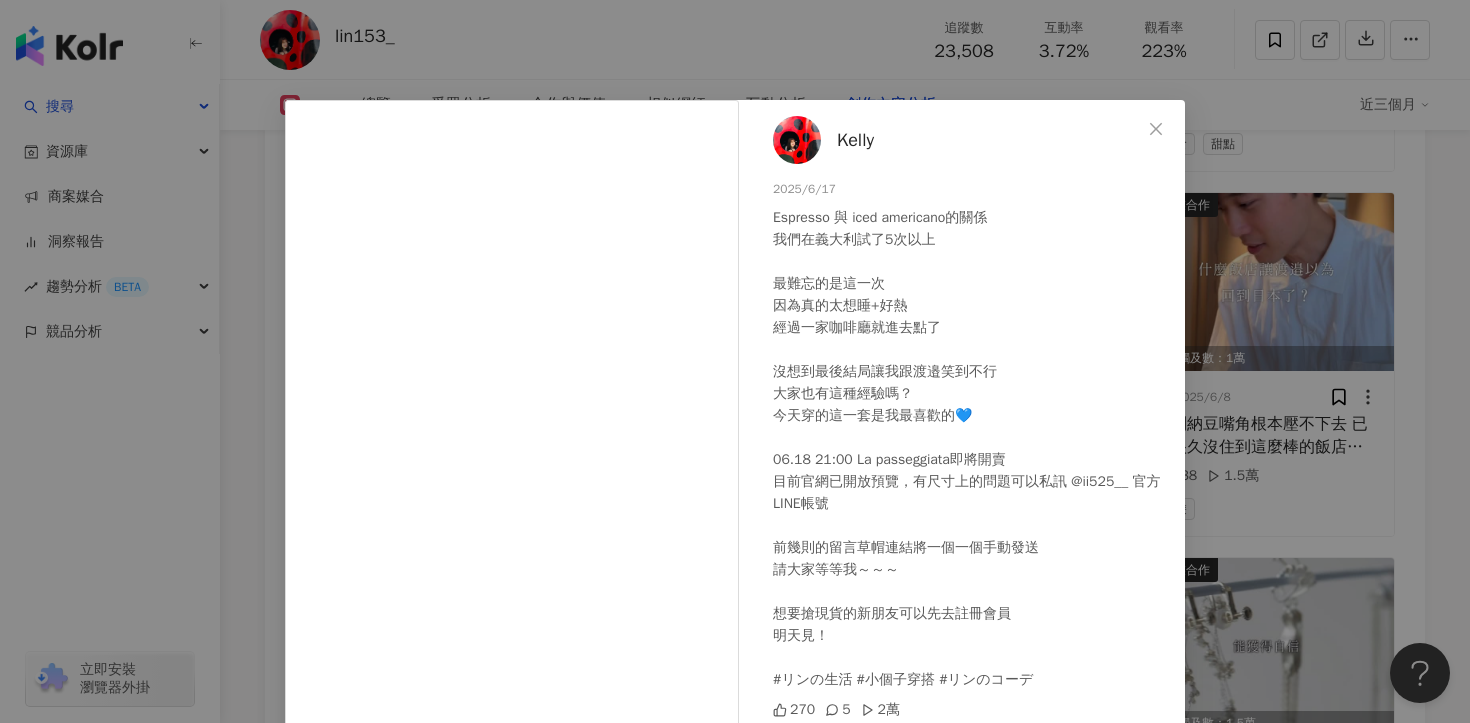 scroll, scrollTop: 174, scrollLeft: 0, axis: vertical 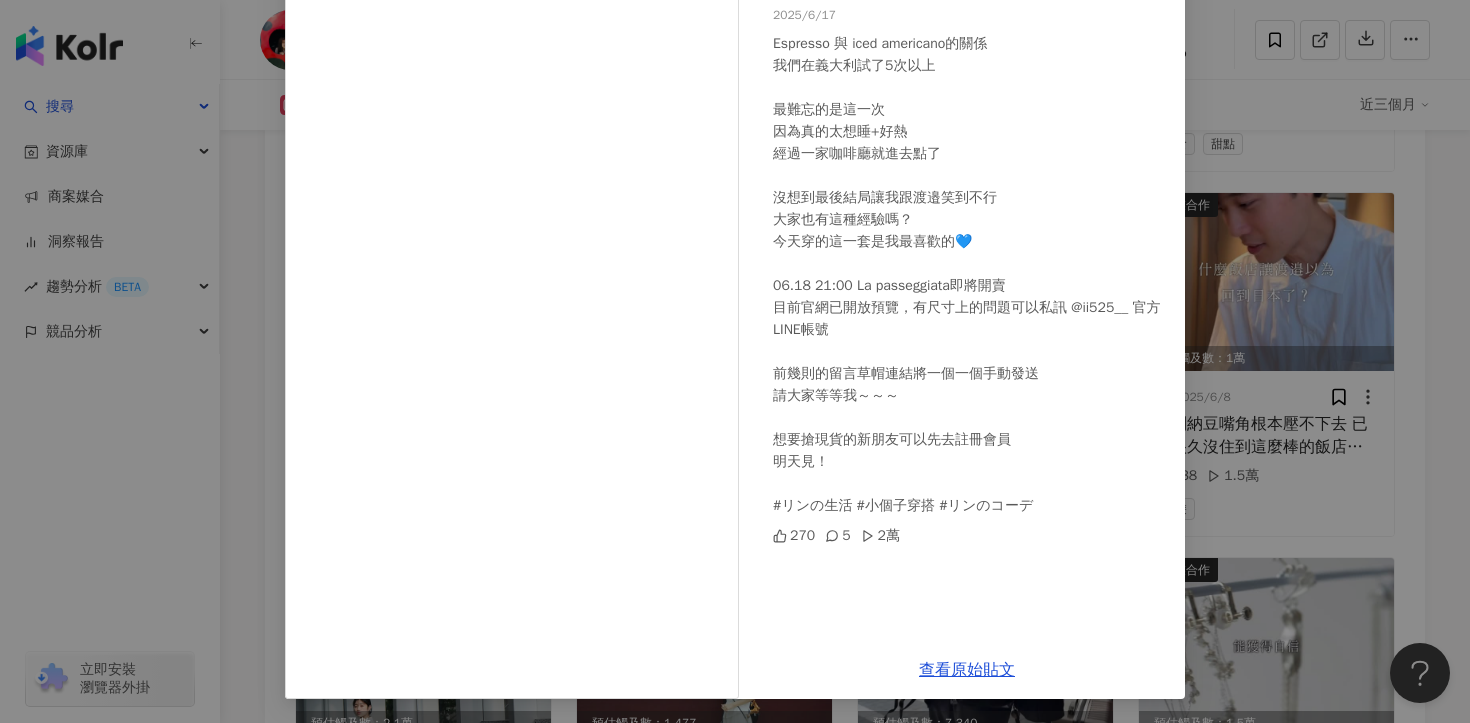 click on "Kelly 2025/6/17 Espresso 與 iced americano的關係
我們在義大利試了5次以上
最難忘的是這一次
因為真的太想睡+好熱
經過一家咖啡廳就進去點了
沒想到最後結局讓我跟渡邉笑到不行
大家也有這種經驗嗎？
今天穿的這一套是我最喜歡的💙
06.18 21:00 La passeggiata即將開賣
目前官網已開放預覽，有尺寸上的問題可以私訊 @ii525__ 官方LINE帳號
前幾則的留言草帽連結將一個一個手動發送
請大家等等我～～～
想要搶現貨的新朋友可以先去註冊會員
明天見！
#リンの生活 #小個子穿搭 #リンのコーデ 270 5 2萬 查看原始貼文" at bounding box center (735, 361) 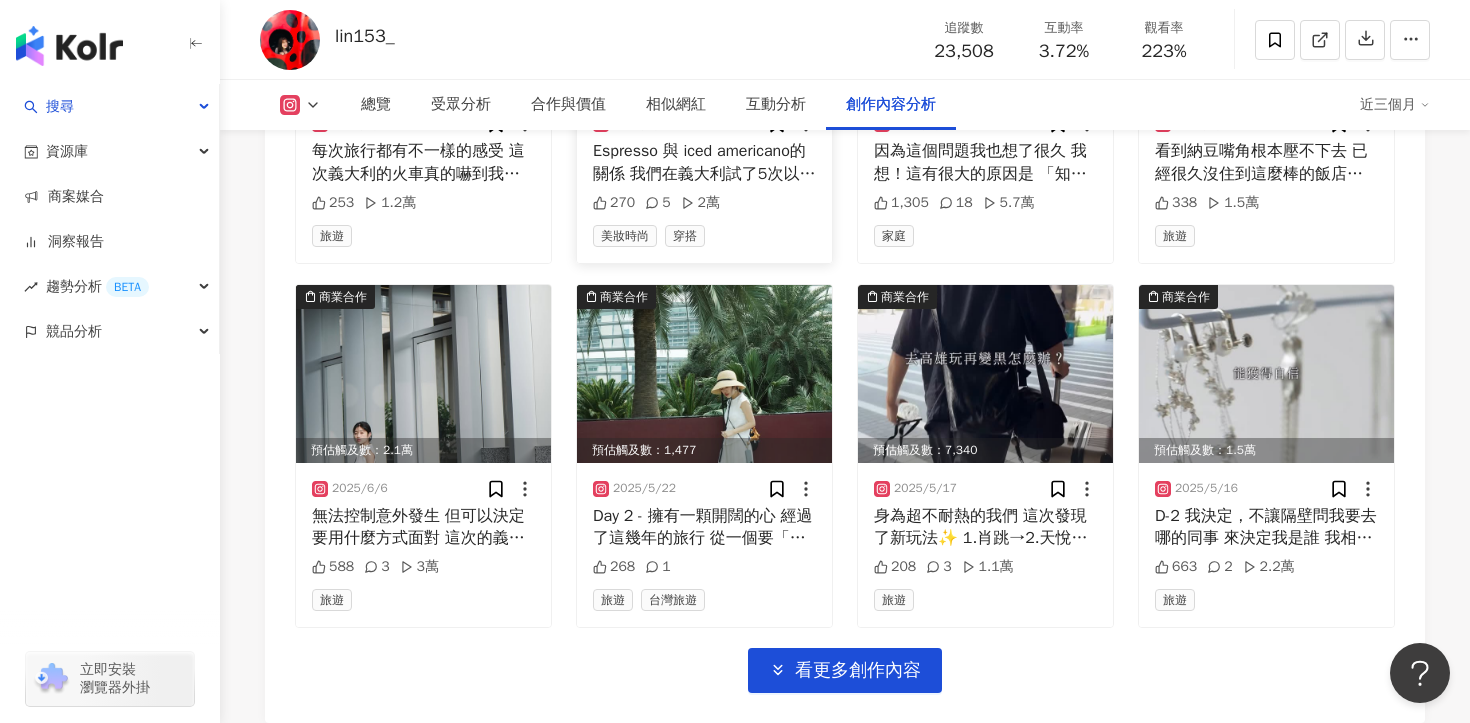 scroll, scrollTop: 7923, scrollLeft: 0, axis: vertical 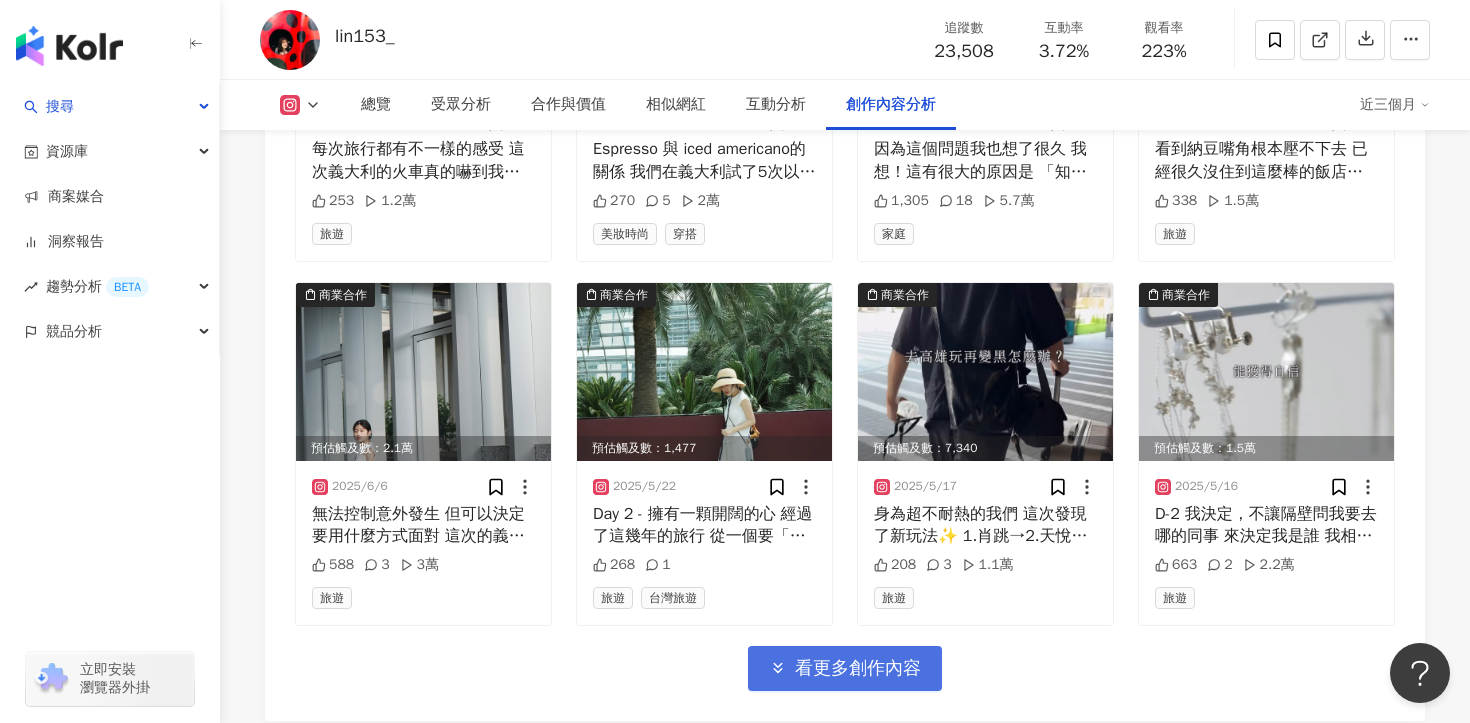 click on "看更多創作內容" at bounding box center (858, 669) 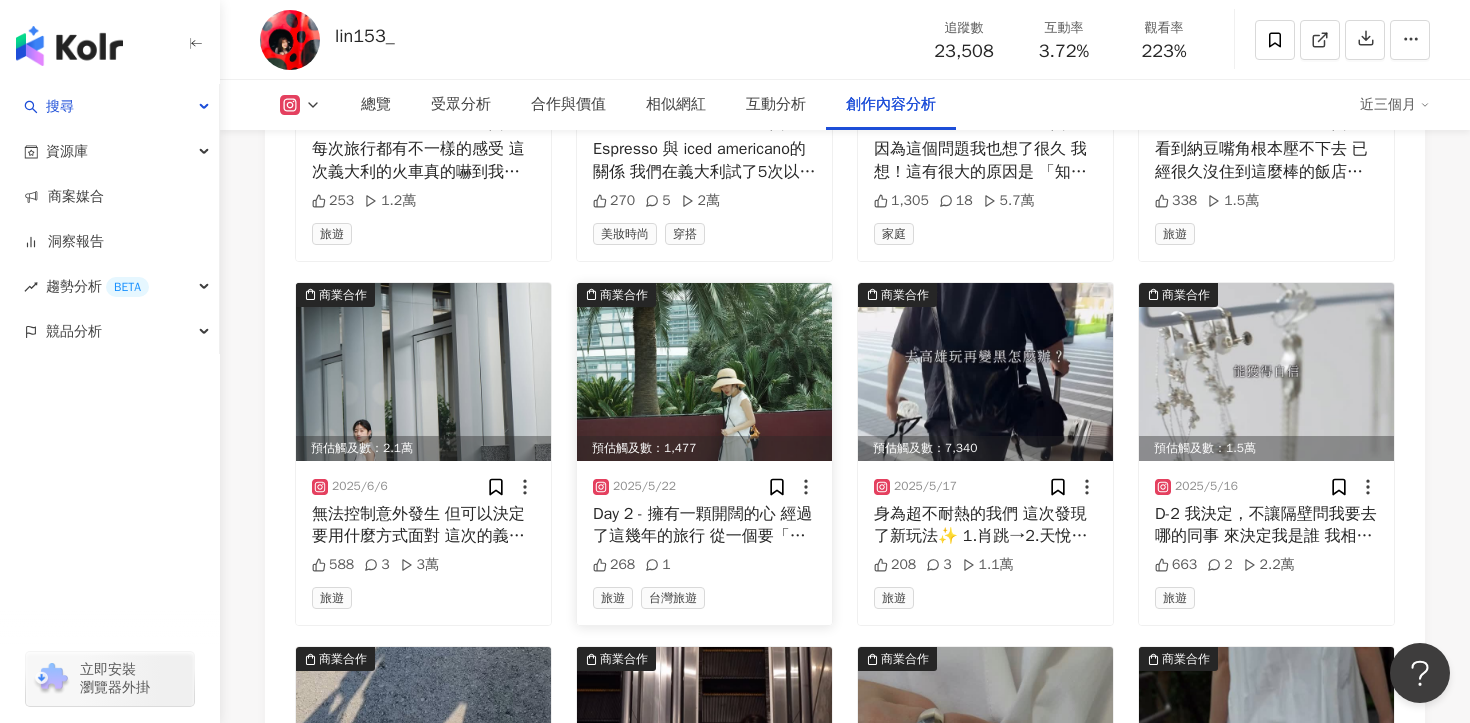 click on "Day 2 - 擁有一顆開闊的心
經過了這幾年的旅行
從一個要「每個景點都要走完」到「越來越隨興」
這次的新加坡之旅也是這樣
紅眼班機到達後衝去看演唱會
隔天快中午才出門
去Gardens by the bay又驚又喜
後來我們才發現
不把自己侷限於預設立場與想法
就能發現很多驚喜的人事物！
就算我們不是植物狂熱者
也被從未看過的景象療癒了
————————————
這天穿的整套都是6月的新品！
草帽的緞帶還可以換顏色，也可以將緞帶拆除
平常不戴帽子的我也好喜歡
最後一張是渡邉設計的耳骨夾
喜歡簡約設計感的人敬請期待！
新品會在6月中開賣
有興趣的朋友可以繼續關注接下來的動態
#小個子穿搭 #リンの生活" at bounding box center (704, 525) 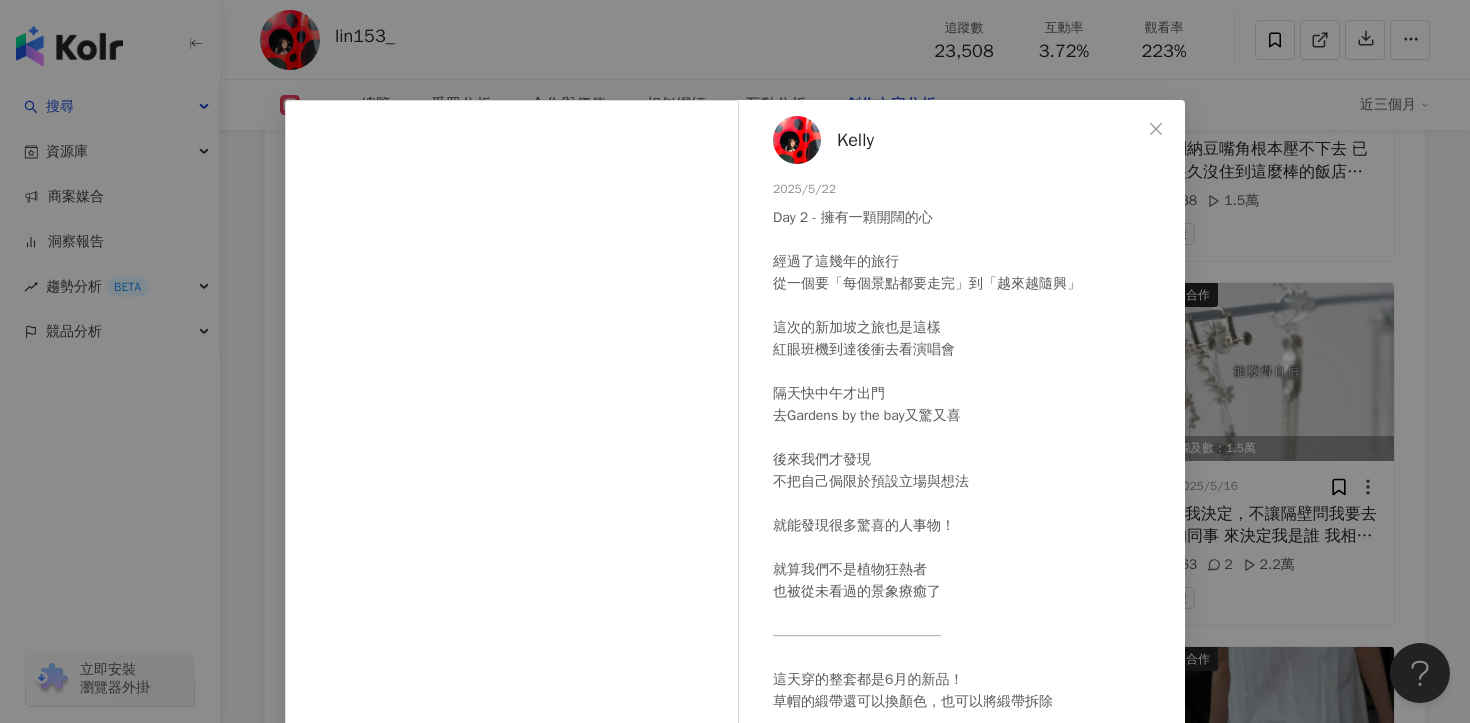 scroll, scrollTop: 147, scrollLeft: 0, axis: vertical 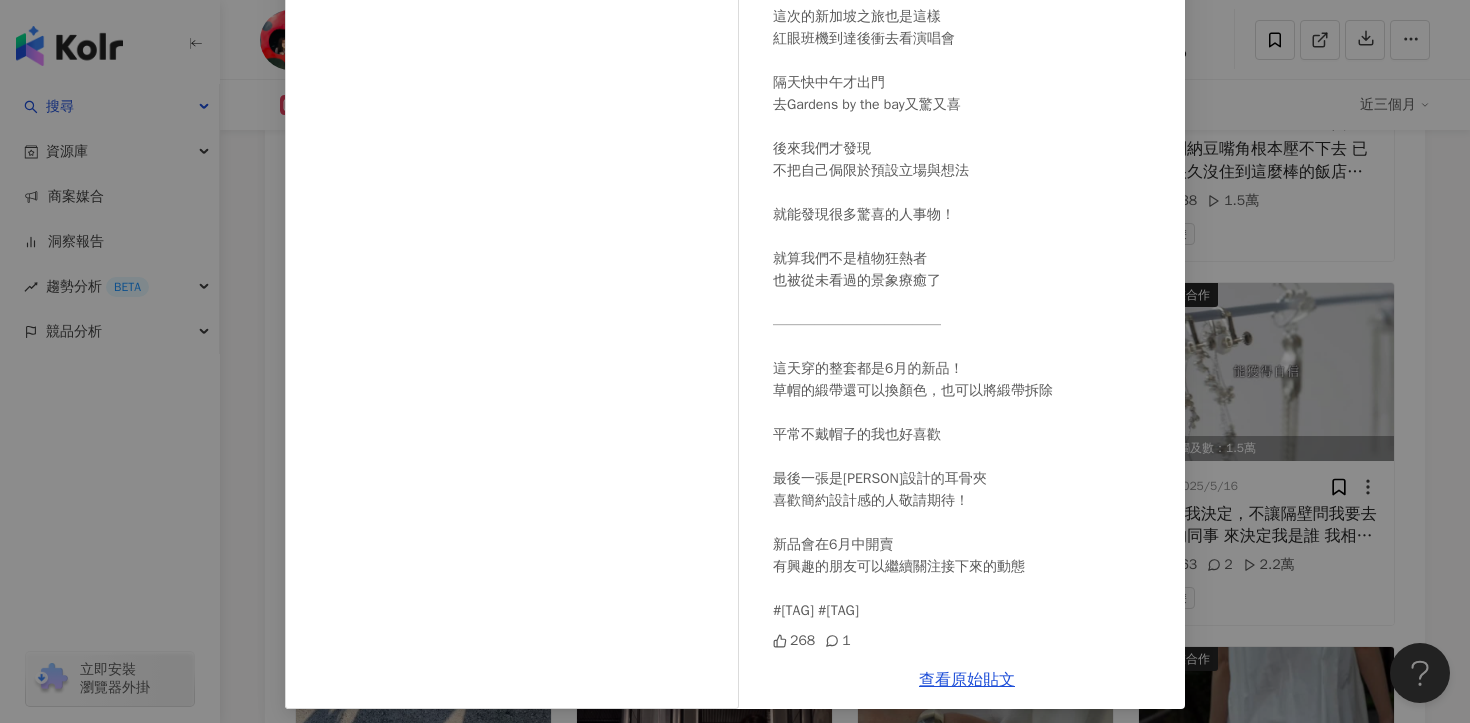 click on "Kelly 2025/5/22 Day 2 - 擁有一顆開闊的心
經過了這幾年的旅行
從一個要「每個景點都要走完」到「越來越隨興」
這次的新加坡之旅也是這樣
紅眼班機到達後衝去看演唱會
隔天快中午才出門
去Gardens by the bay又驚又喜
後來我們才發現
不把自己侷限於預設立場與想法
就能發現很多驚喜的人事物！
就算我們不是植物狂熱者
也被從未看過的景象療癒了
————————————
這天穿的整套都是6月的新品！
草帽的緞帶還可以換顏色，也可以將緞帶拆除
平常不戴帽子的我也好喜歡
最後一張是渡邉設計的耳骨夾
喜歡簡約設計感的人敬請期待！
新品會在6月中開賣
有興趣的朋友可以繼續關注接下來的動態
#小個子穿搭 #リンの生活 268 1 查看原始貼文" at bounding box center [735, 361] 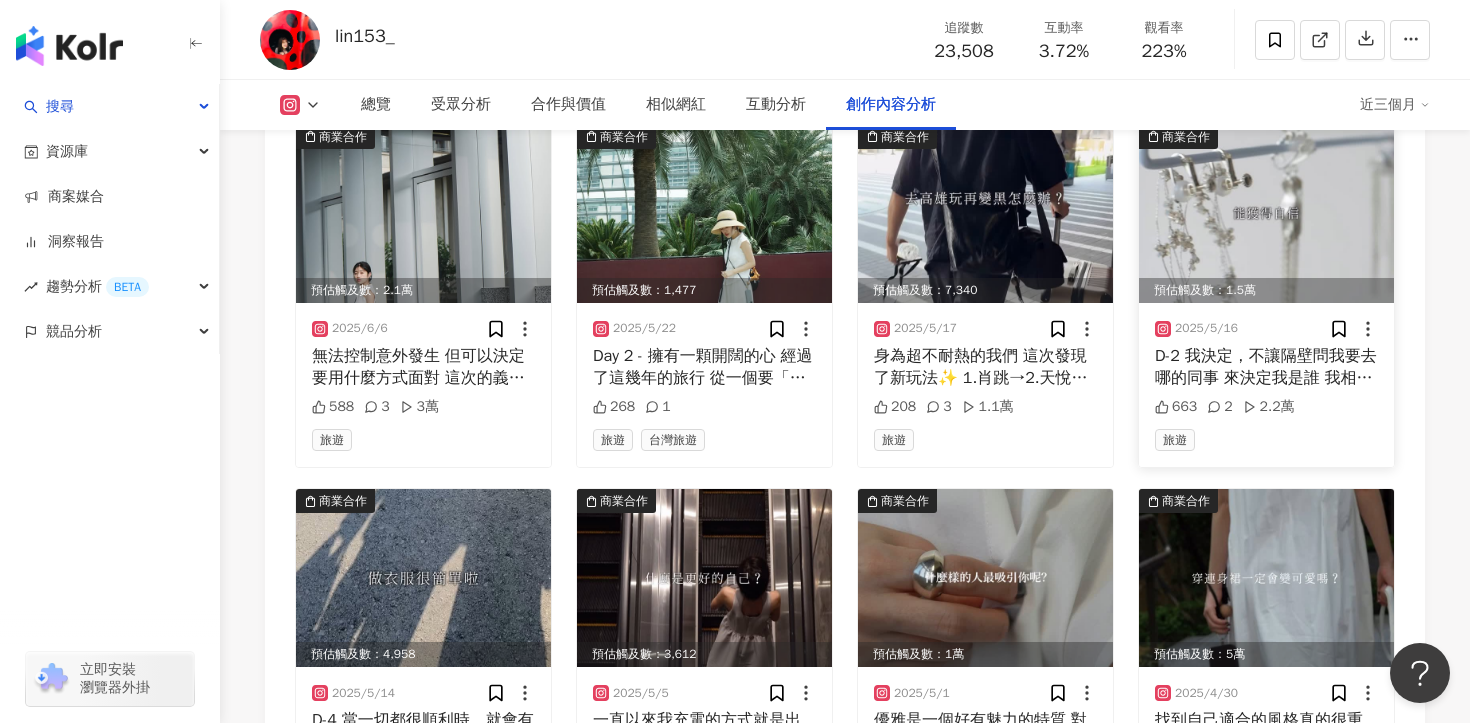 scroll, scrollTop: 8087, scrollLeft: 0, axis: vertical 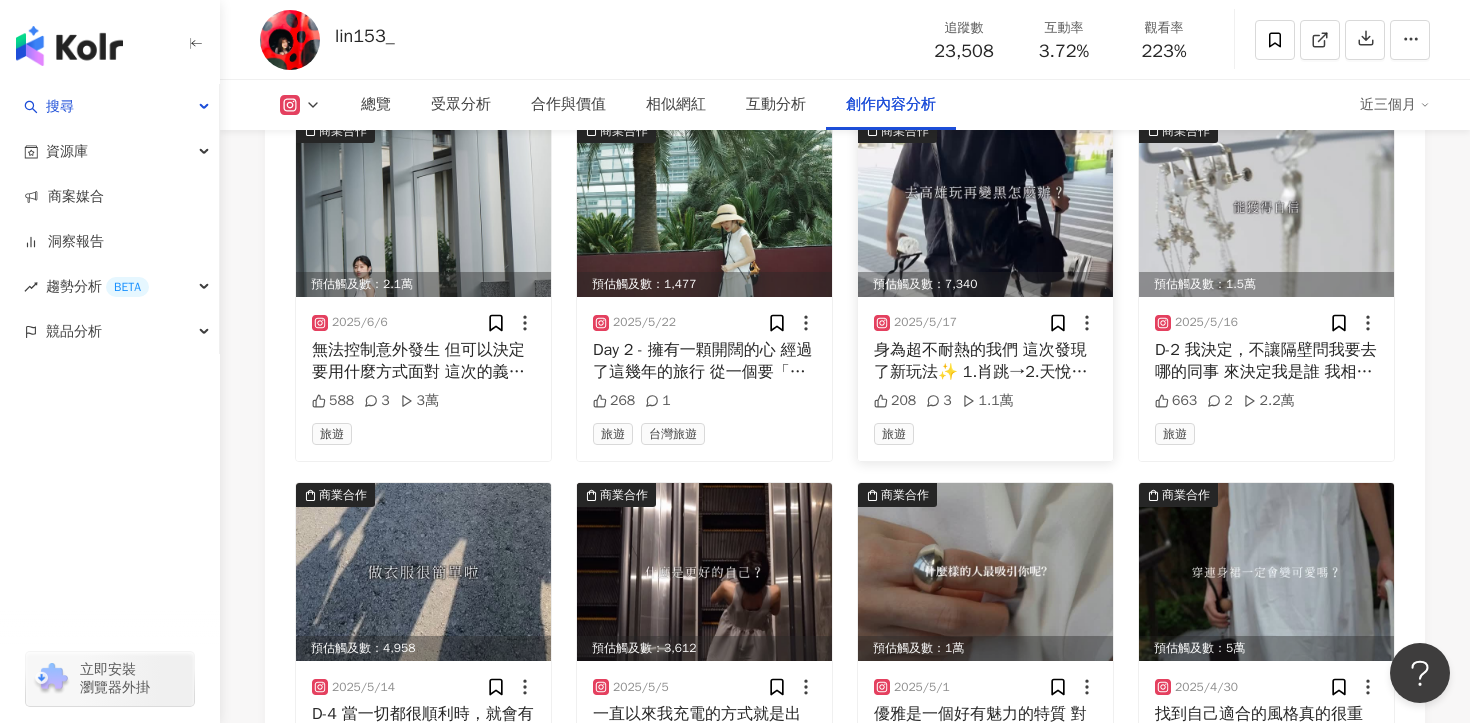 click on "身為超不耐熱的我們
這次發現了新玩法✨
1.肖跳→2.天悅自助餐→3.滾吧→4.英迪格高空酒吧
偷偷跟大家說！
以後要出差或旅行，很推薦在Klook上買
臨時行程不用買早鳥票也能享有優惠
結帳記得輸入專屬優惠碼：lin1534
大家記得收藏這篇貼文，下次要結帳才不會找不到！
渡邉過猶不及
不是很沒興趣就是玩到忘我
大家不要學他撲殺接球（🫠
#高鐵 #台灣高鐵 #肖跳CrazyJump #義大天悅飯店 #滾吧LET‘SROLL #高雄中央公園英迪格酒店 #高雄 #高雄飯店" at bounding box center [985, 361] 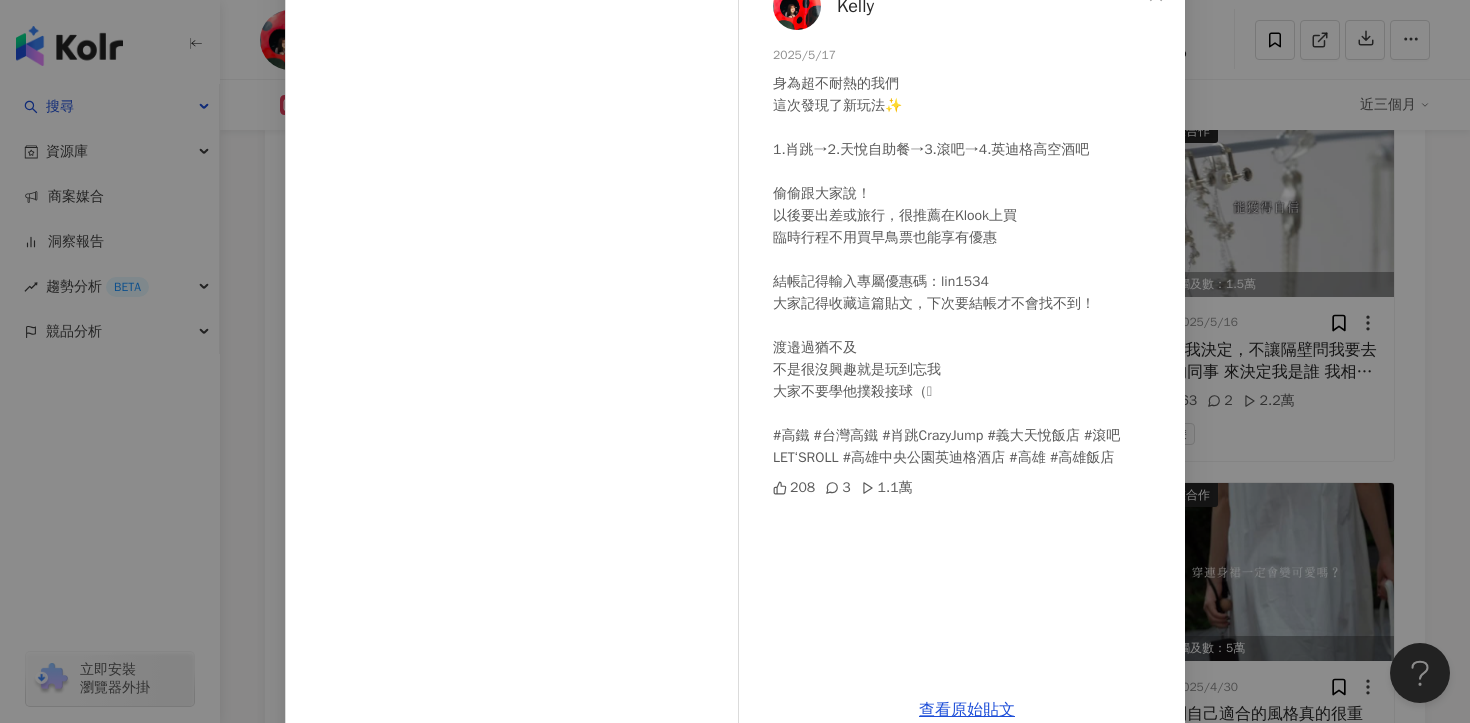 scroll, scrollTop: 142, scrollLeft: 0, axis: vertical 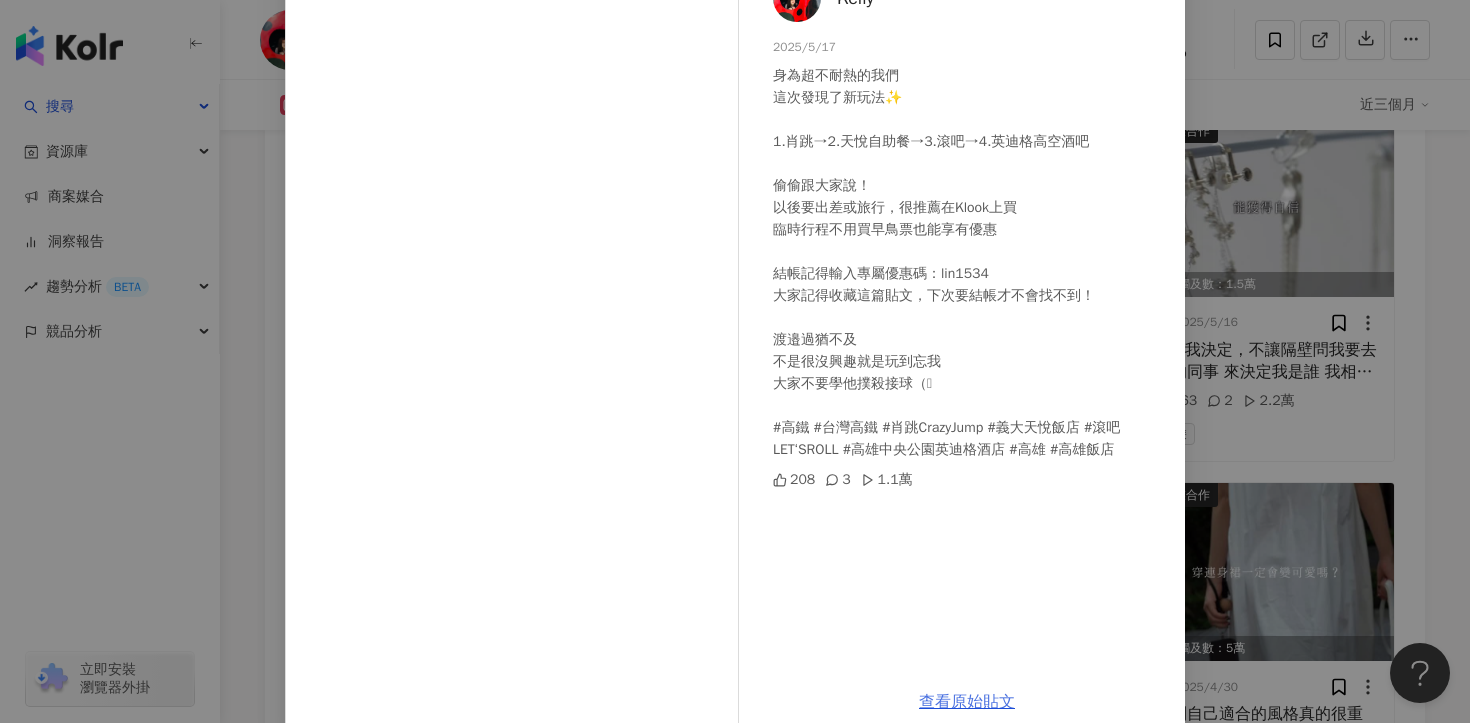 click on "查看原始貼文" at bounding box center (967, 702) 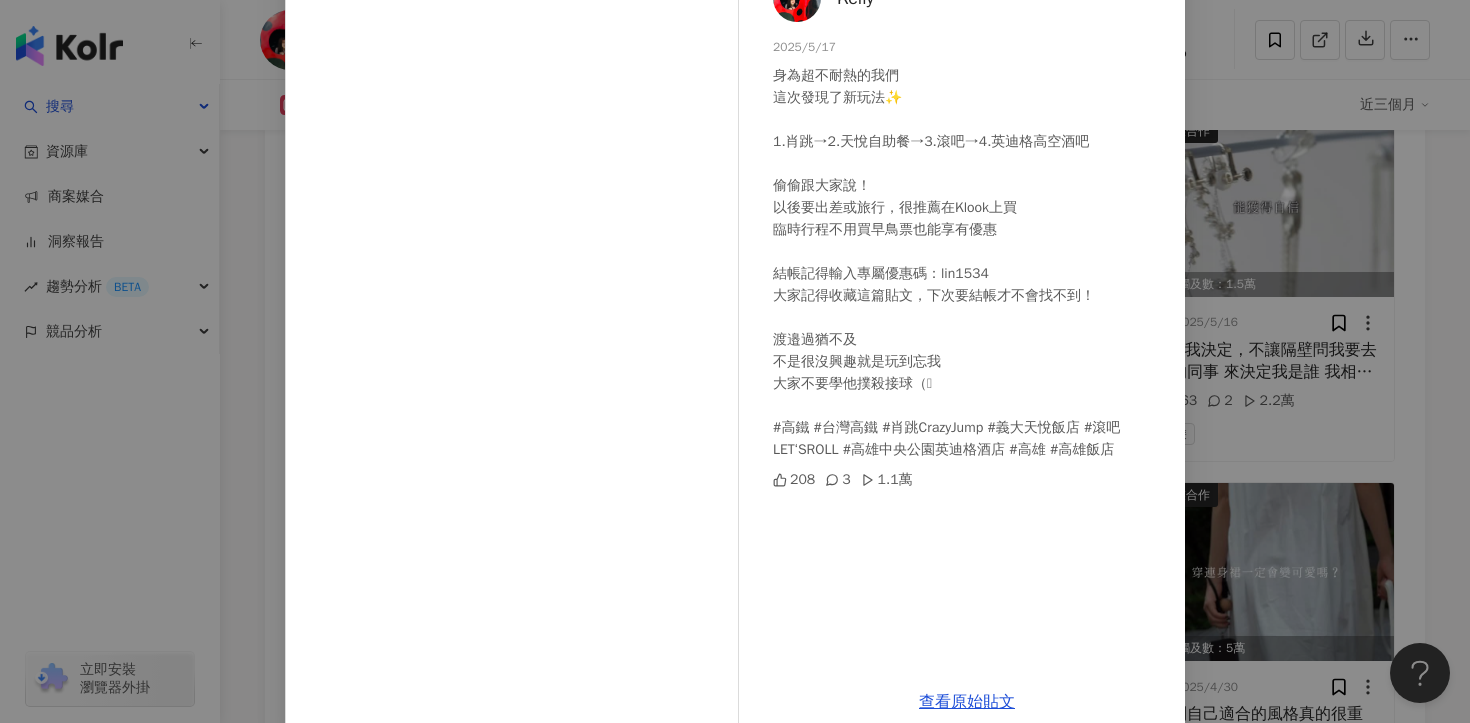 click on "Kelly 2025/5/17 身為超不耐熱的我們
這次發現了新玩法✨
1.肖跳→2.天悅自助餐→3.滾吧→4.英迪格高空酒吧
偷偷跟大家說！
以後要出差或旅行，很推薦在Klook上買
臨時行程不用買早鳥票也能享有優惠
結帳記得輸入專屬優惠碼：lin1534
大家記得收藏這篇貼文，下次要結帳才不會找不到！
渡邉過猶不及
不是很沒興趣就是玩到忘我
大家不要學他撲殺接球（🫠
#高鐵 #台灣高鐵 #肖跳CrazyJump #義大天悅飯店 #滾吧LET‘SROLL #高雄中央公園英迪格酒店 #高雄 #高雄飯店 208 3 1.1萬 查看原始貼文" at bounding box center [735, 361] 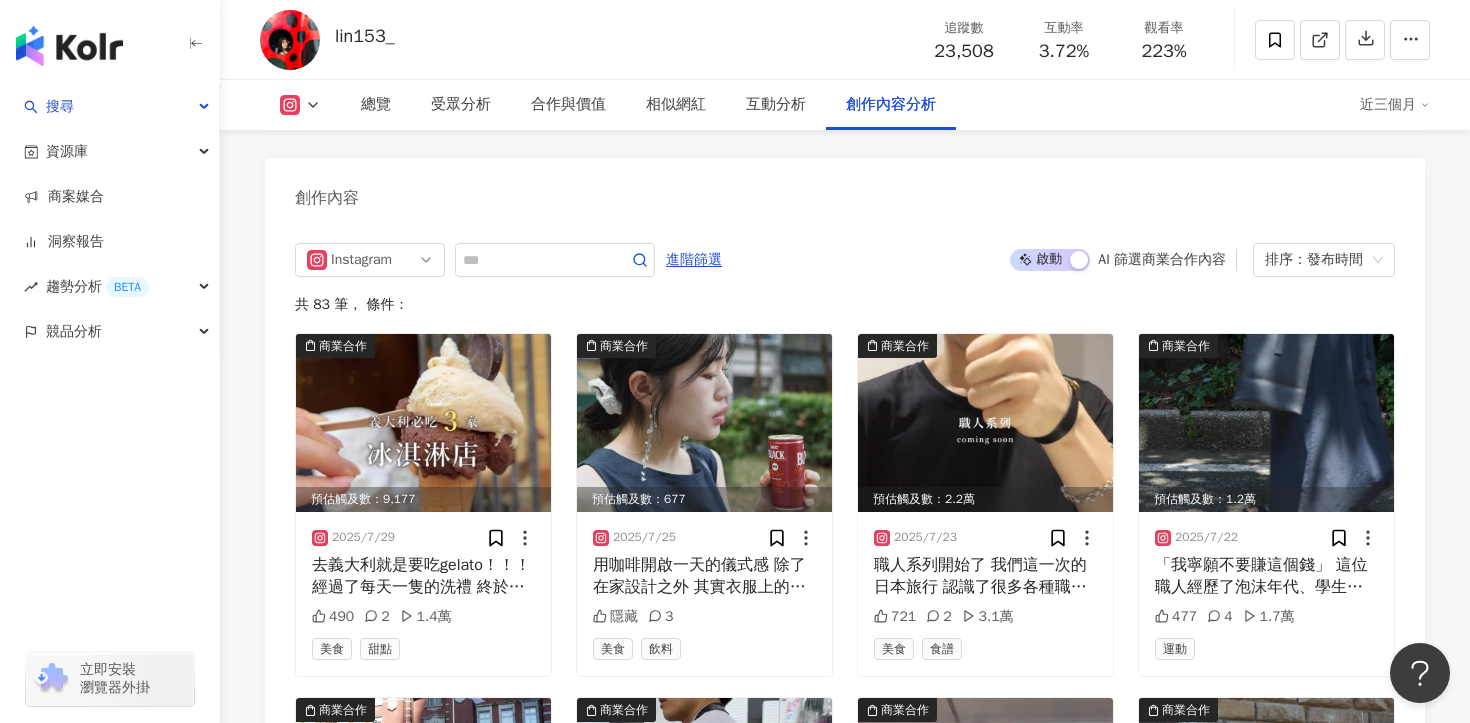 scroll, scrollTop: 5947, scrollLeft: 0, axis: vertical 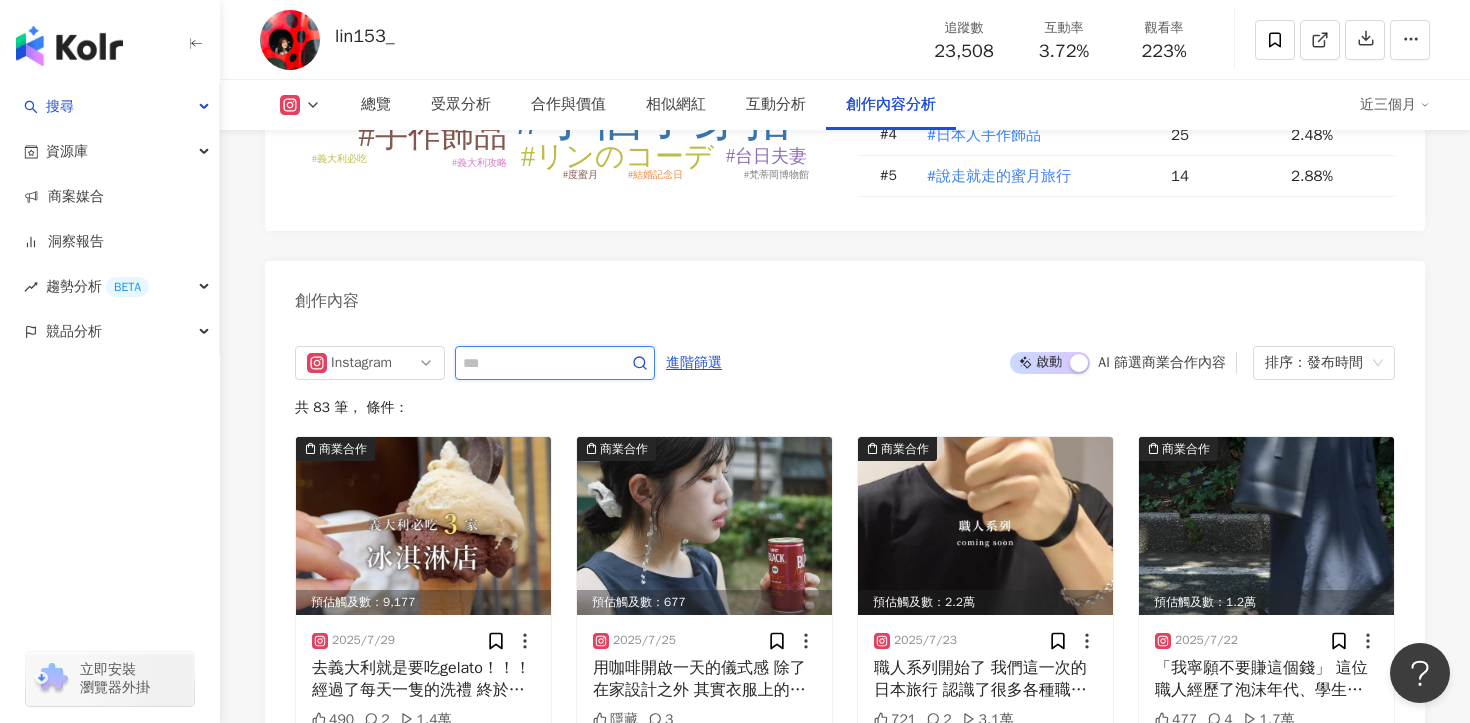 click at bounding box center [533, 363] 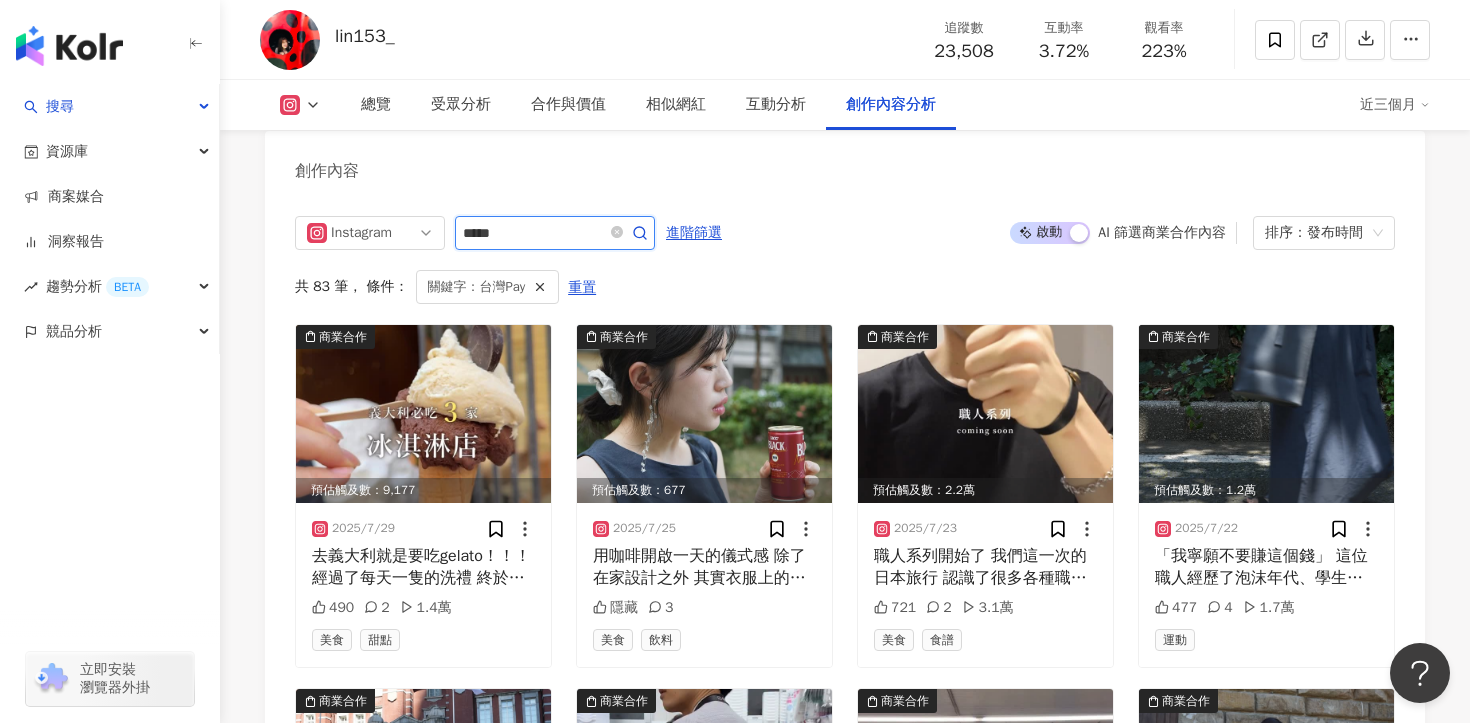 scroll, scrollTop: 6068, scrollLeft: 0, axis: vertical 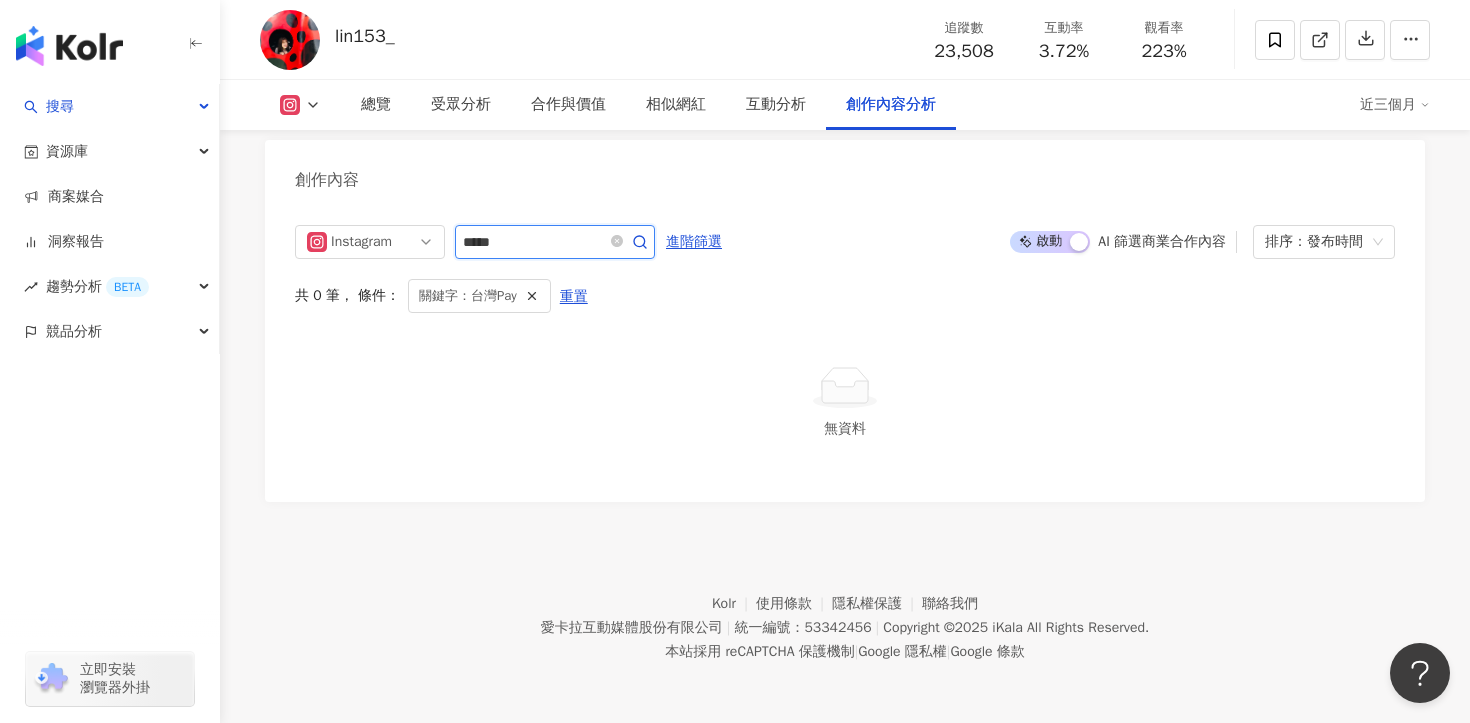 click on "*****" at bounding box center (533, 242) 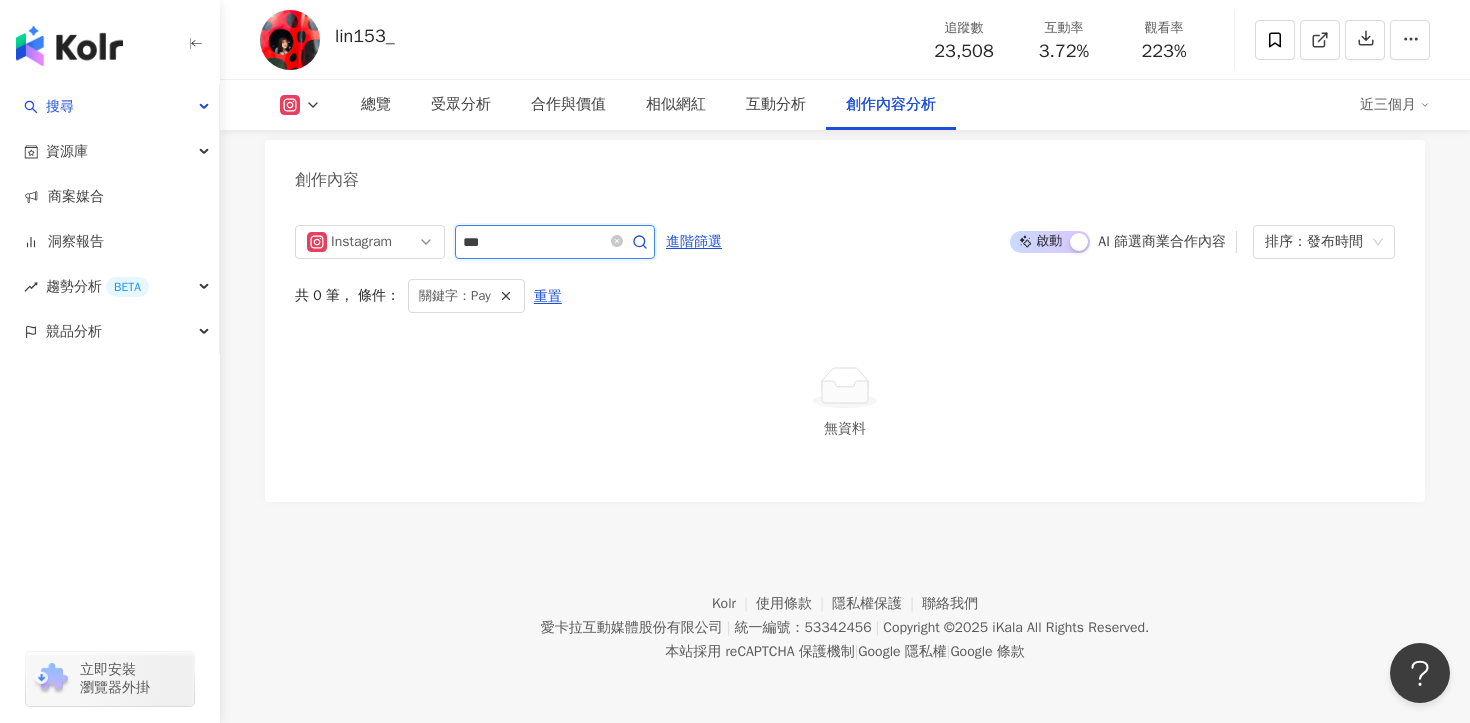 click on "***" at bounding box center [533, 242] 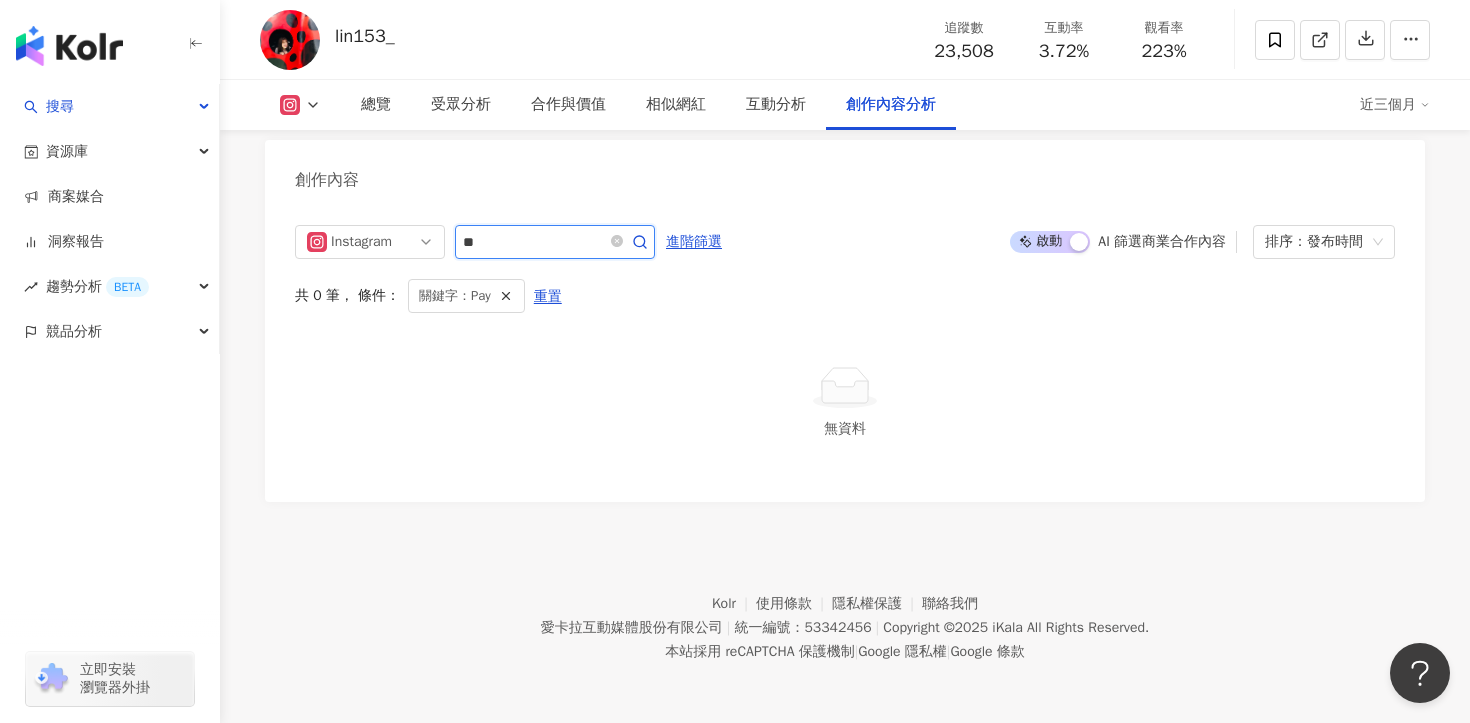 type on "**" 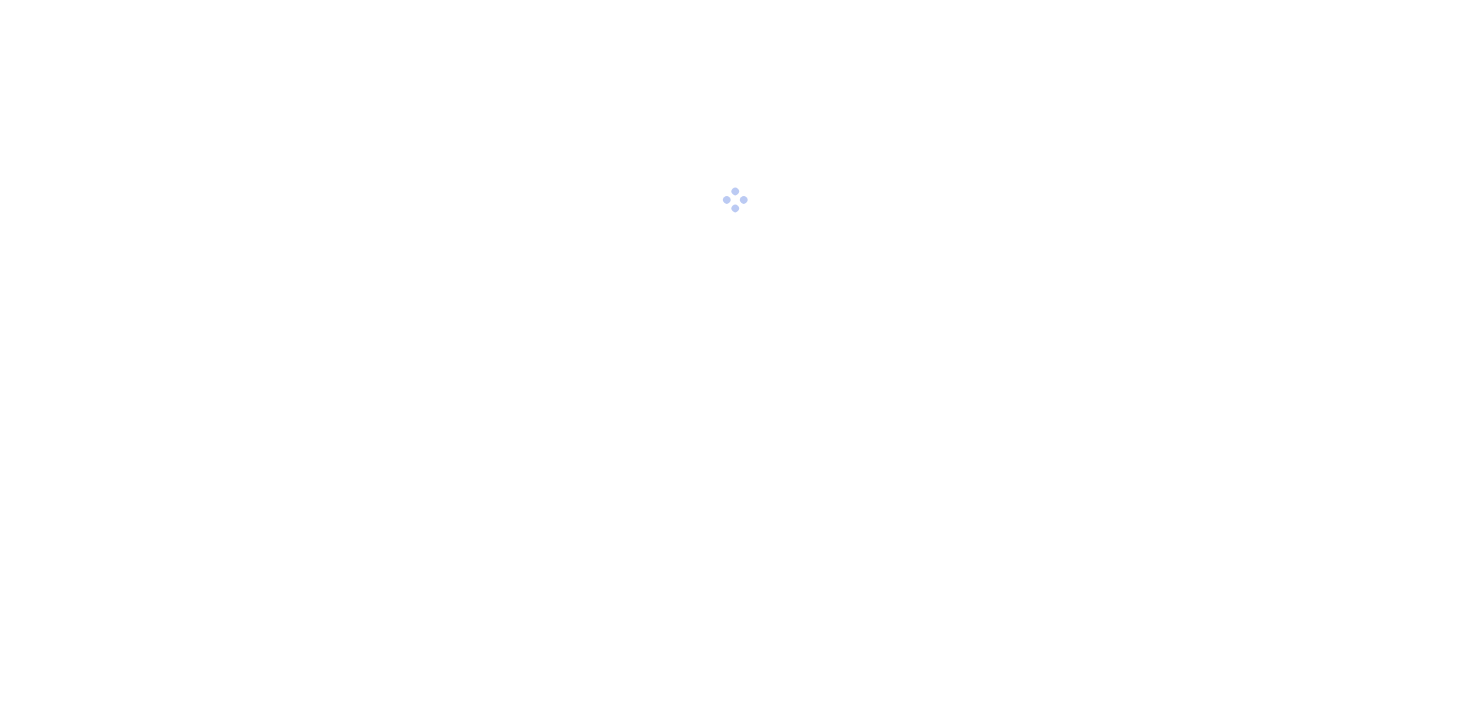 scroll, scrollTop: 0, scrollLeft: 0, axis: both 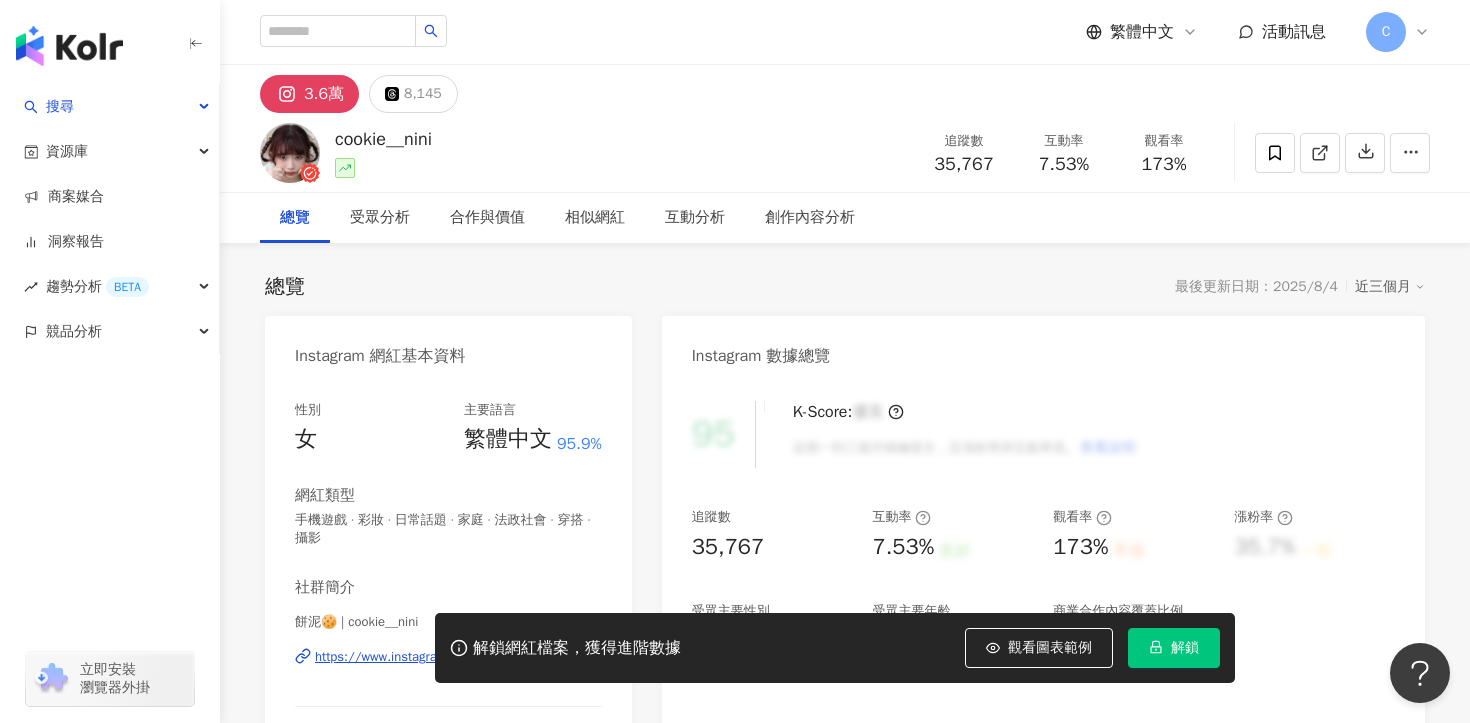 click on "解鎖" at bounding box center [1185, 648] 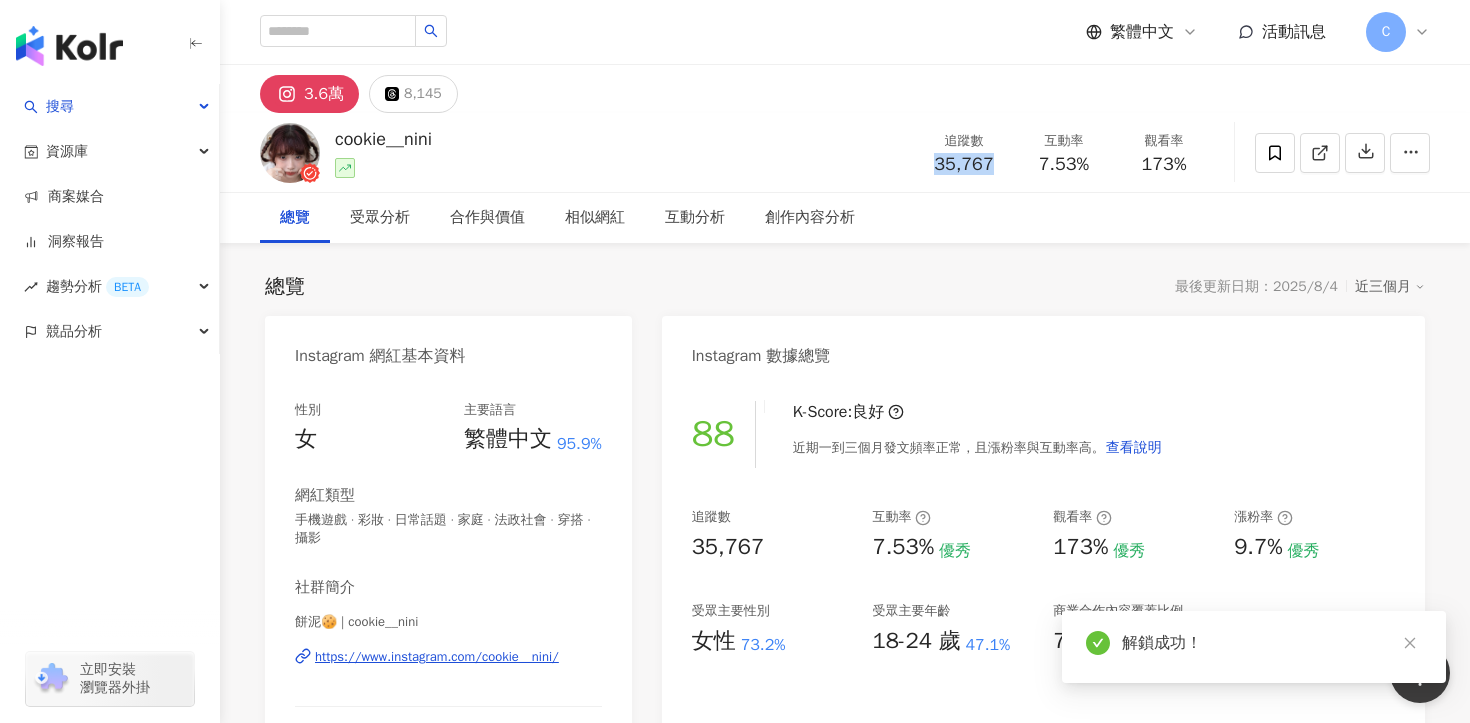 drag, startPoint x: 934, startPoint y: 164, endPoint x: 994, endPoint y: 164, distance: 60 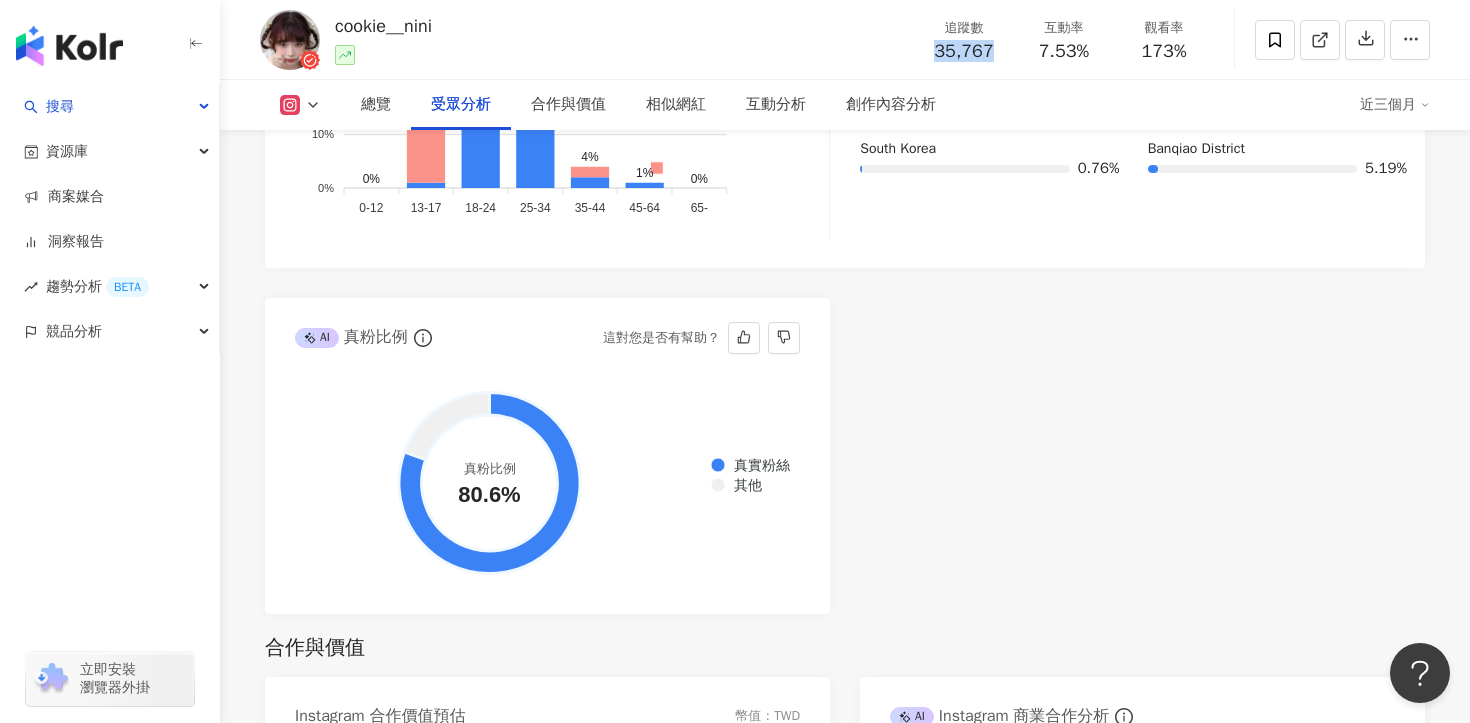 scroll, scrollTop: 1916, scrollLeft: 0, axis: vertical 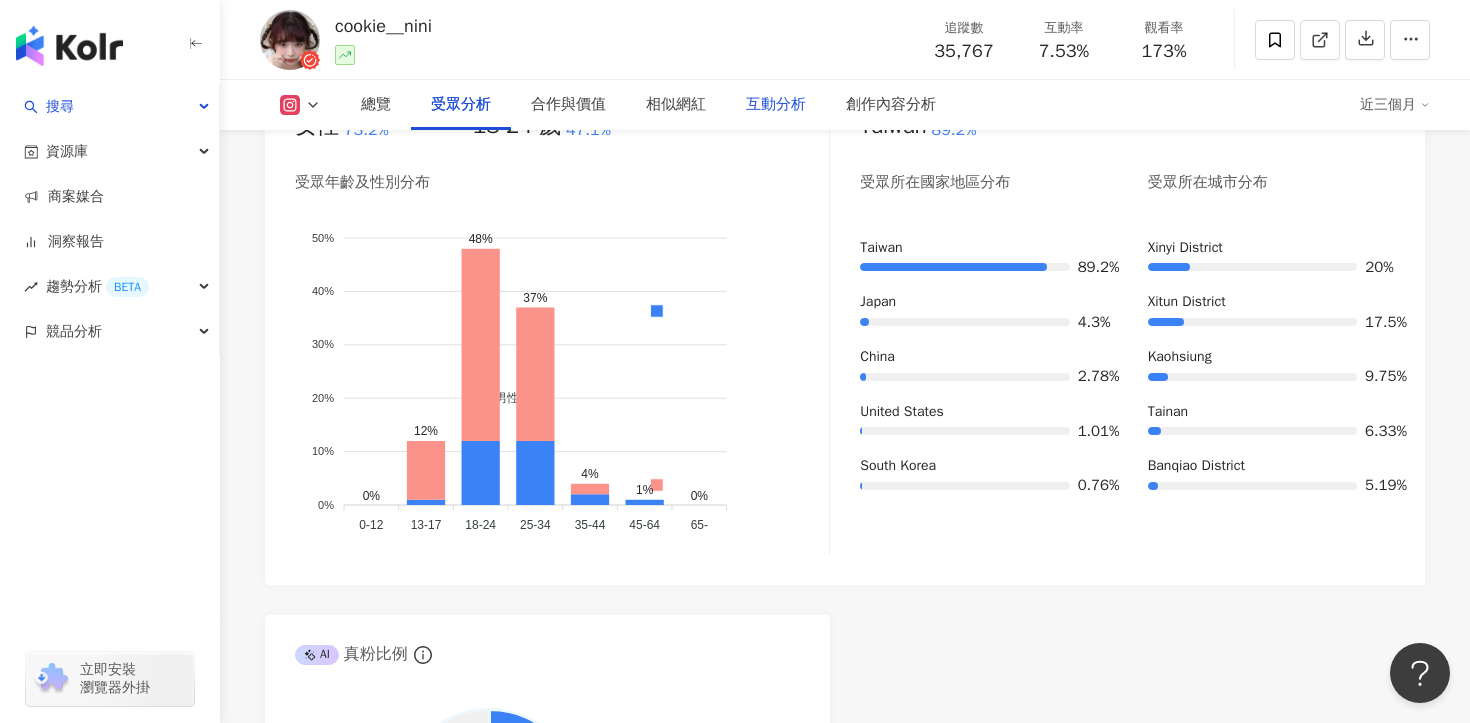 click on "互動分析" at bounding box center (776, 105) 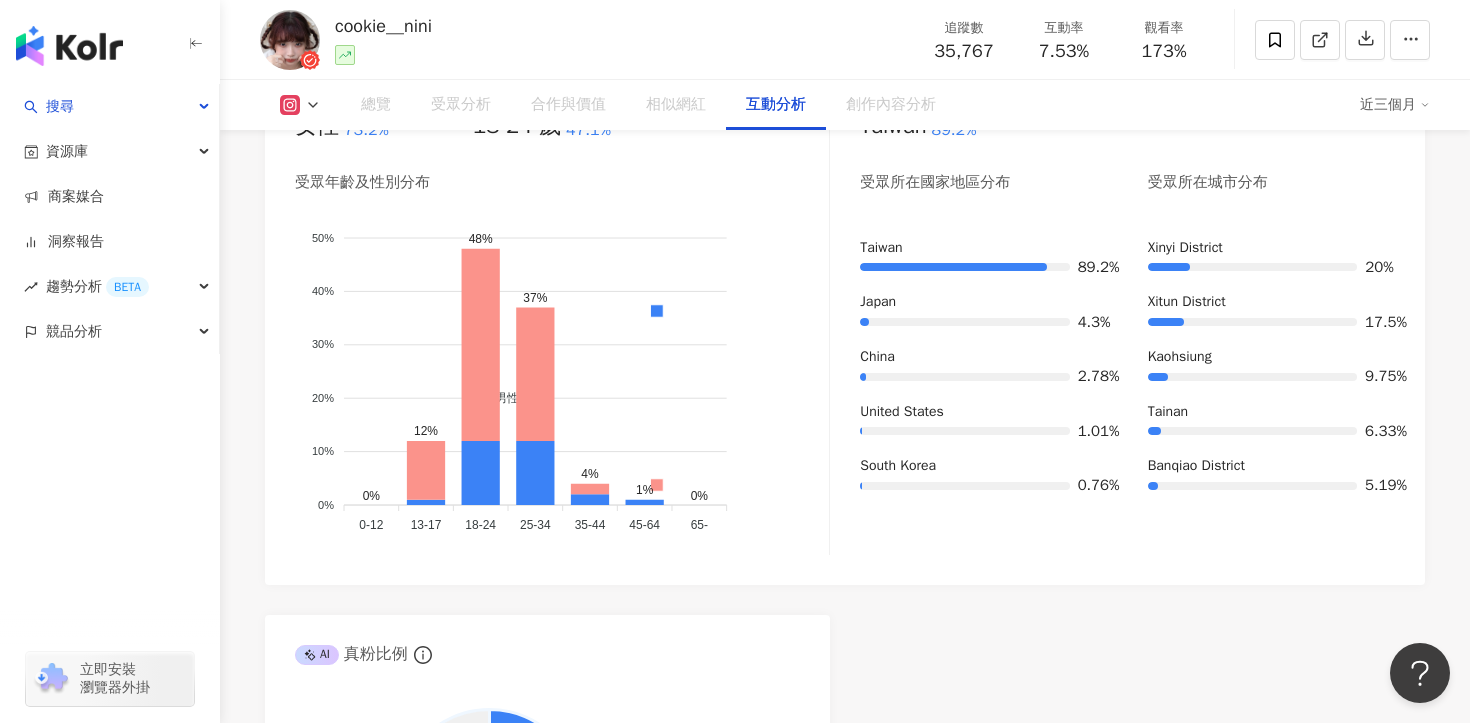 scroll, scrollTop: 4047, scrollLeft: 0, axis: vertical 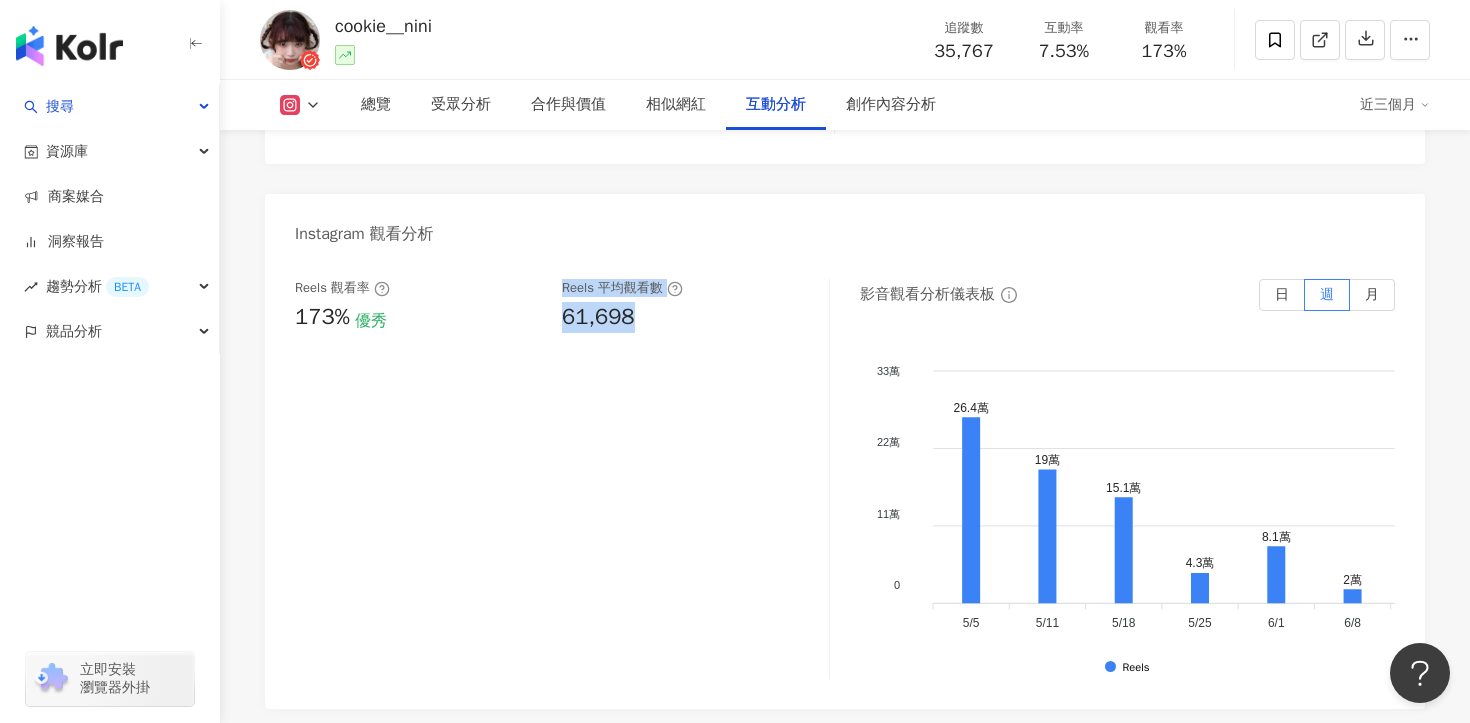 drag, startPoint x: 633, startPoint y: 344, endPoint x: 550, endPoint y: 343, distance: 83.00603 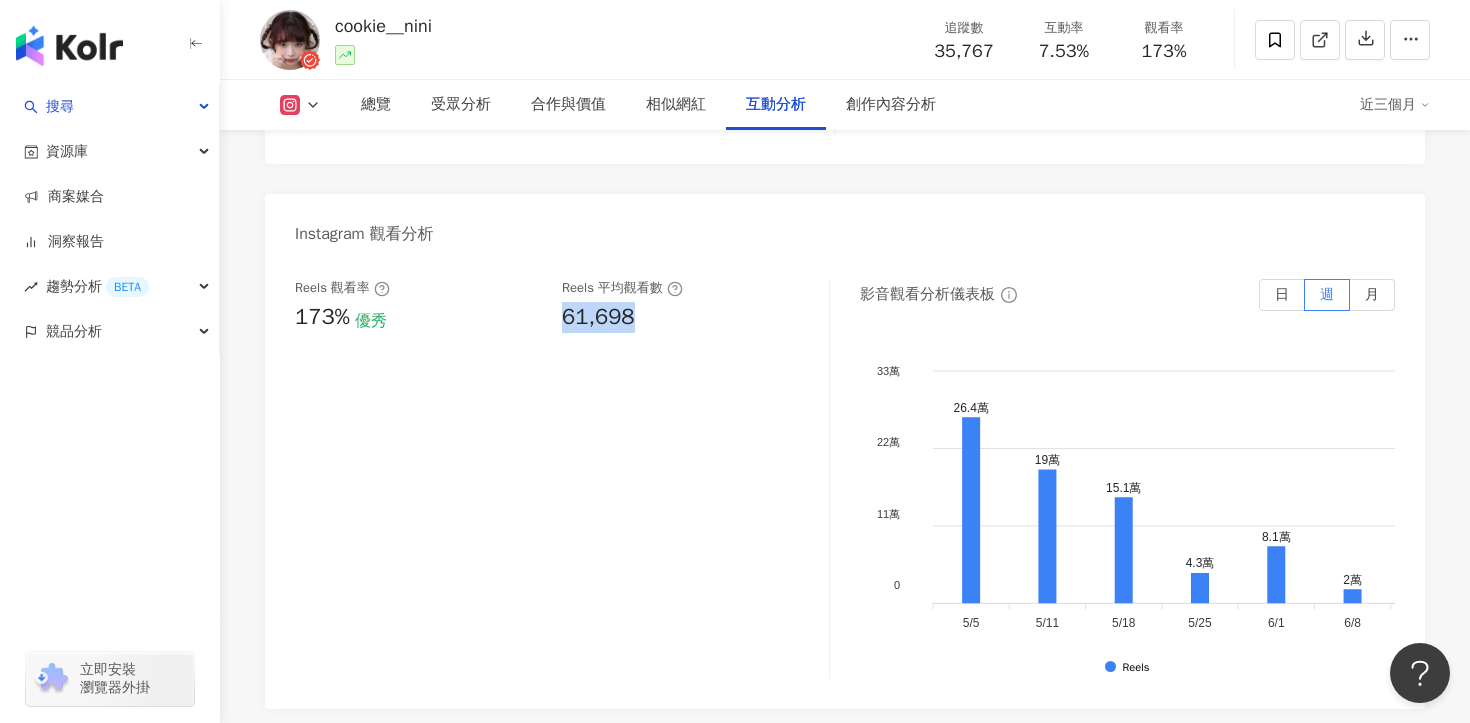 click on "61,698" at bounding box center [598, 317] 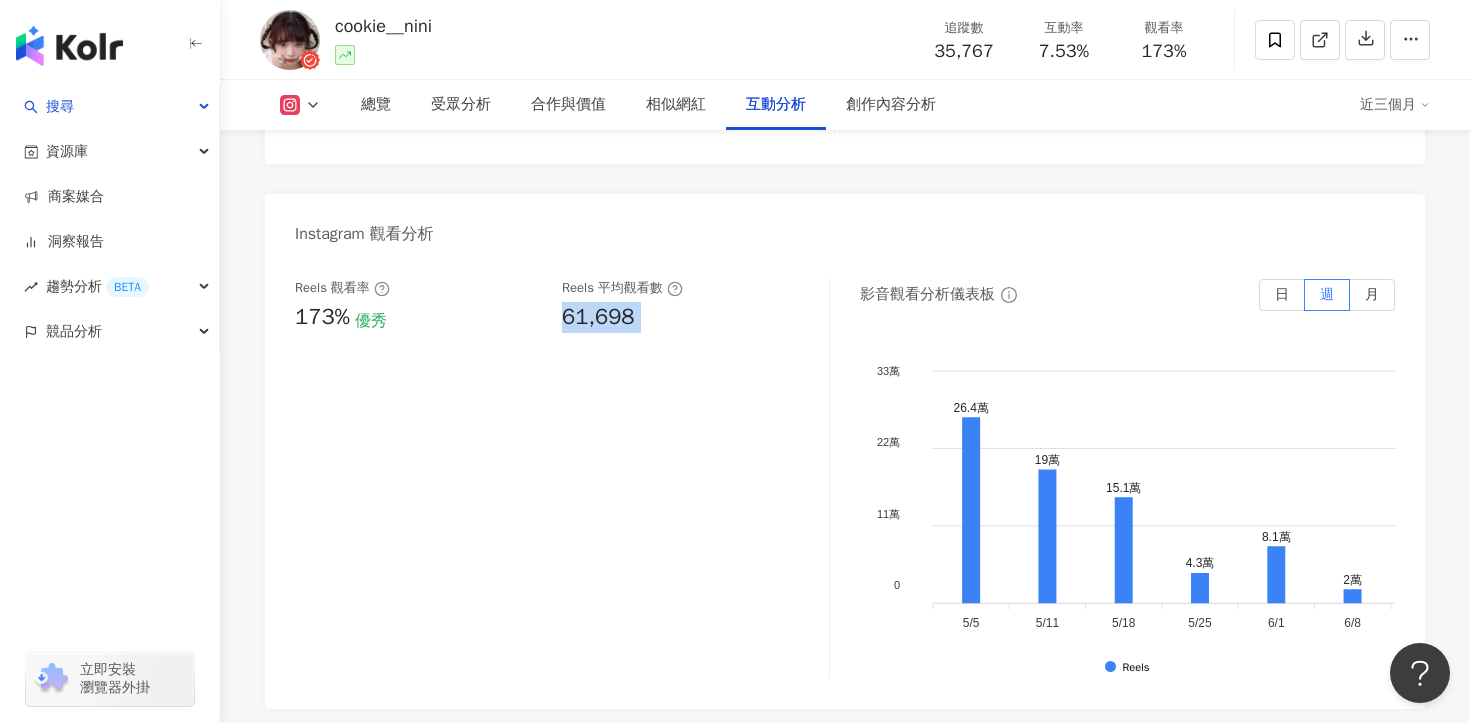 click on "61,698" at bounding box center (598, 317) 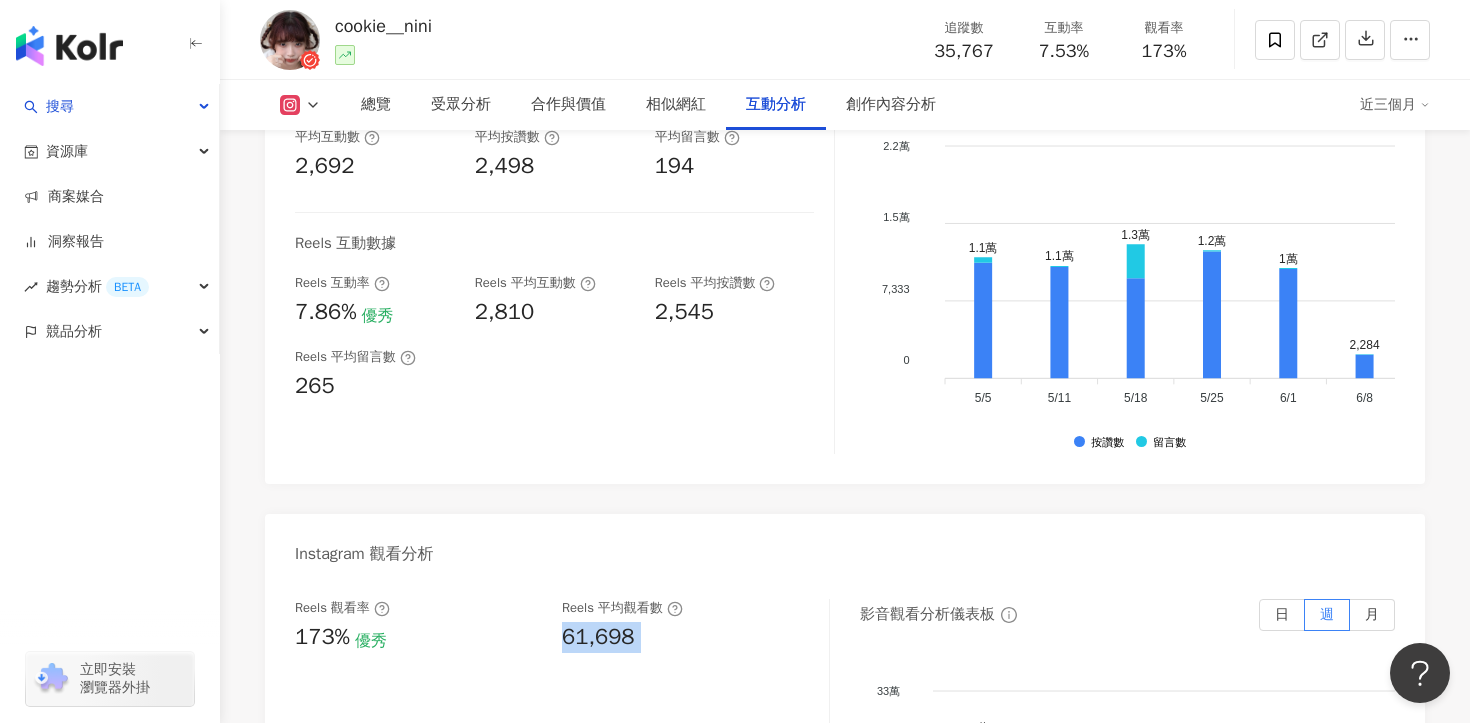 scroll, scrollTop: 4170, scrollLeft: 0, axis: vertical 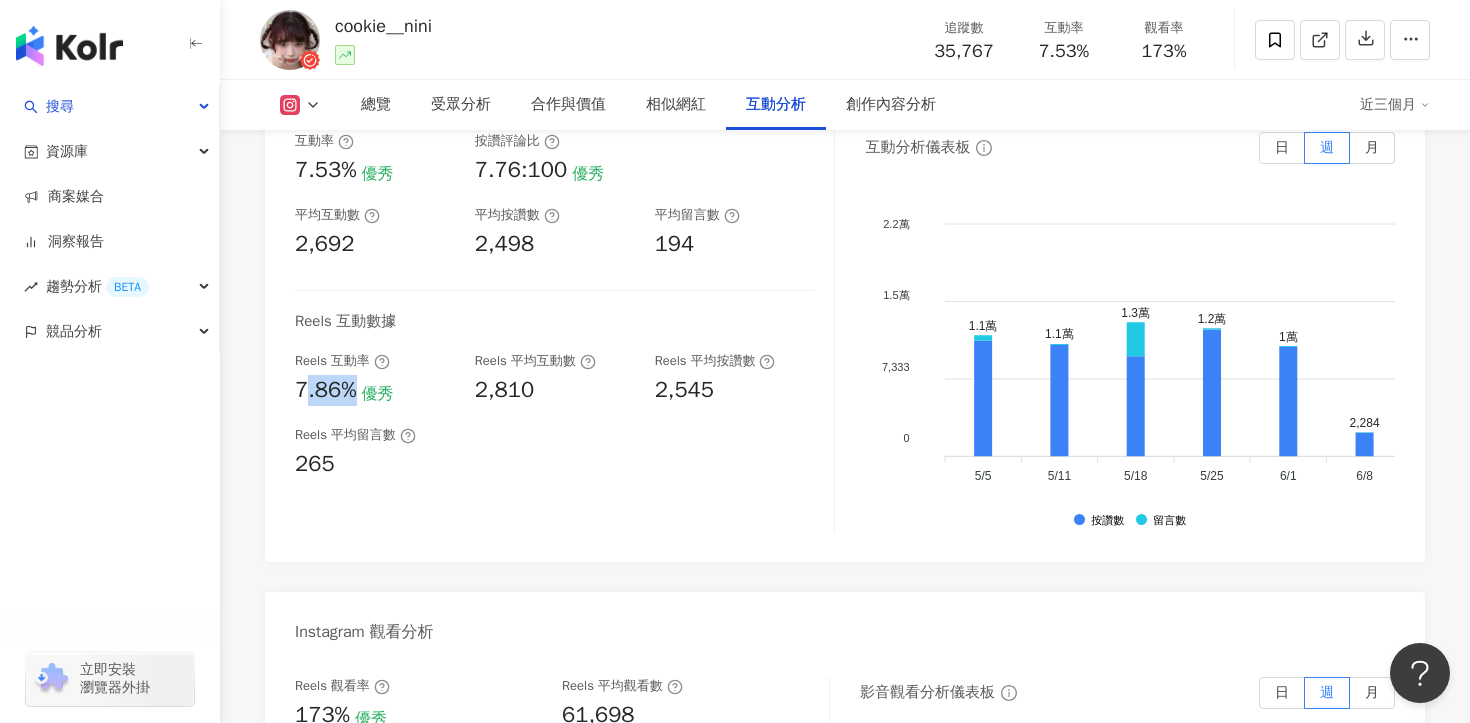 drag, startPoint x: 351, startPoint y: 415, endPoint x: 301, endPoint y: 413, distance: 50.039986 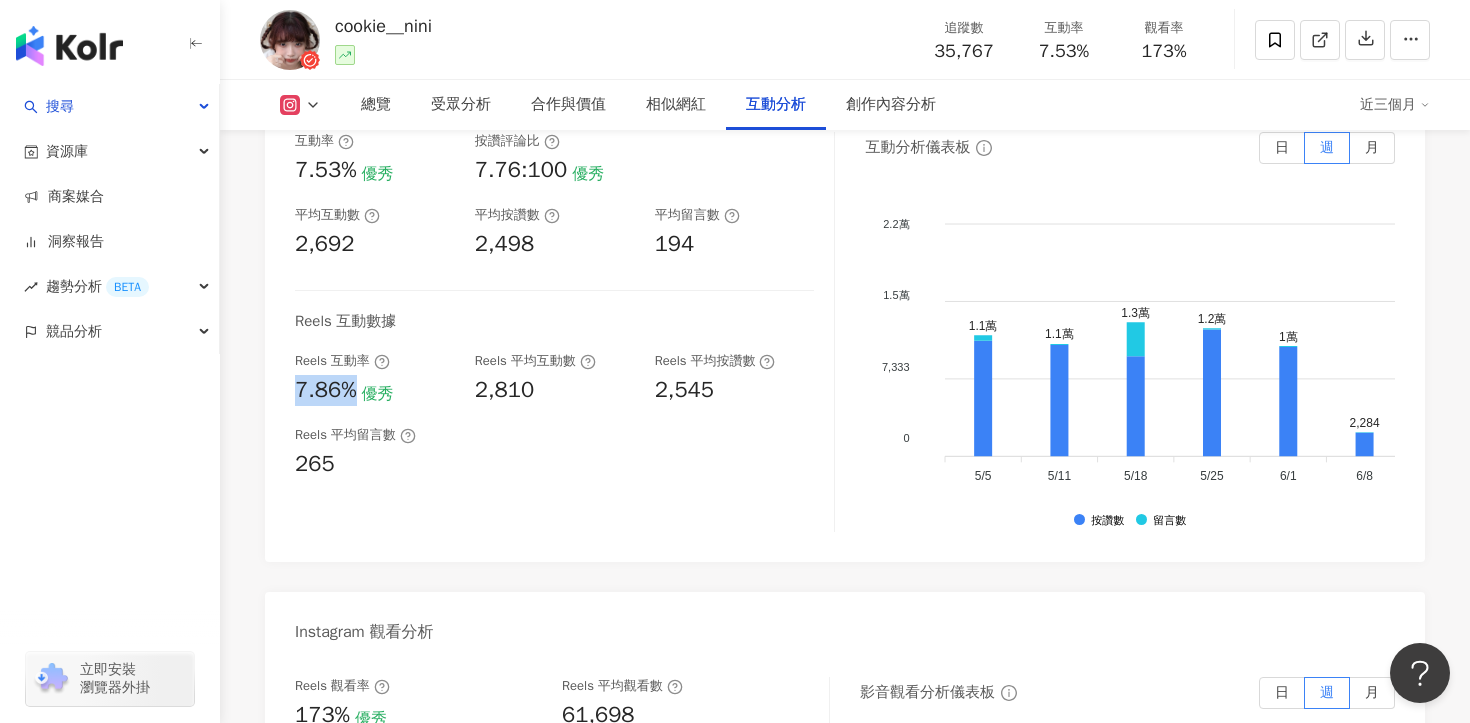 drag, startPoint x: 291, startPoint y: 413, endPoint x: 353, endPoint y: 413, distance: 62 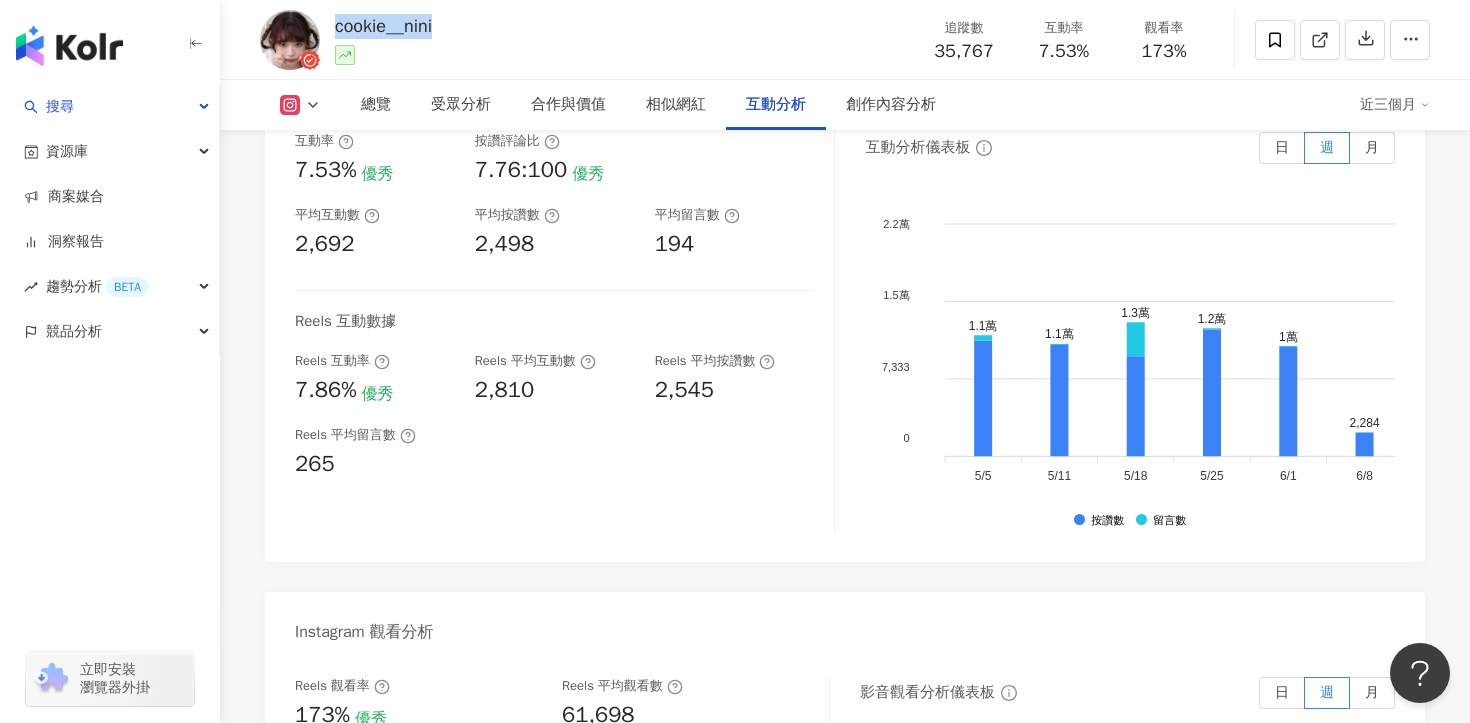 drag, startPoint x: 456, startPoint y: 27, endPoint x: 329, endPoint y: 26, distance: 127.00394 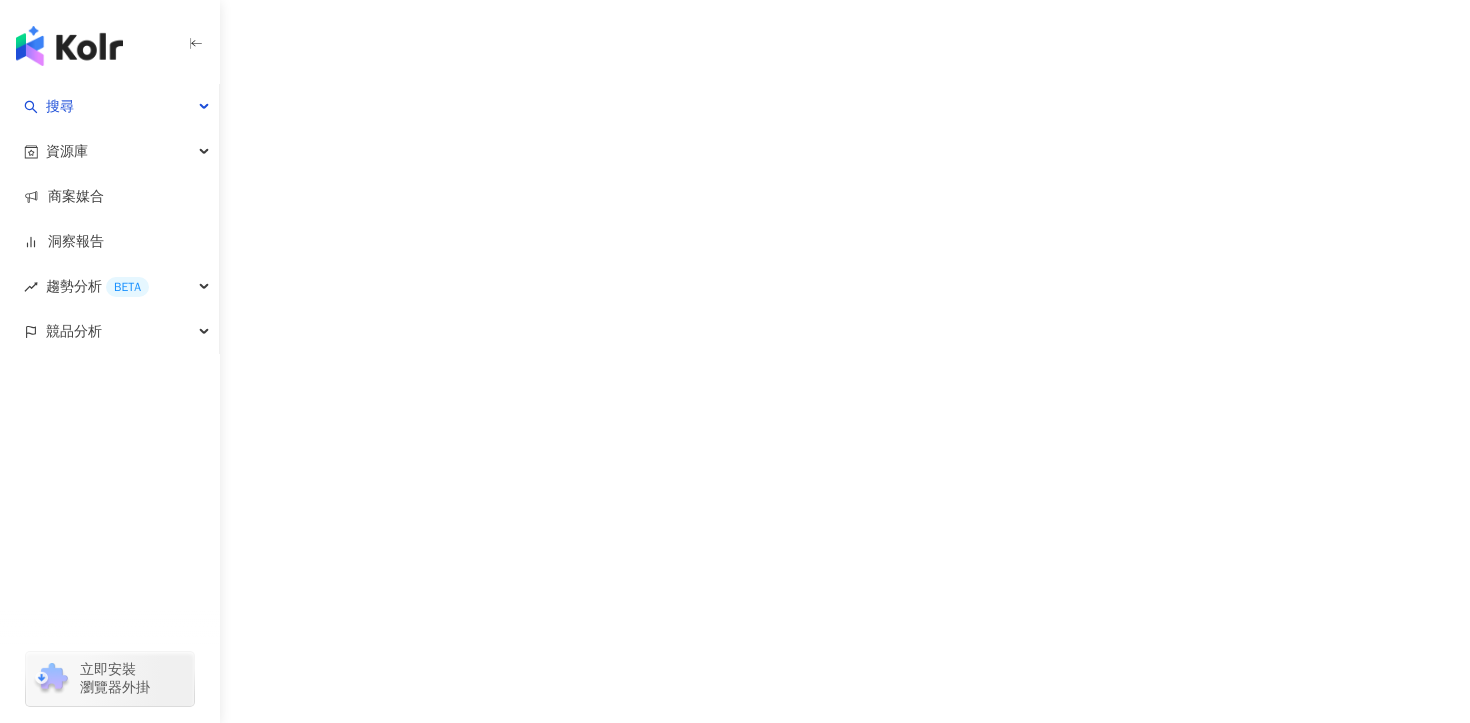 scroll, scrollTop: 0, scrollLeft: 0, axis: both 